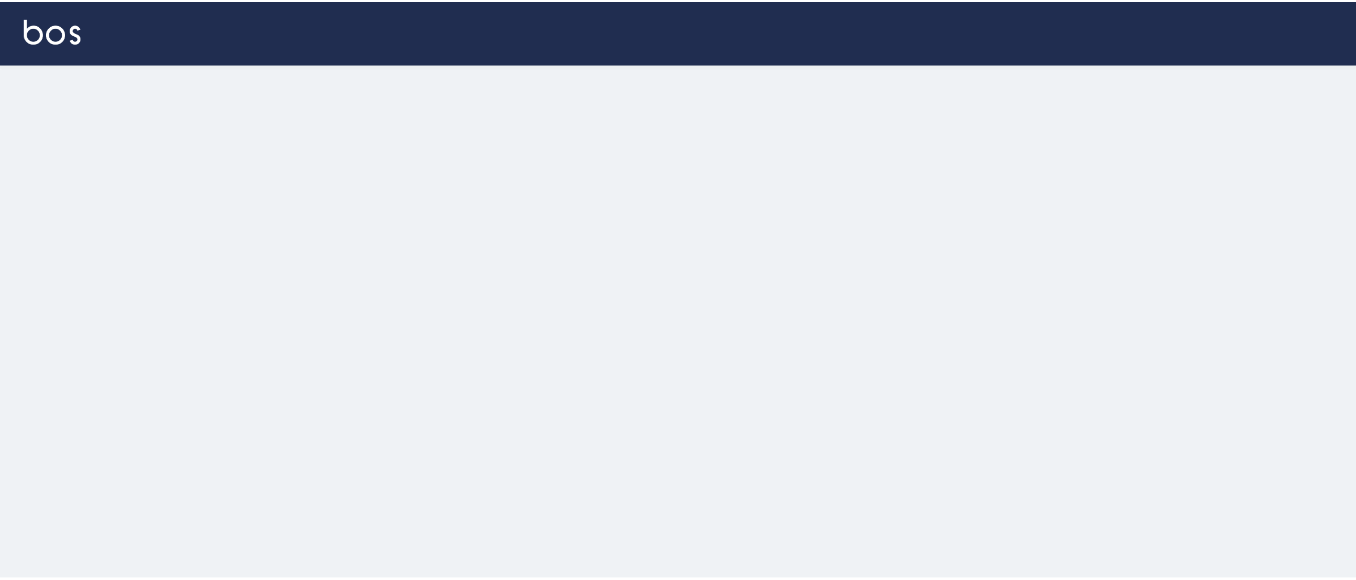 scroll, scrollTop: 0, scrollLeft: 0, axis: both 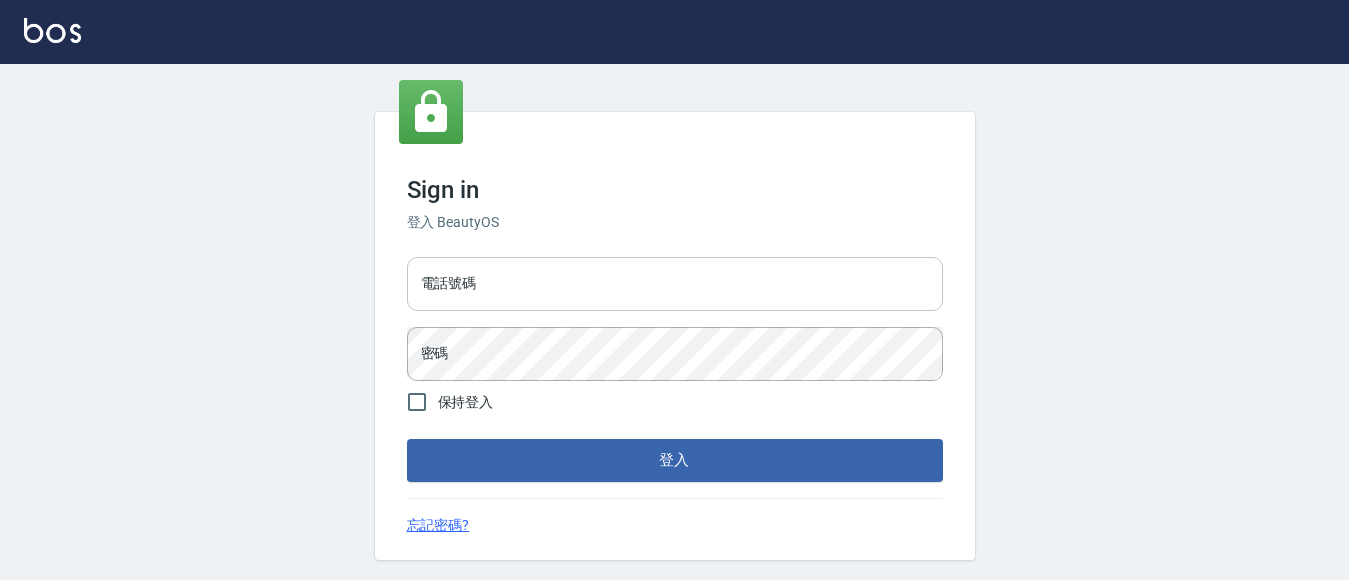 click on "電話號碼" at bounding box center (675, 284) 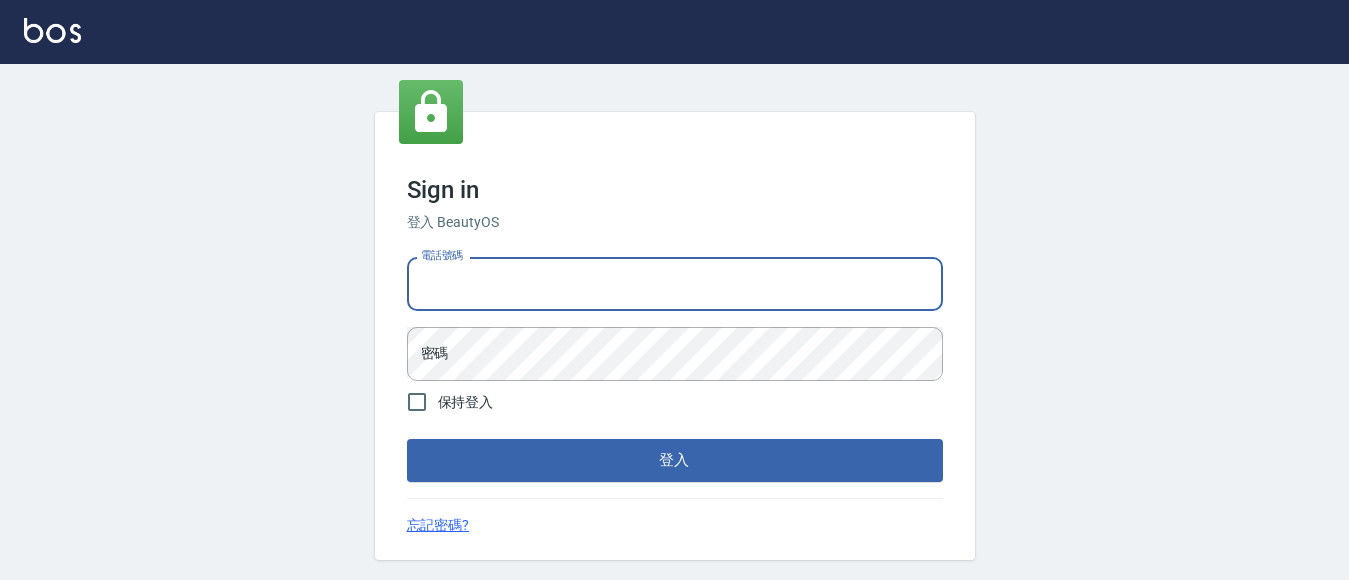 type on "7805667" 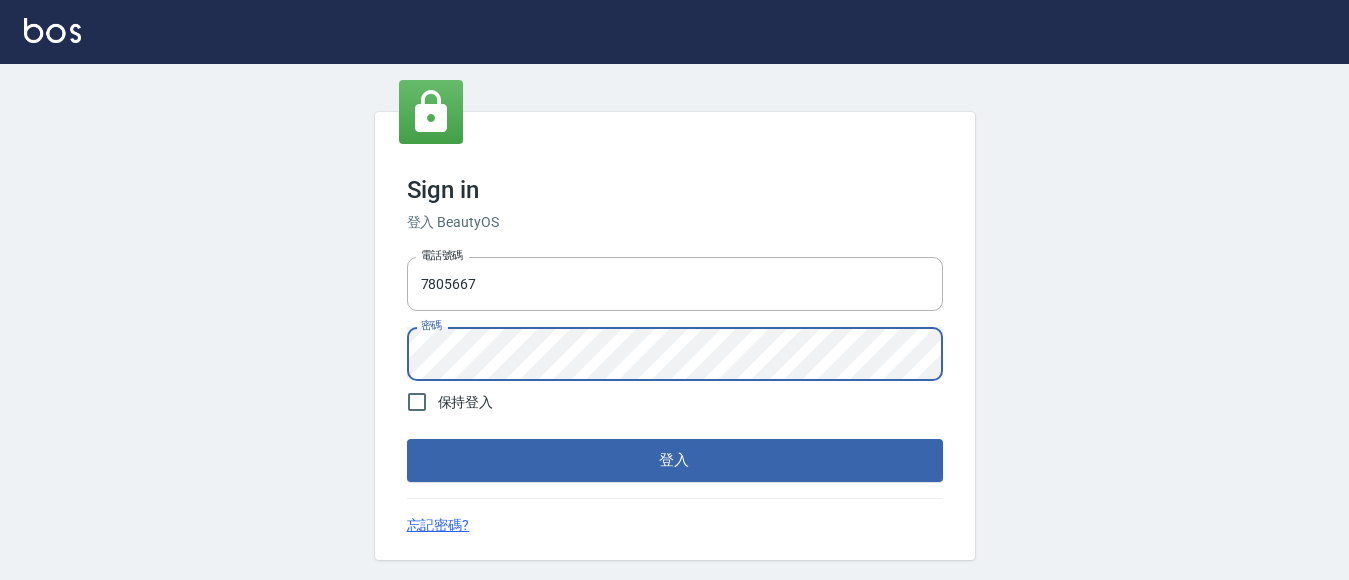 click on "登入" at bounding box center (675, 460) 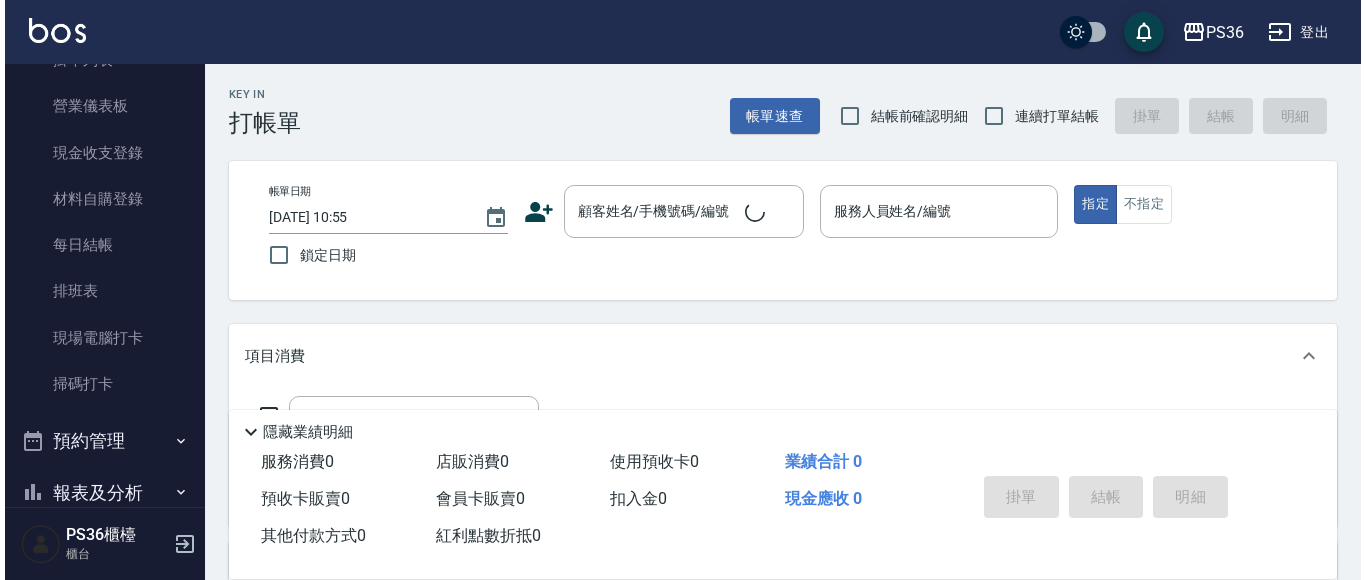 scroll, scrollTop: 200, scrollLeft: 0, axis: vertical 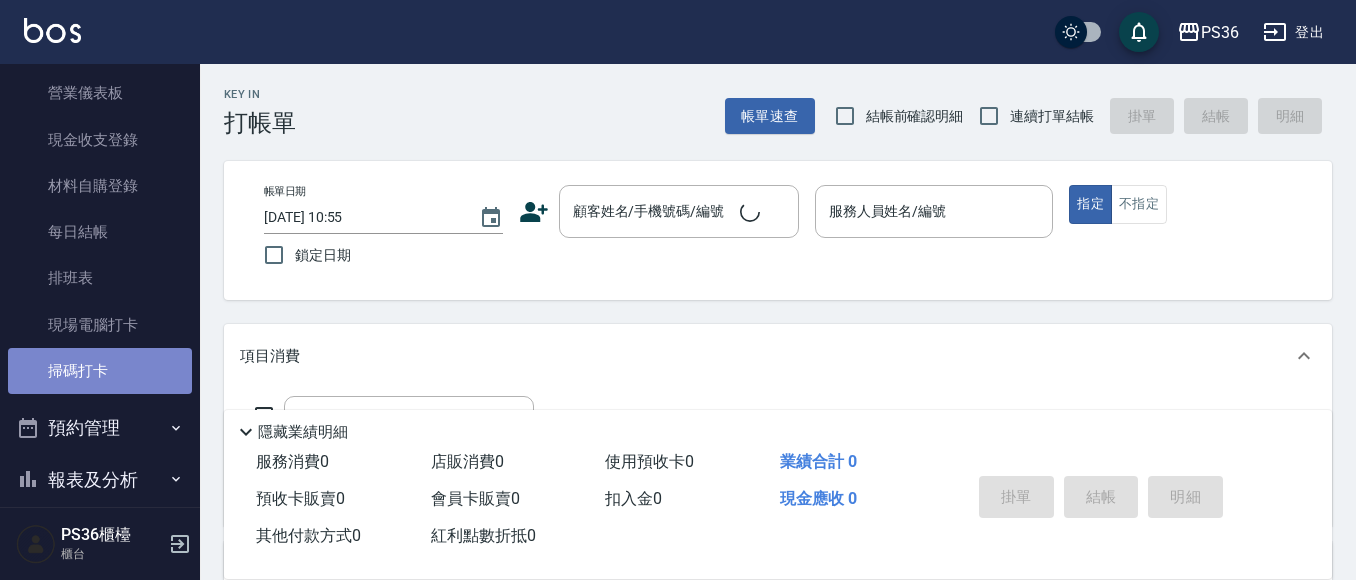 click on "掃碼打卡" at bounding box center [100, 371] 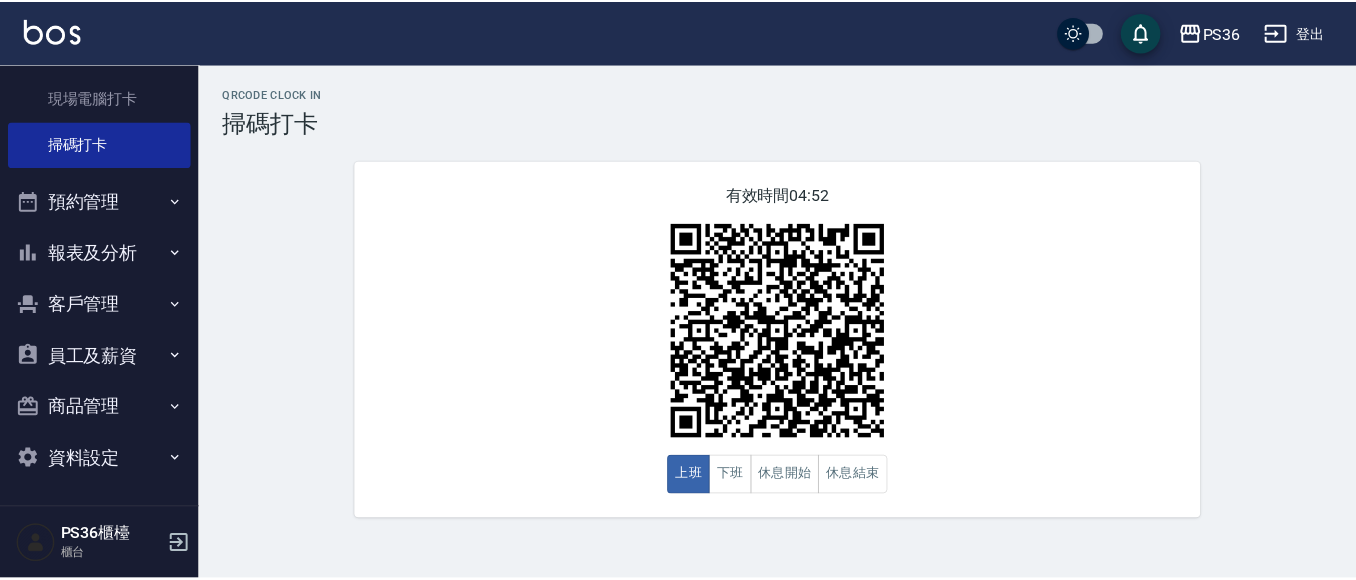 scroll, scrollTop: 428, scrollLeft: 0, axis: vertical 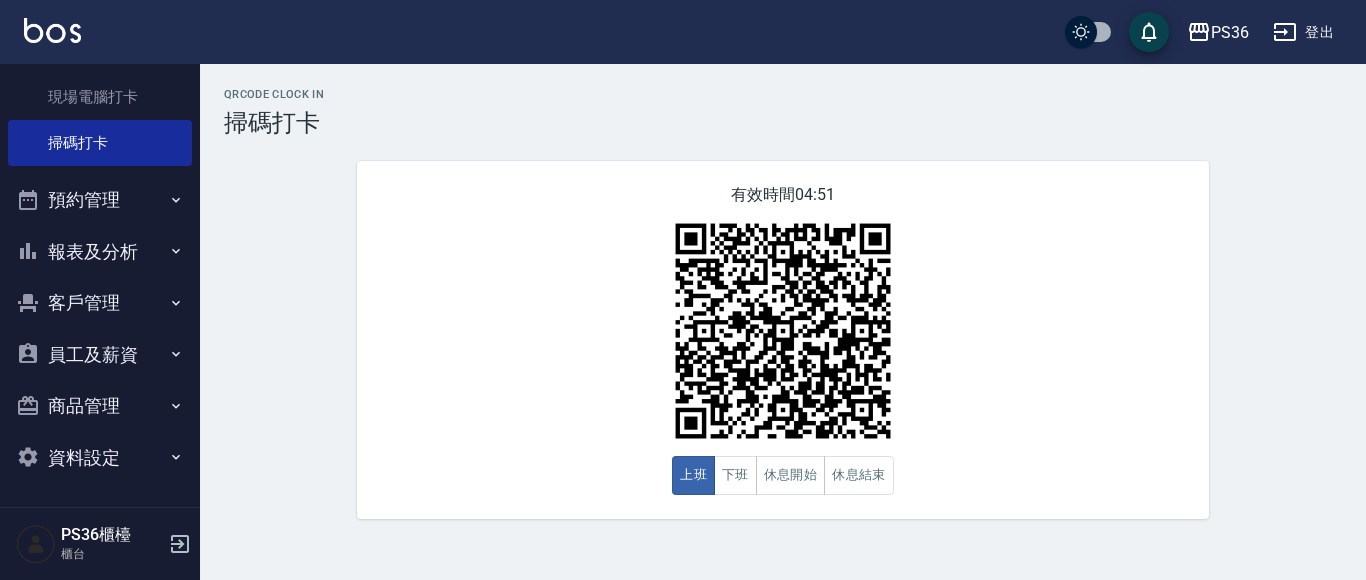 click on "報表及分析" at bounding box center (100, 252) 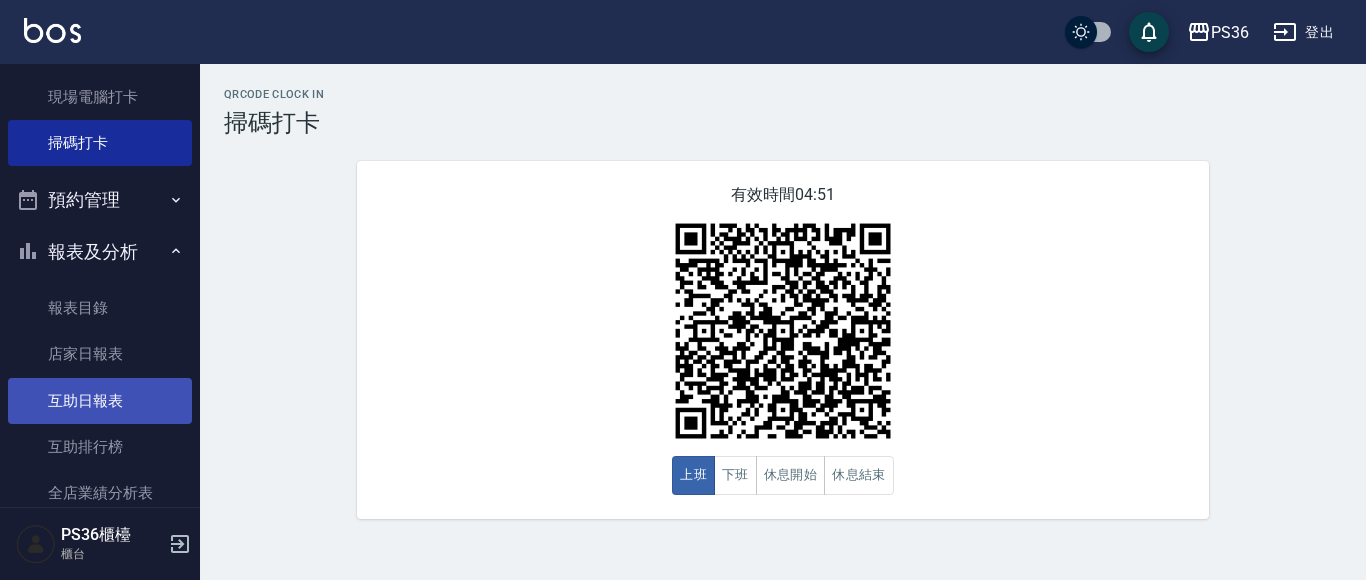 click on "互助日報表" at bounding box center (100, 401) 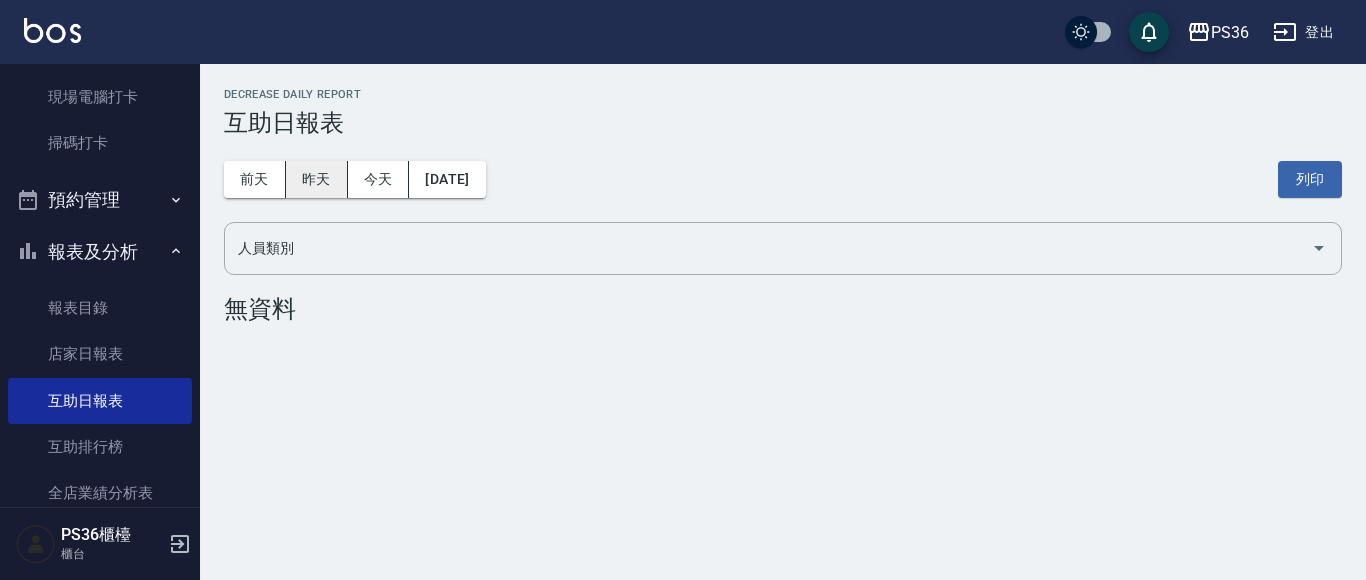 click on "昨天" at bounding box center (317, 179) 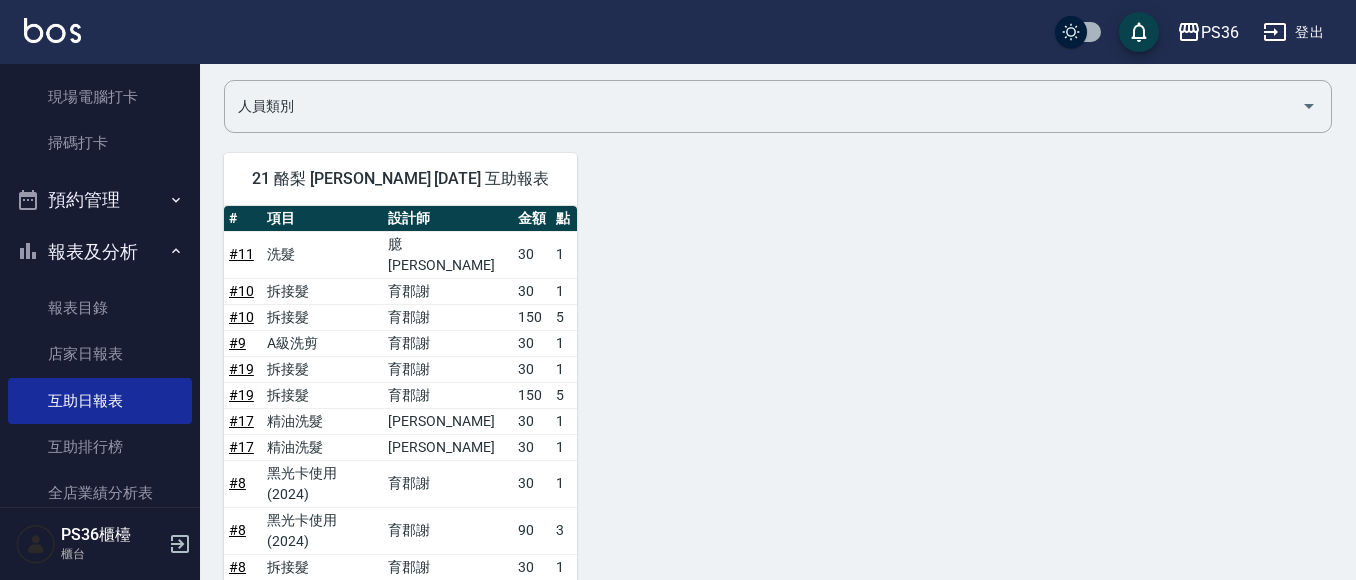 scroll, scrollTop: 0, scrollLeft: 0, axis: both 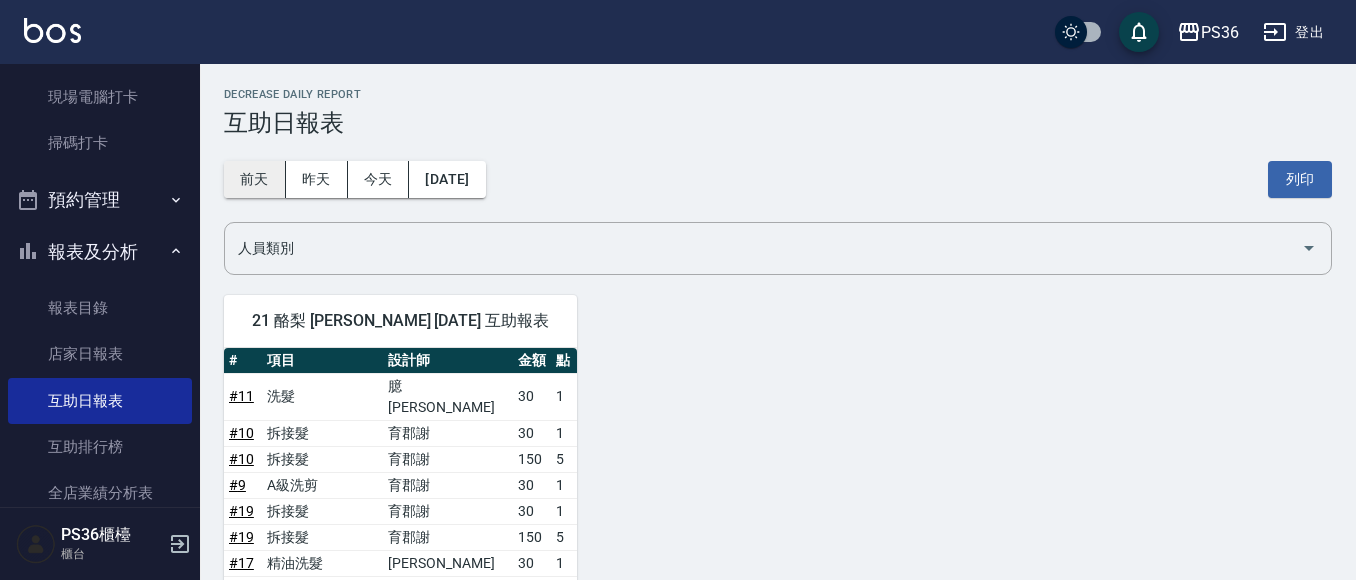 click on "前天" at bounding box center [255, 179] 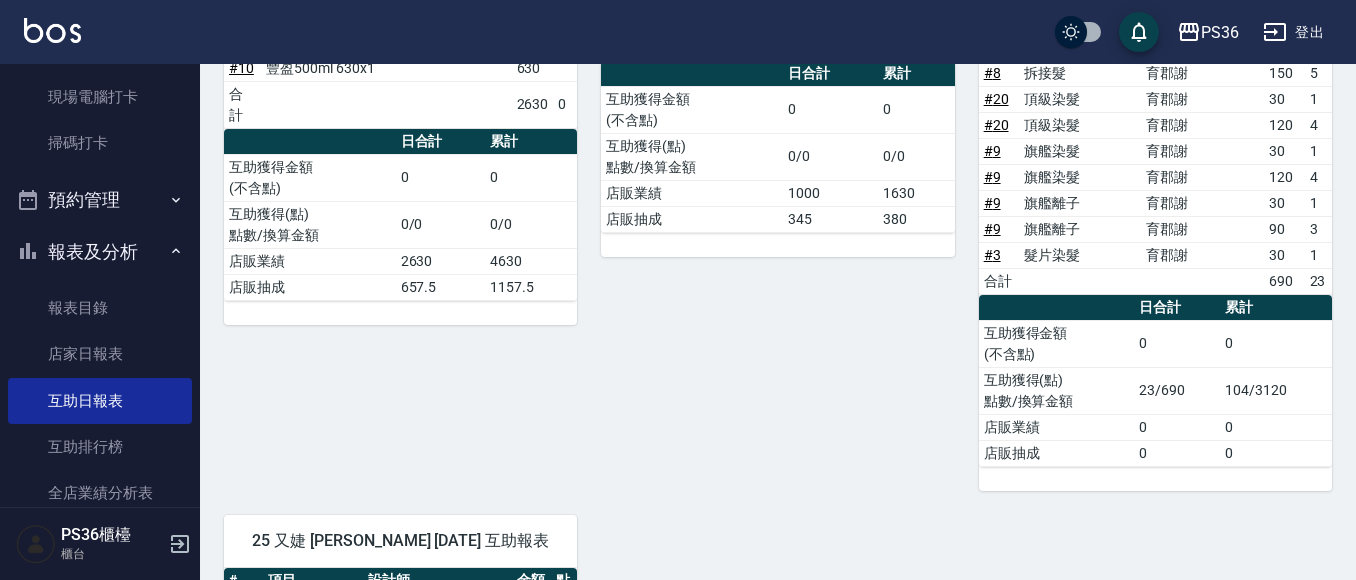 scroll, scrollTop: 263, scrollLeft: 0, axis: vertical 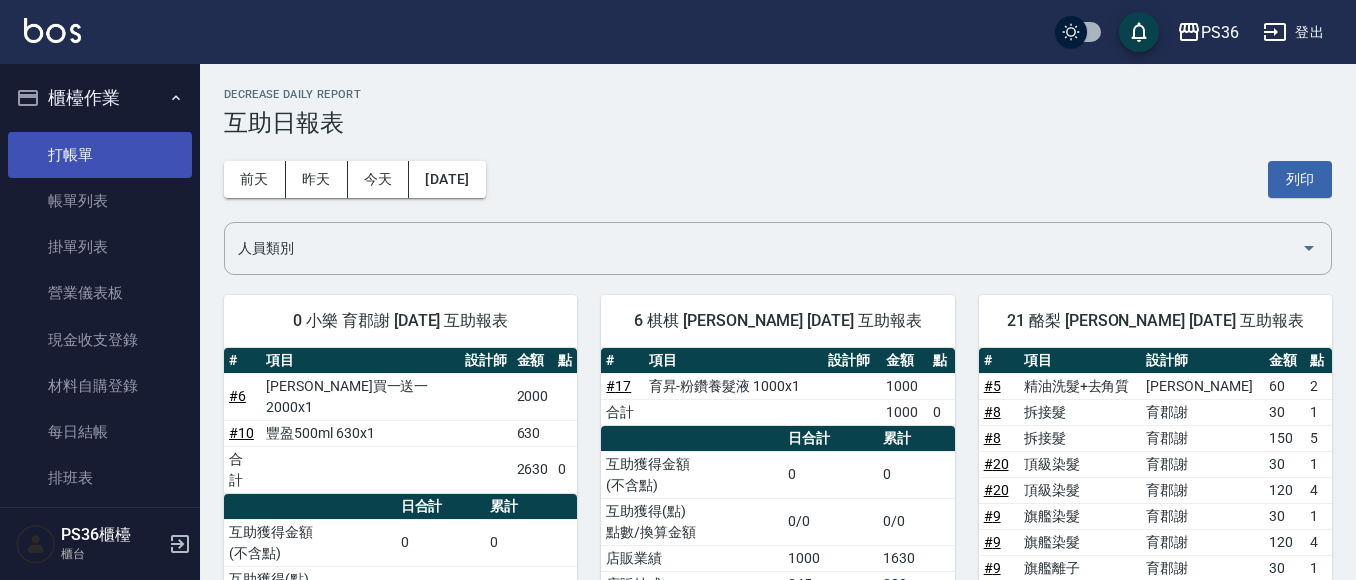 click on "打帳單" at bounding box center (100, 155) 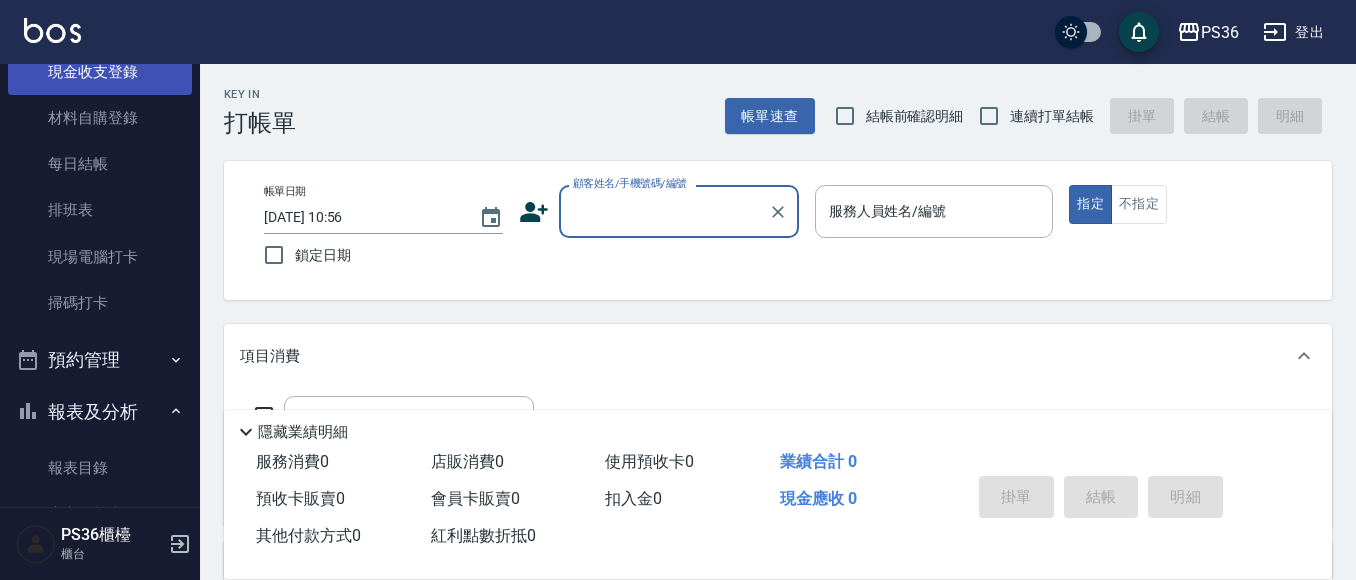 scroll, scrollTop: 100, scrollLeft: 0, axis: vertical 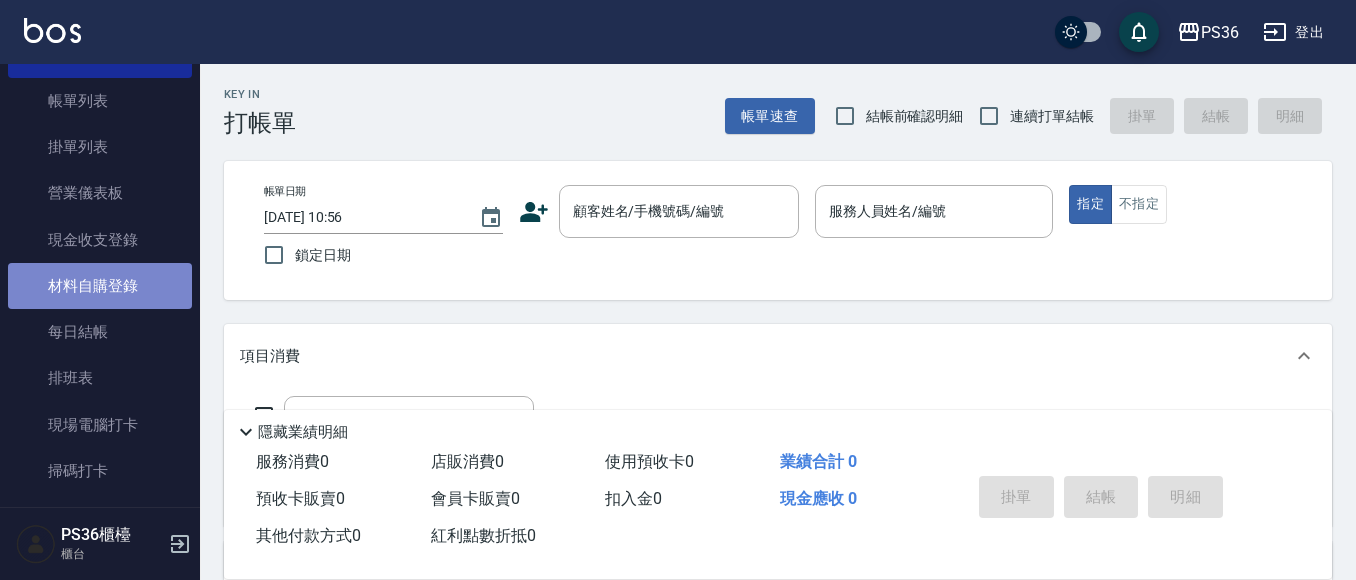 click on "材料自購登錄" at bounding box center (100, 286) 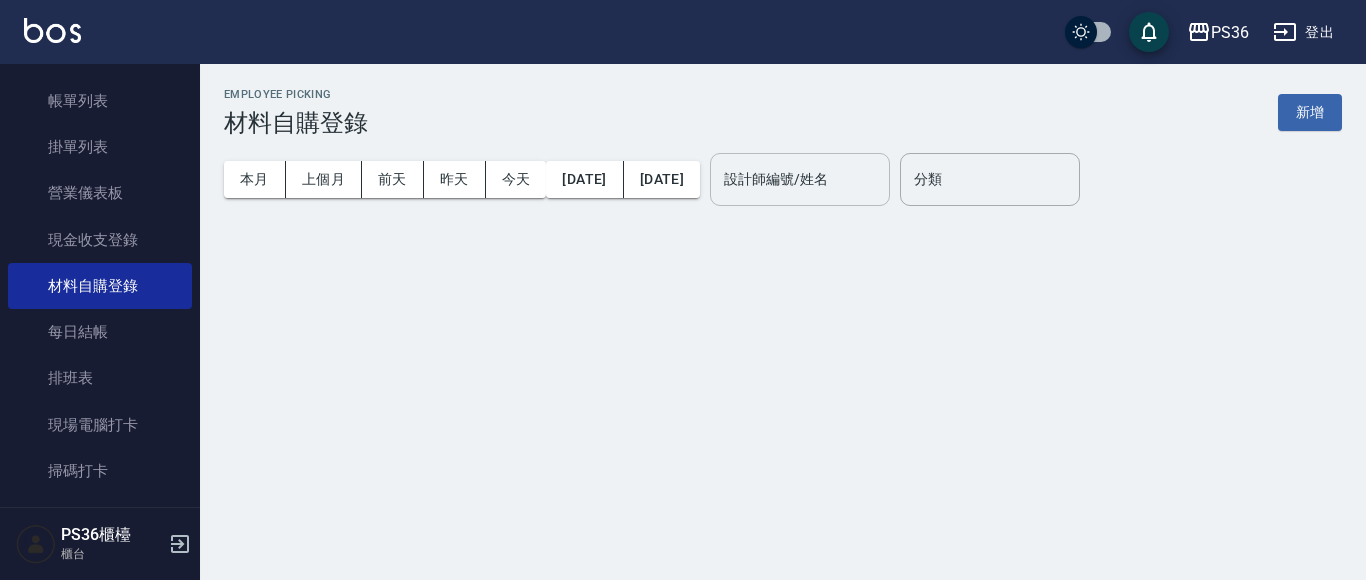 click on "設計師編號/姓名" at bounding box center (800, 179) 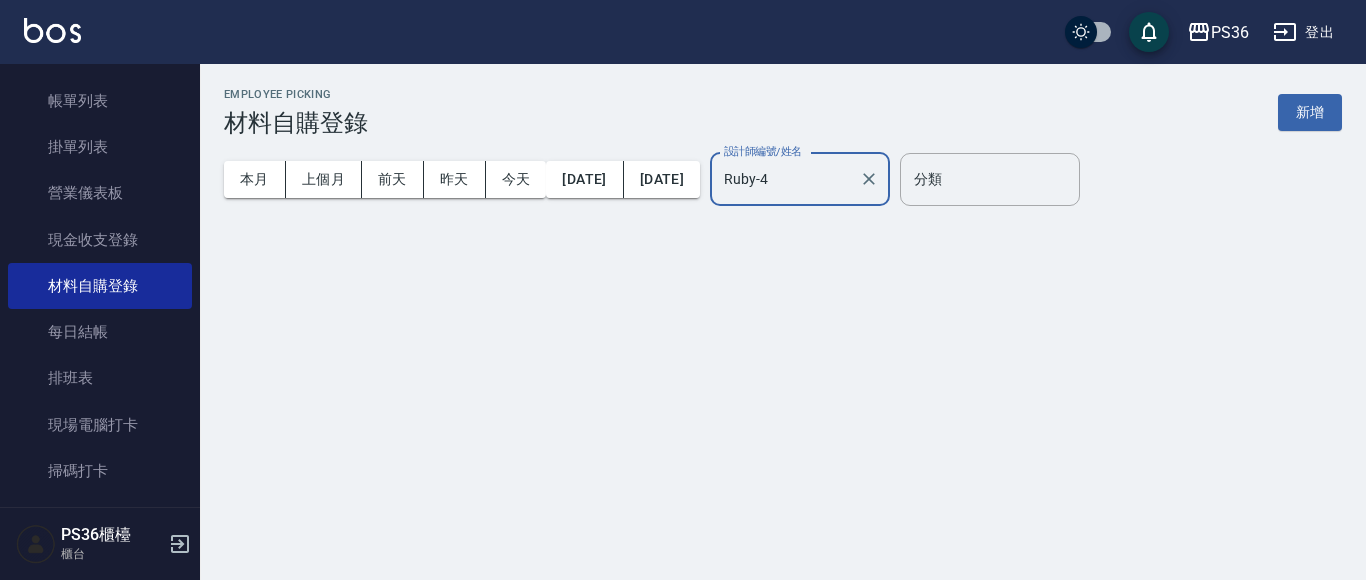 click on "Ruby-4" at bounding box center [785, 179] 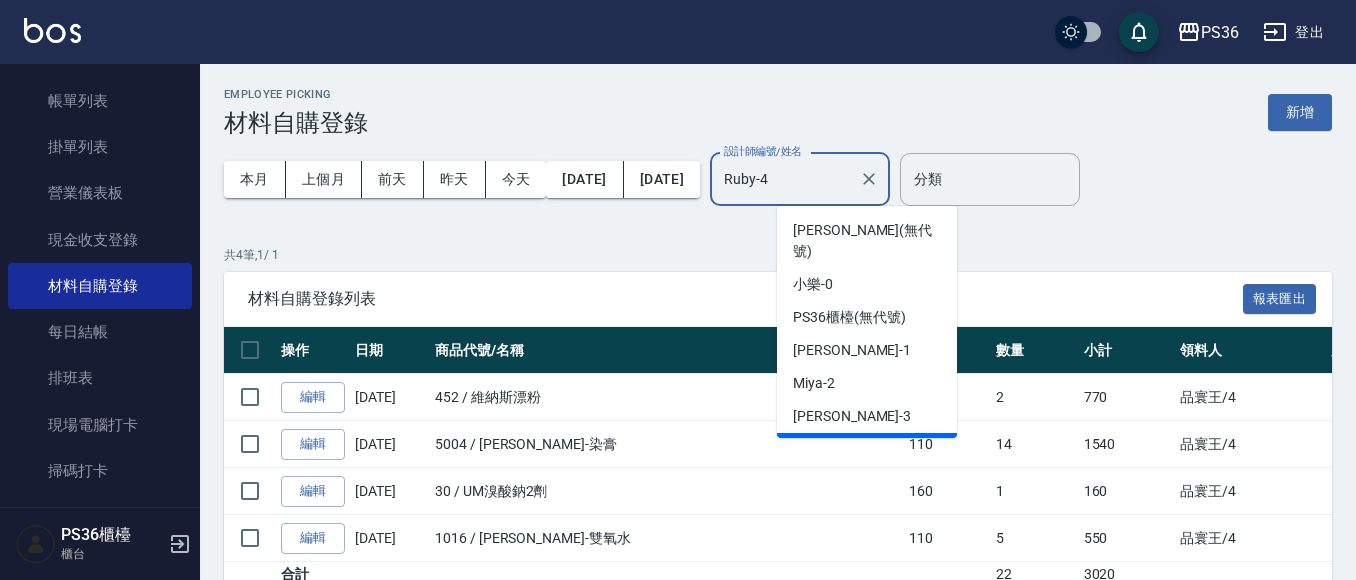 scroll, scrollTop: 7, scrollLeft: 0, axis: vertical 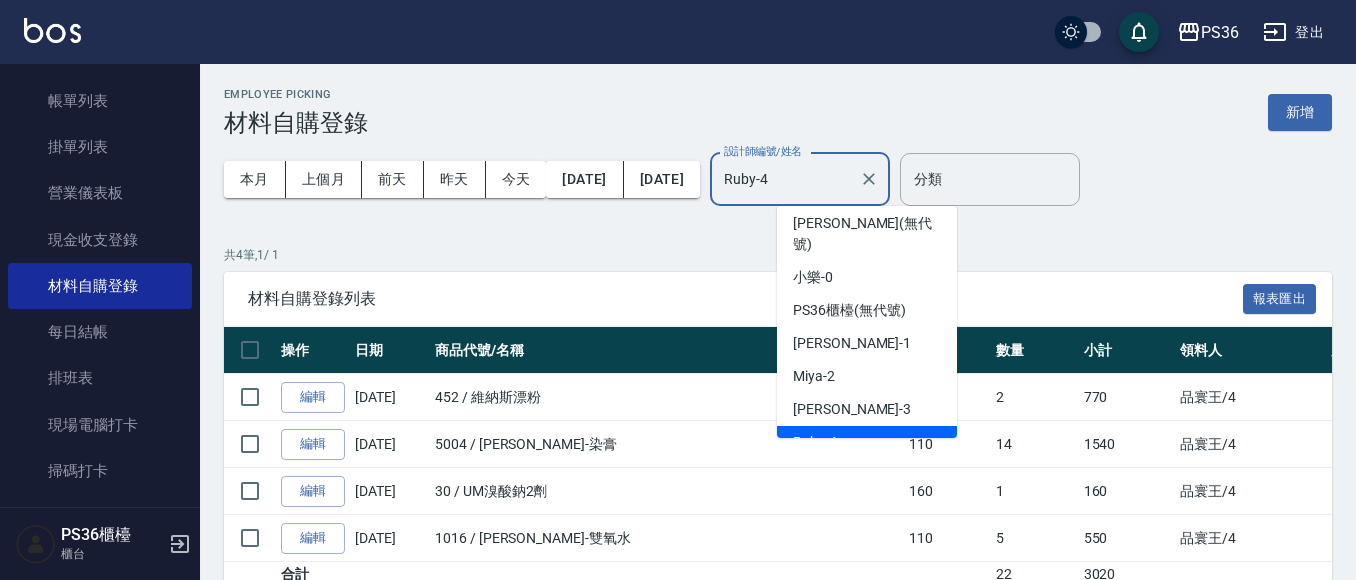 click on "Ruby-4" at bounding box center (785, 179) 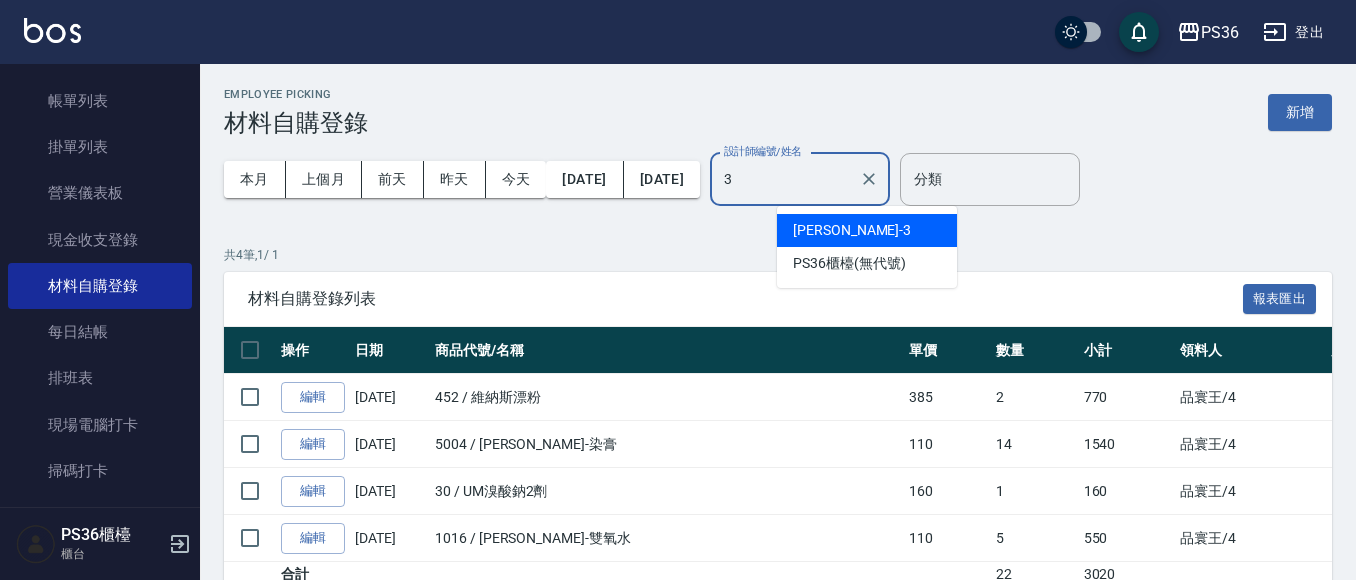 scroll, scrollTop: 0, scrollLeft: 0, axis: both 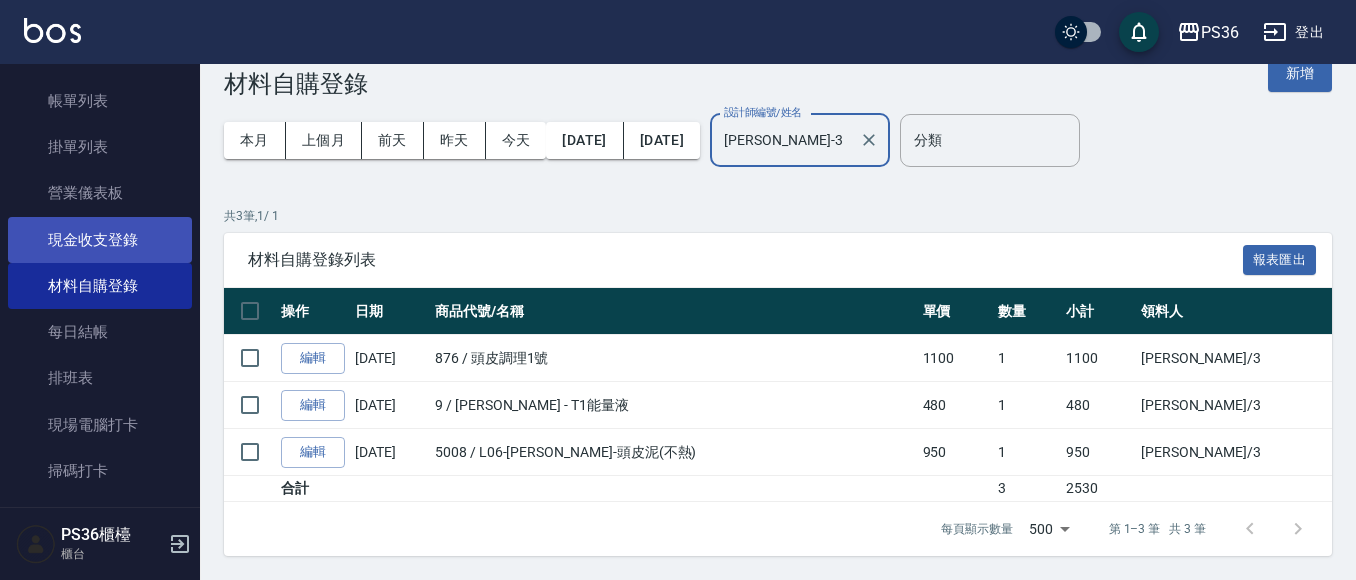 type on "[PERSON_NAME]-3" 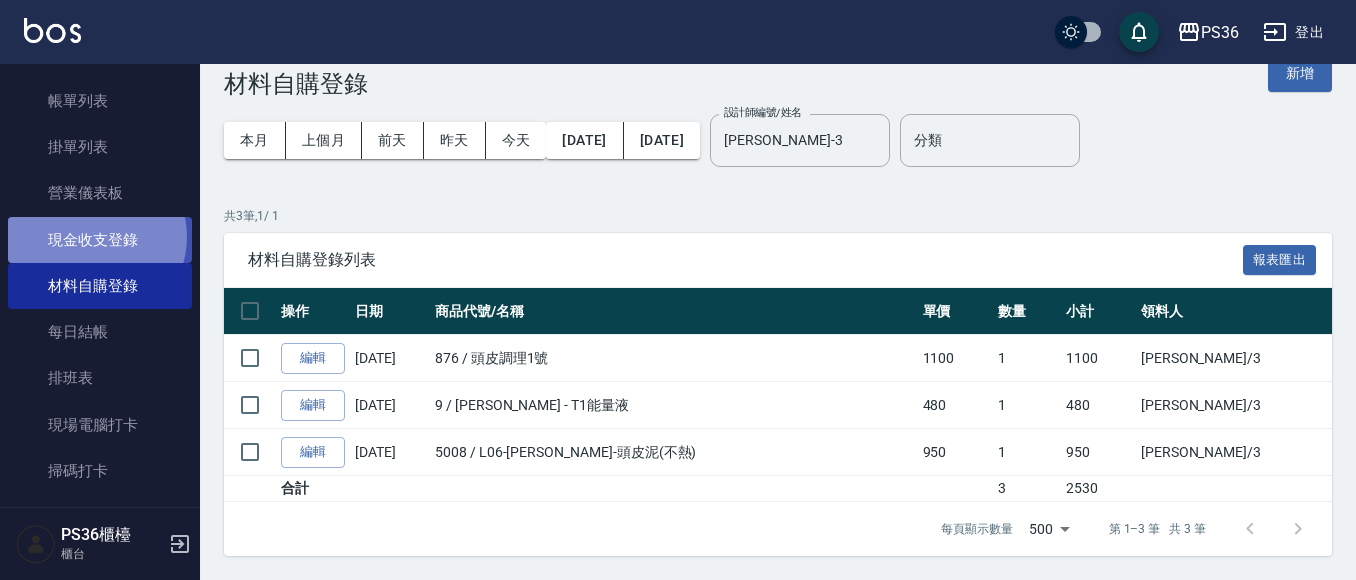 click on "現金收支登錄" at bounding box center [100, 240] 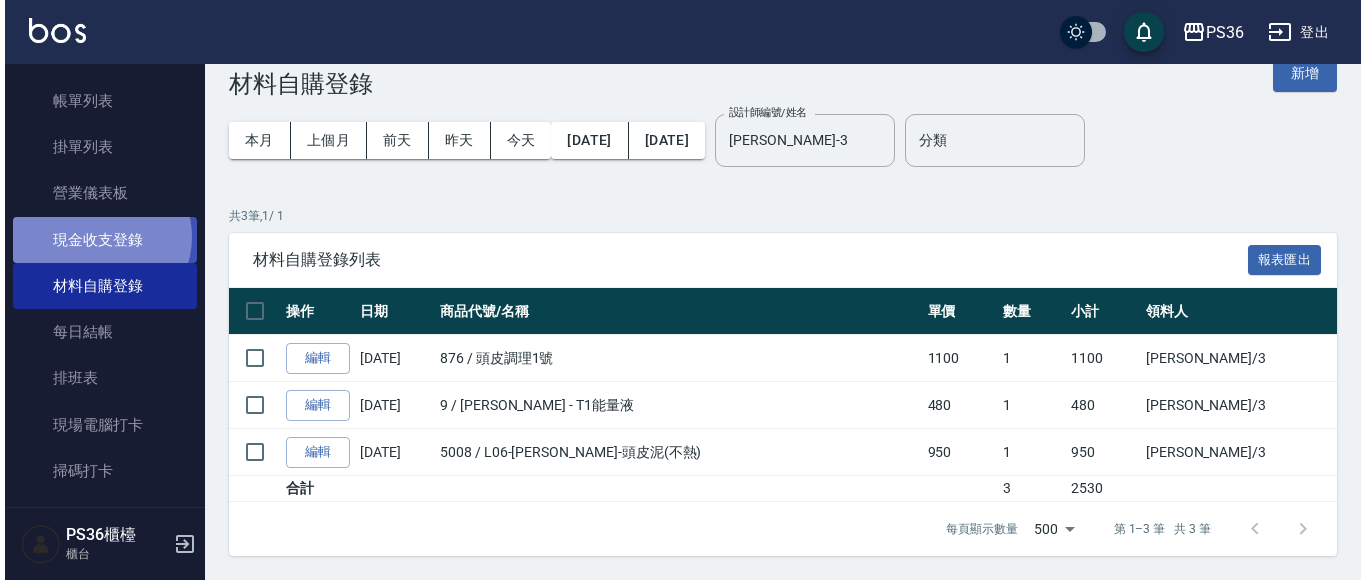 scroll, scrollTop: 0, scrollLeft: 0, axis: both 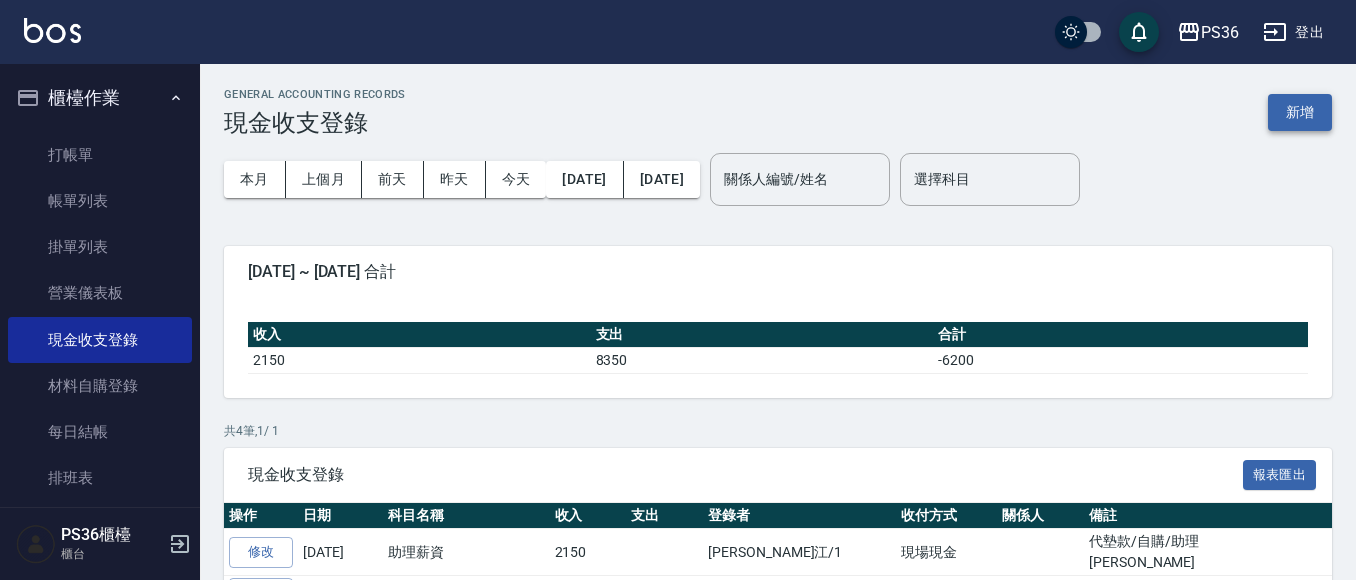 click on "新增" at bounding box center (1300, 112) 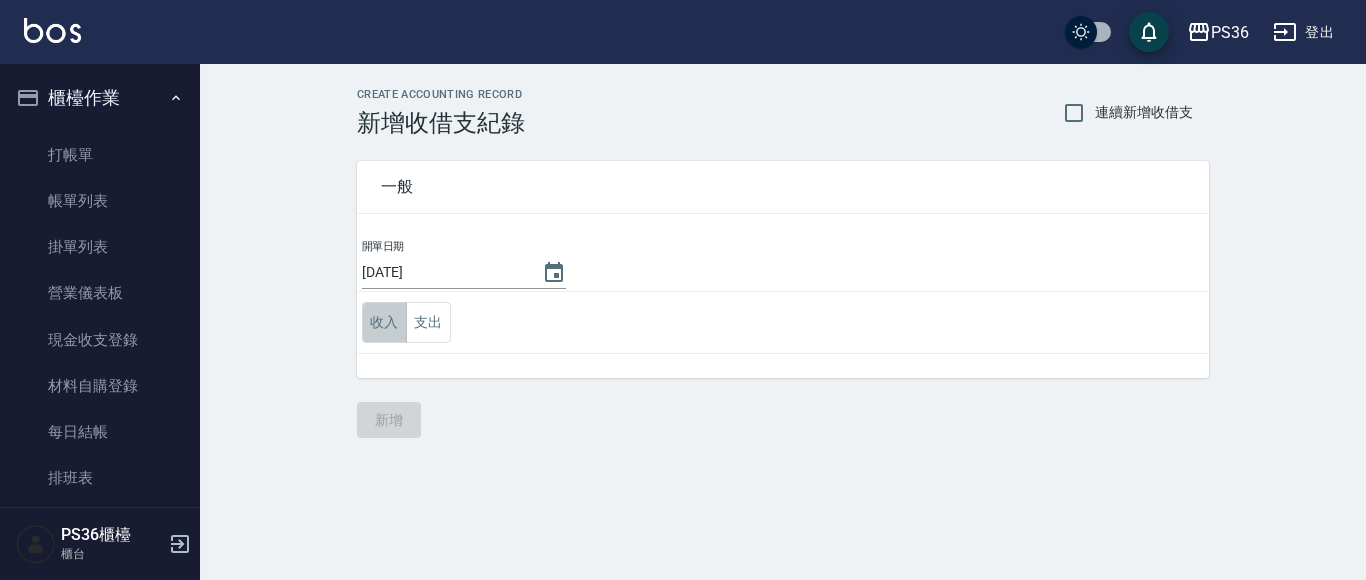 click on "收入" at bounding box center [384, 322] 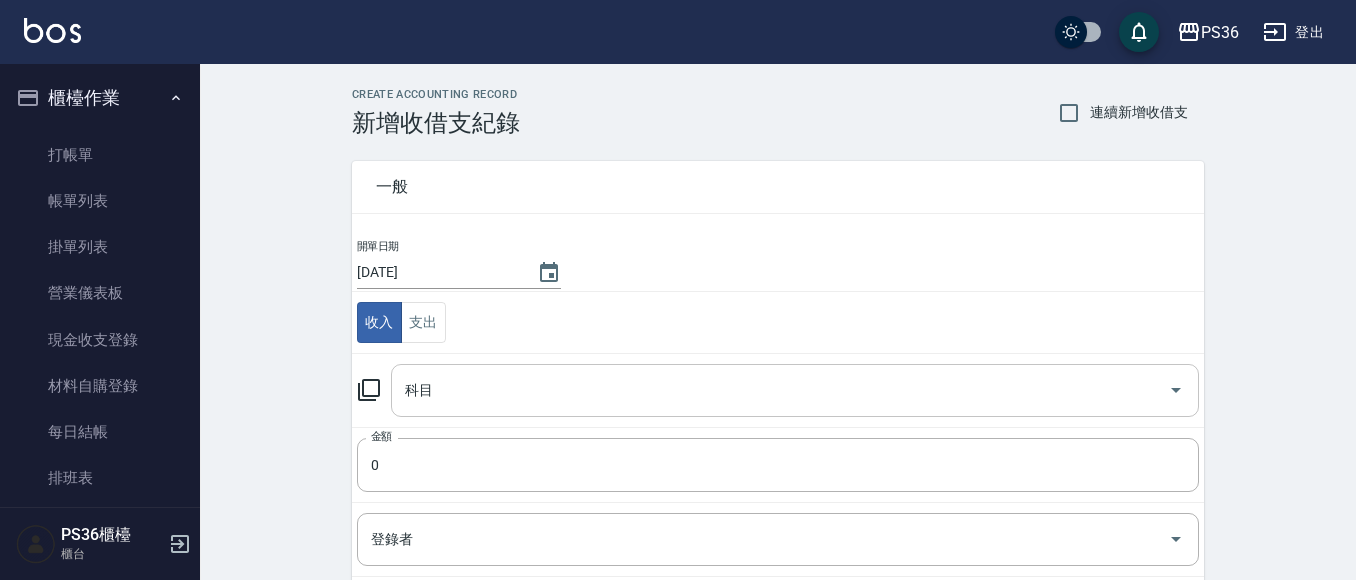 click on "科目" at bounding box center (780, 390) 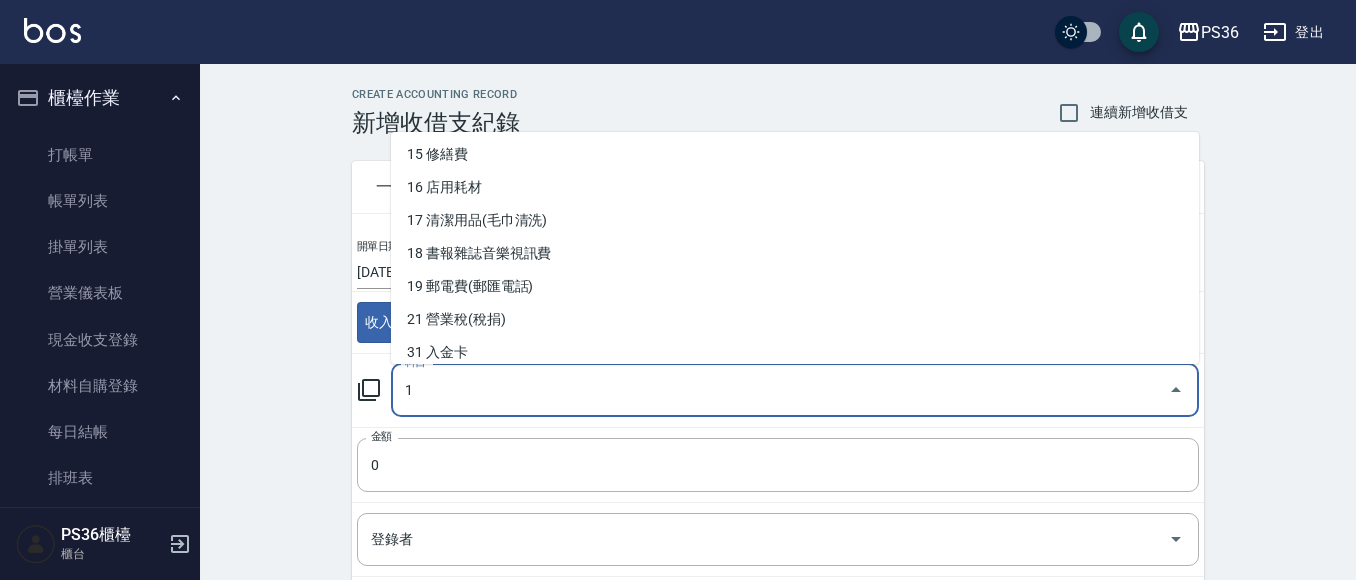 scroll, scrollTop: 0, scrollLeft: 0, axis: both 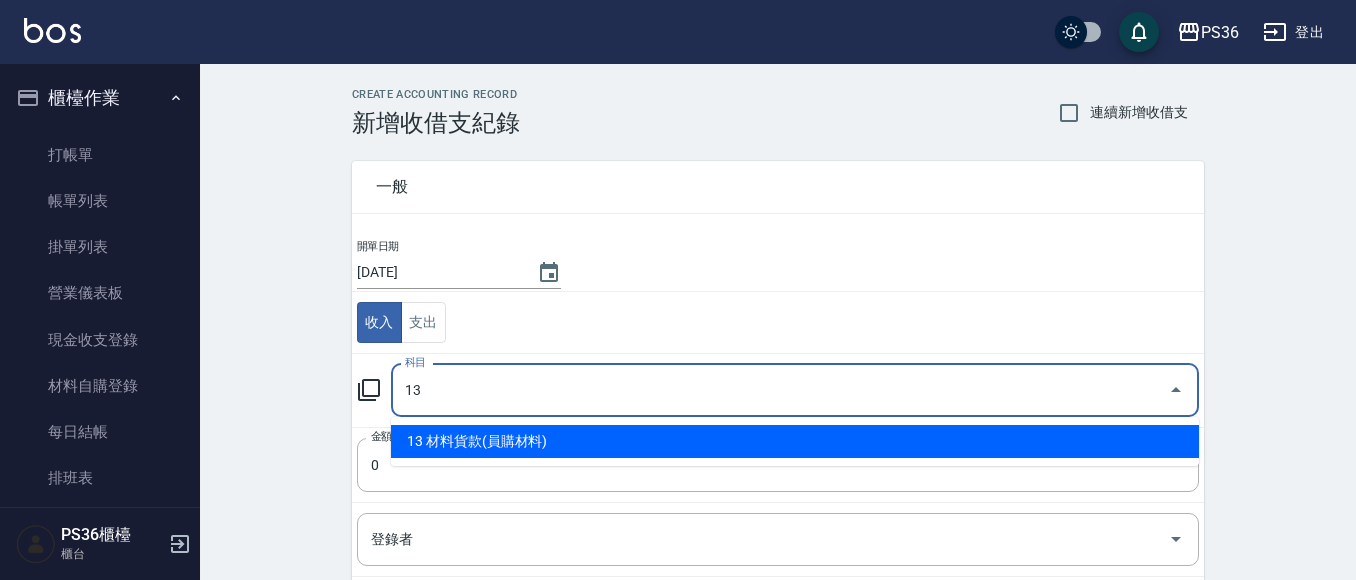 click on "13 材料貨款(員購材料)" at bounding box center (795, 441) 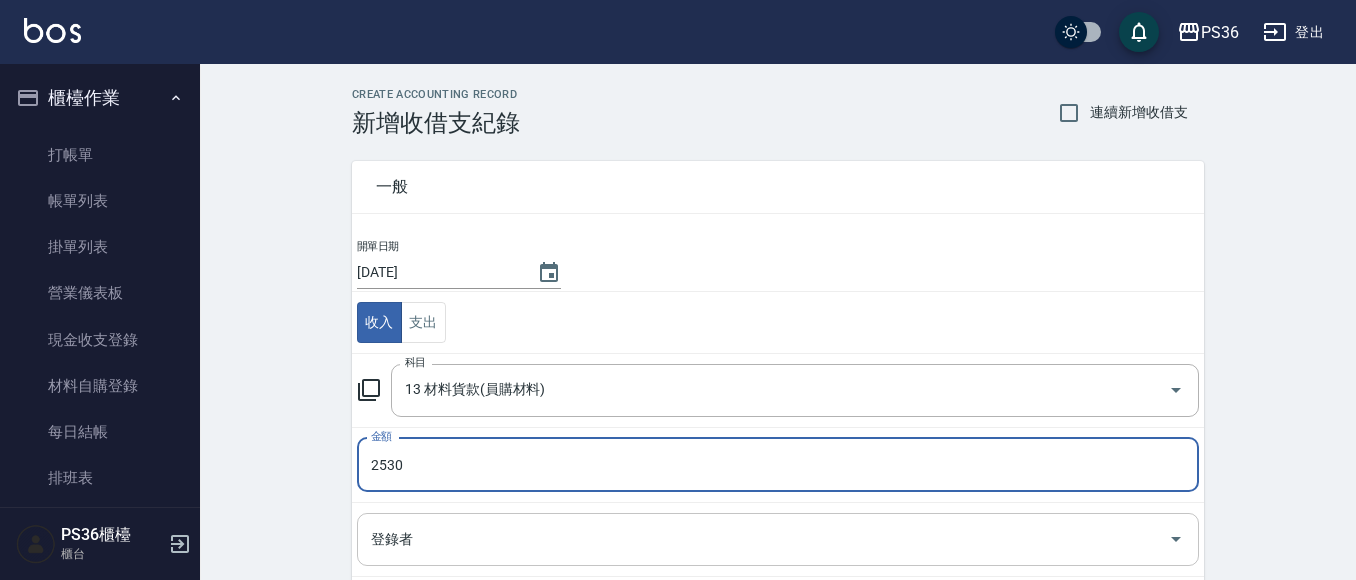 type on "2530" 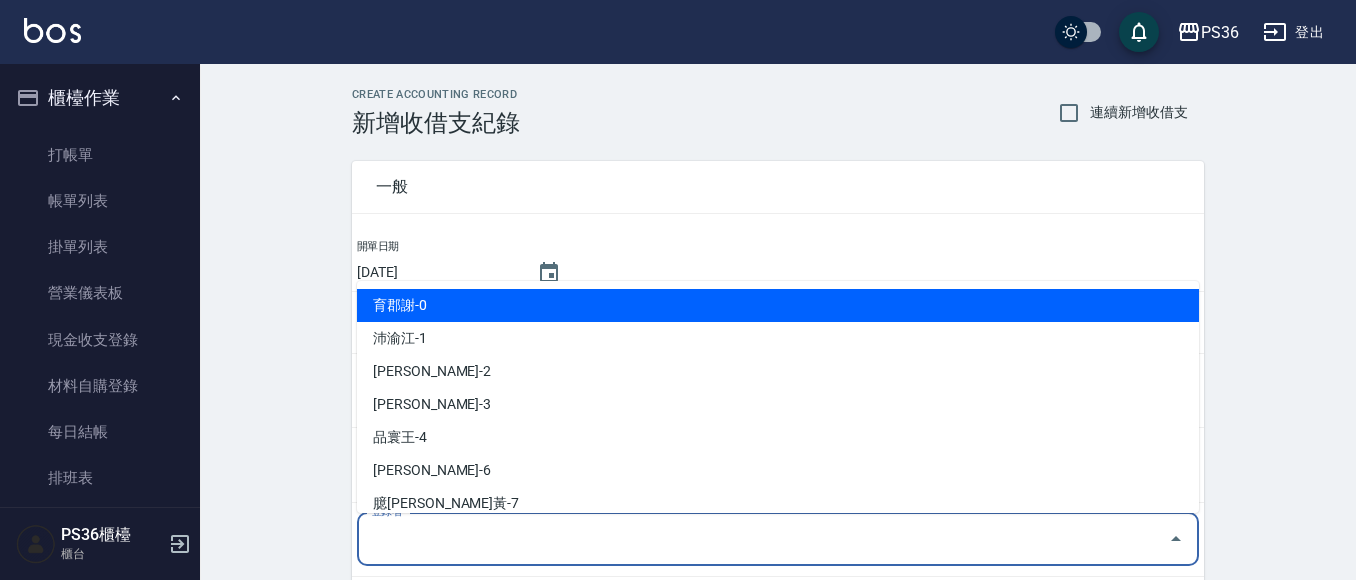 click on "登錄者" at bounding box center (763, 539) 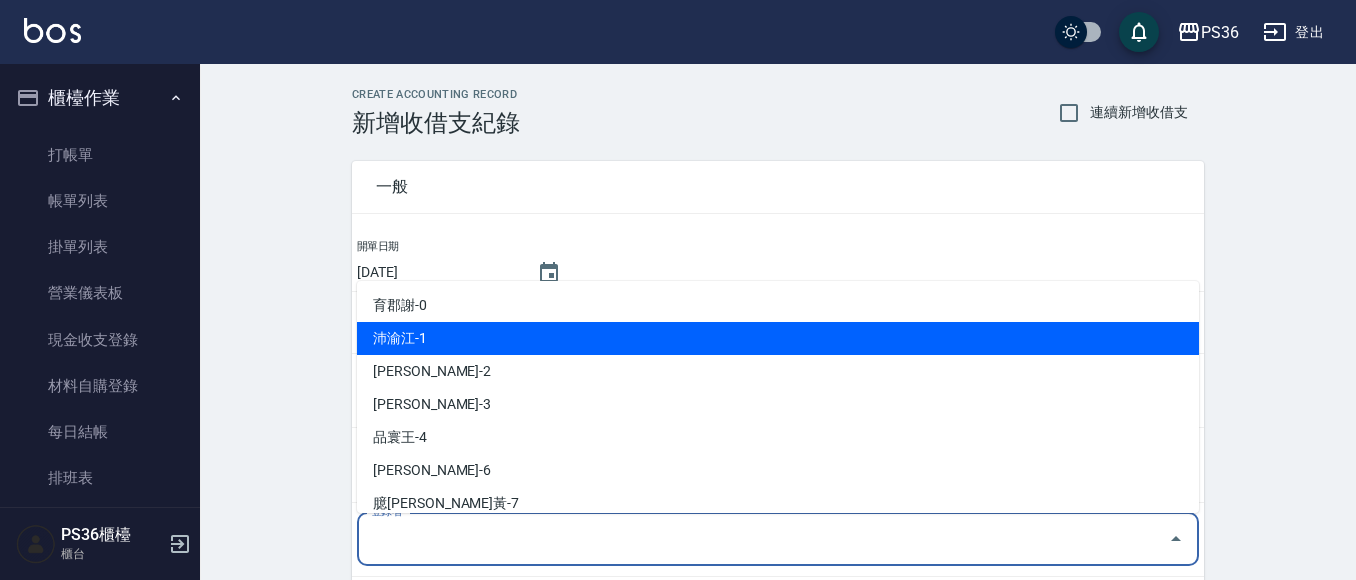 click on "沛渝江-1" at bounding box center [778, 338] 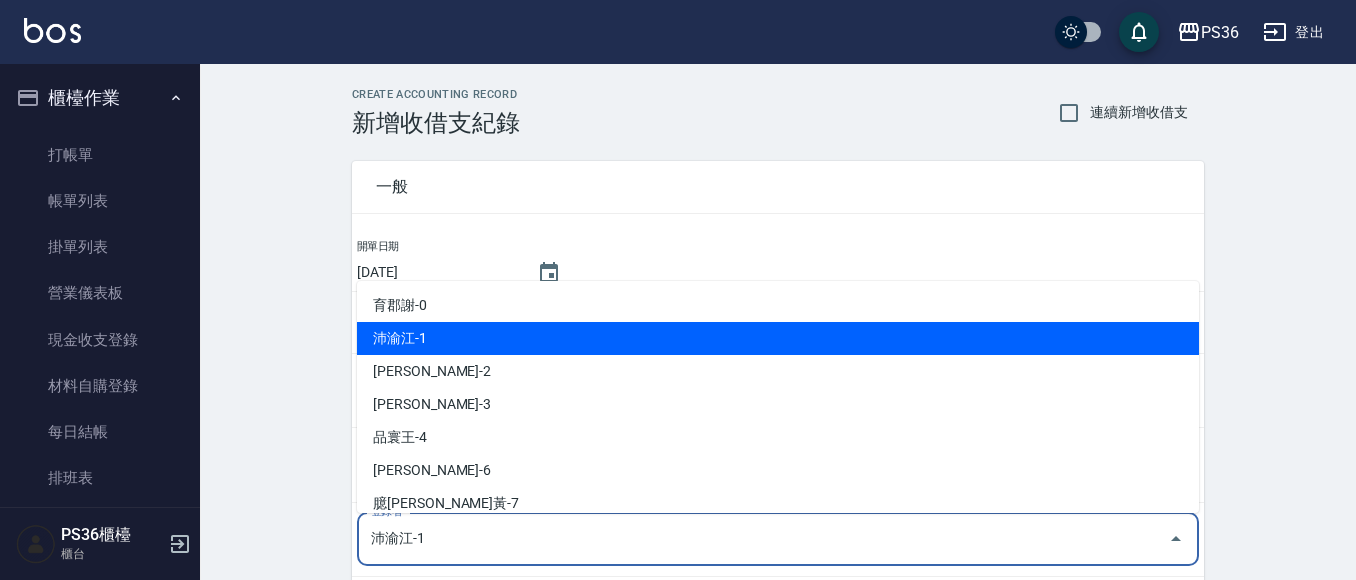 scroll, scrollTop: 303, scrollLeft: 0, axis: vertical 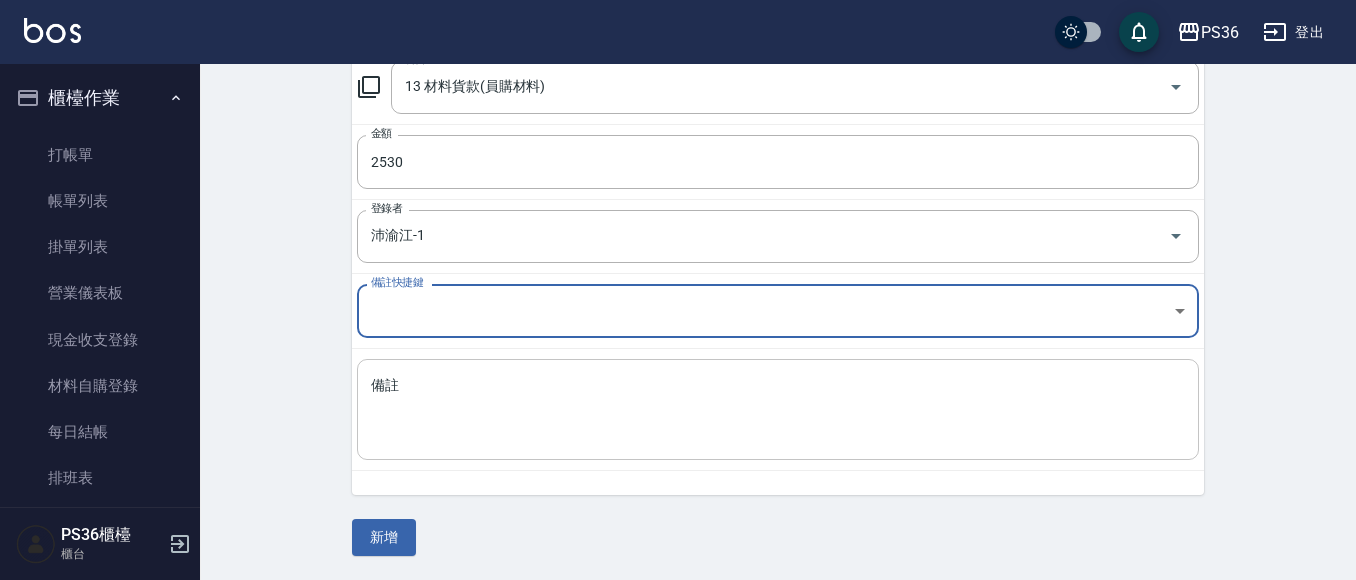 click on "備註" at bounding box center [778, 410] 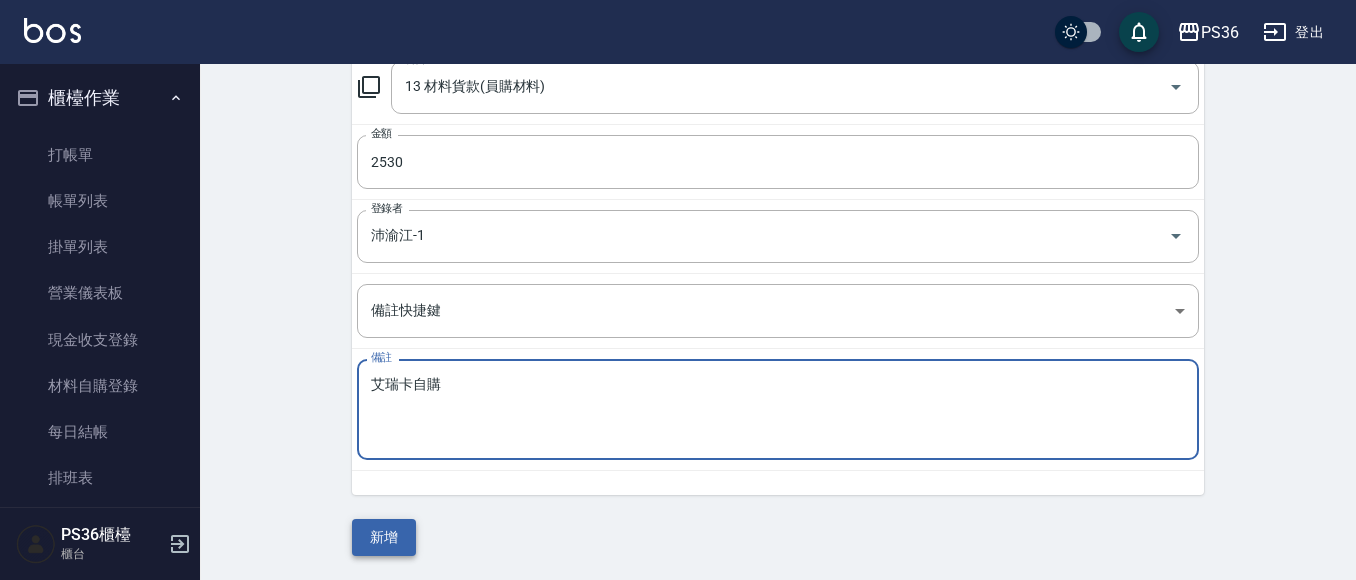 type on "艾瑞卡自購" 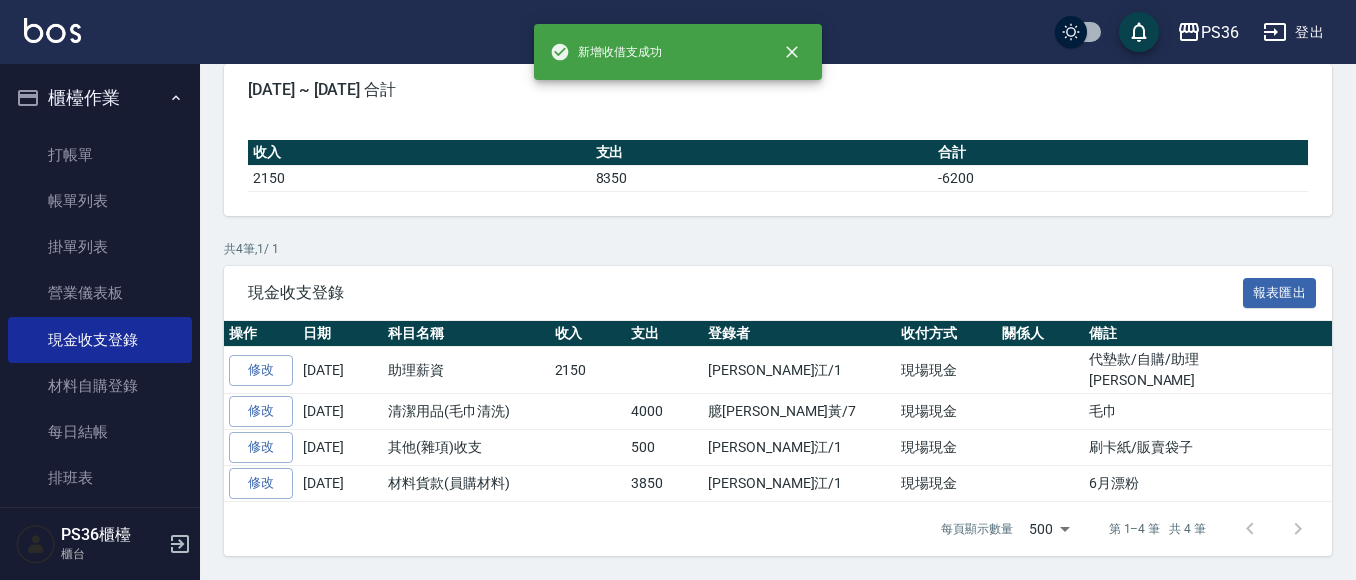 scroll, scrollTop: 0, scrollLeft: 0, axis: both 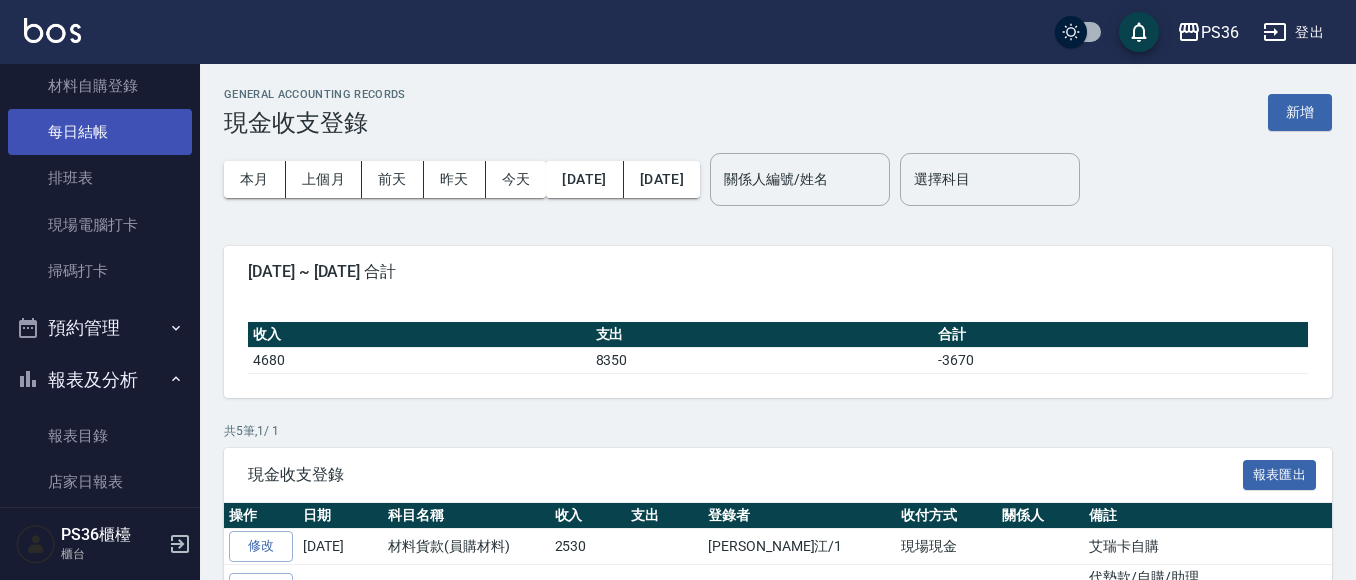 click on "每日結帳" at bounding box center [100, 132] 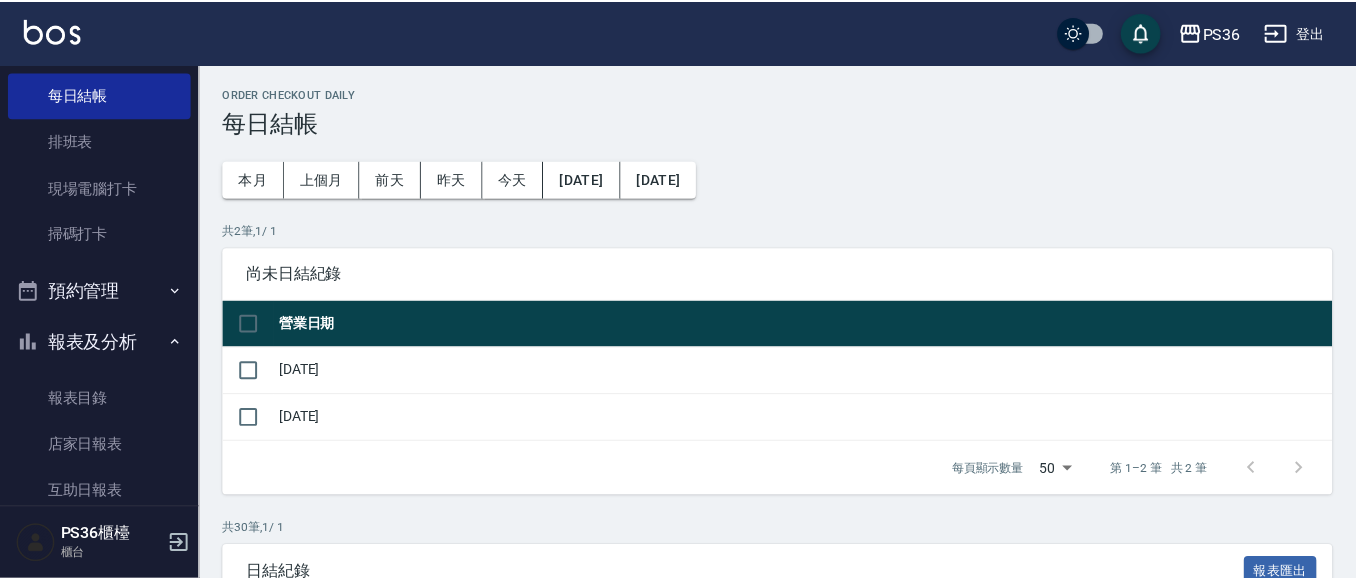 scroll, scrollTop: 400, scrollLeft: 0, axis: vertical 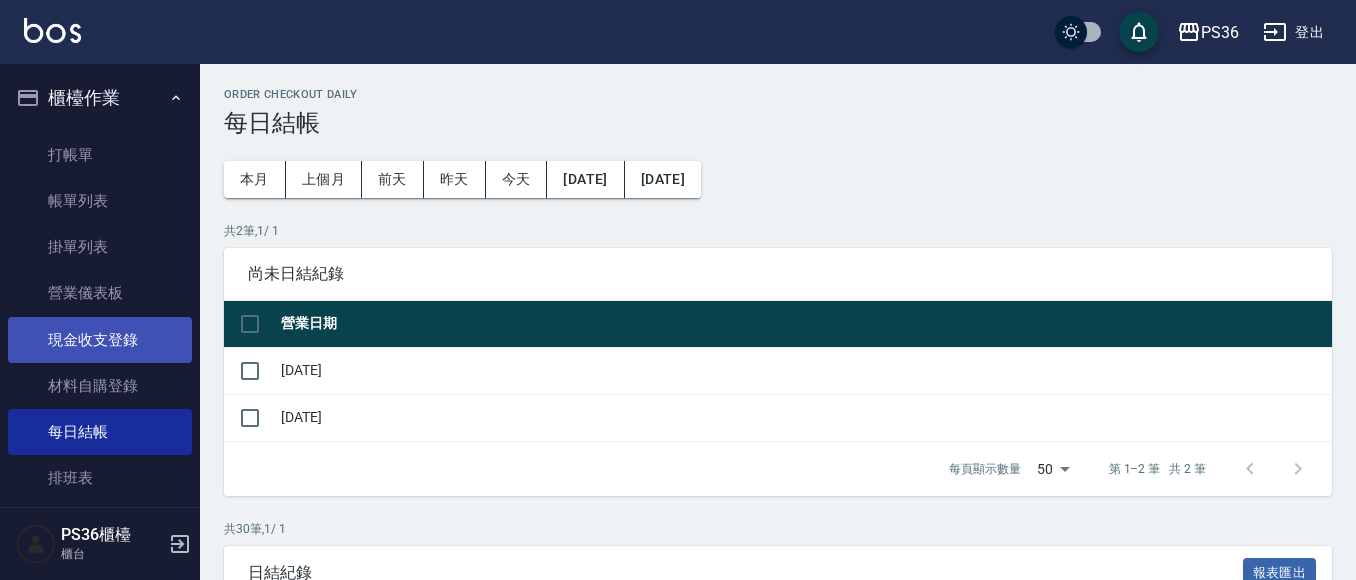 click on "現金收支登錄" at bounding box center (100, 340) 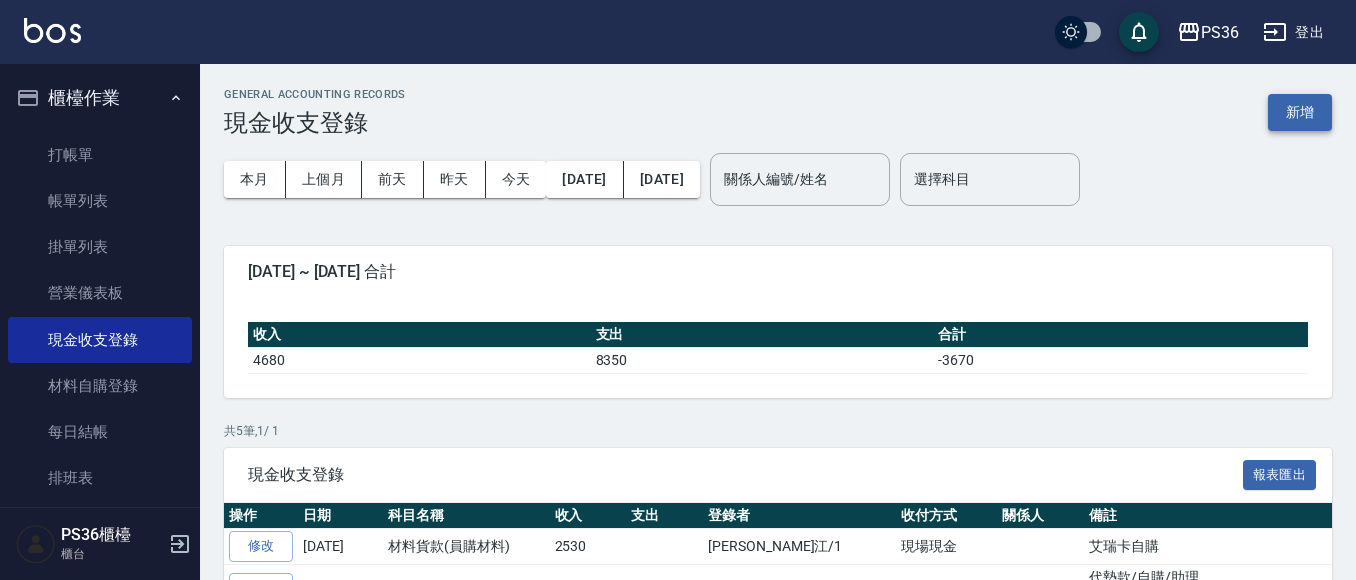 click on "新增" at bounding box center [1300, 112] 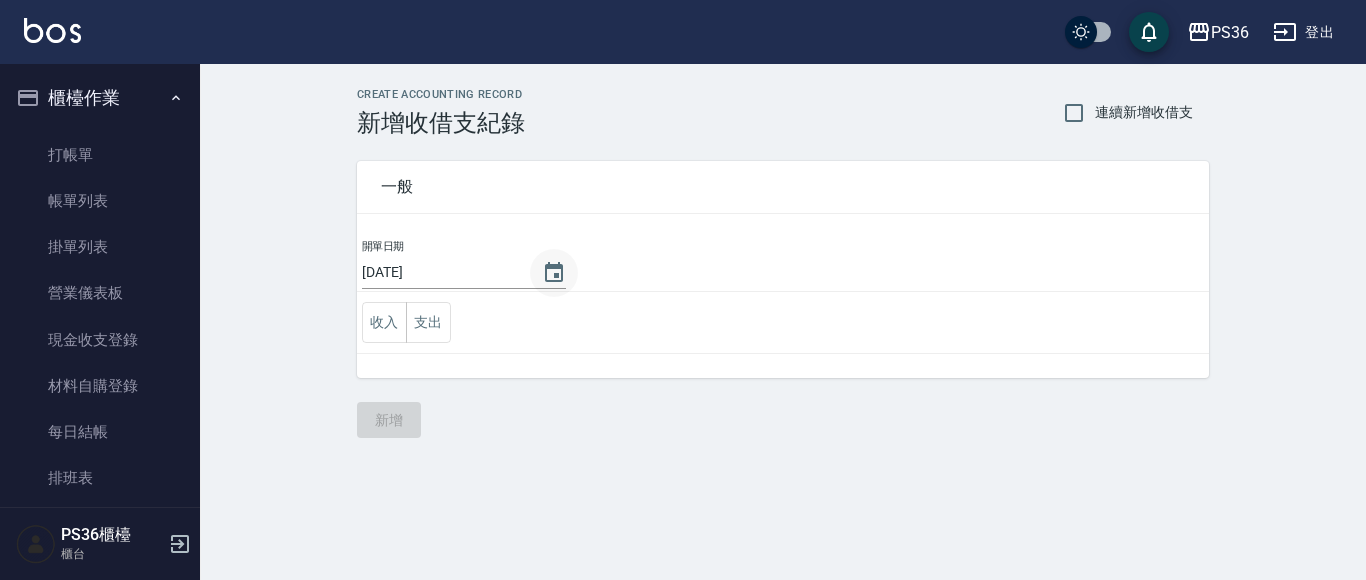 click at bounding box center [554, 273] 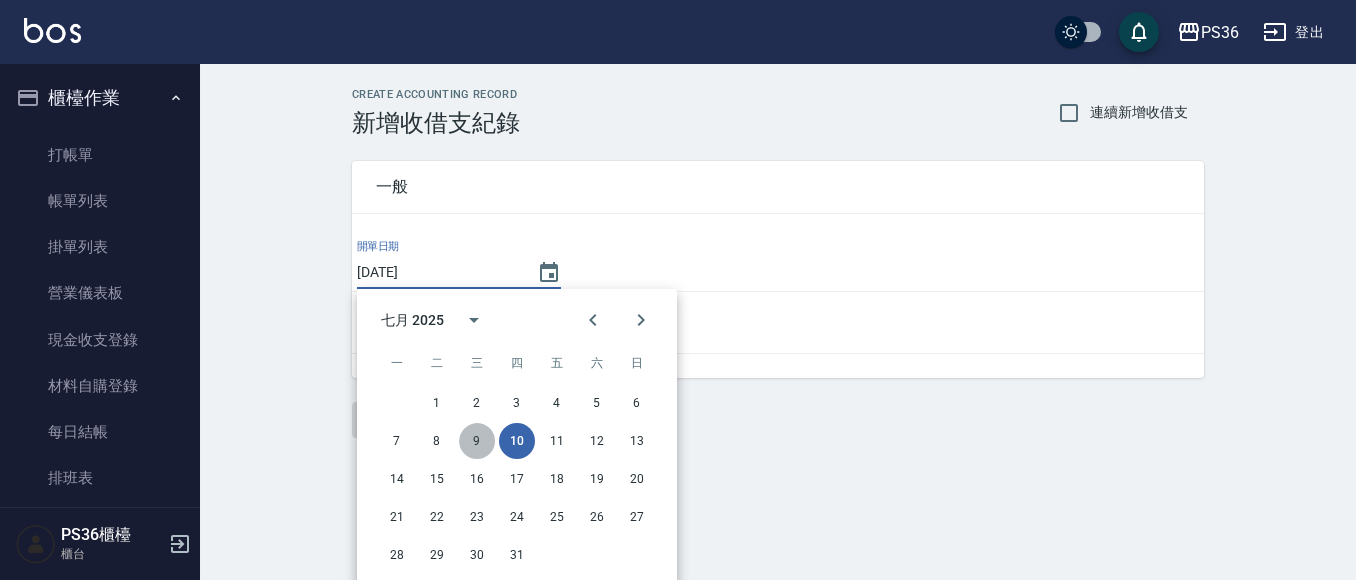 click on "9" at bounding box center (477, 441) 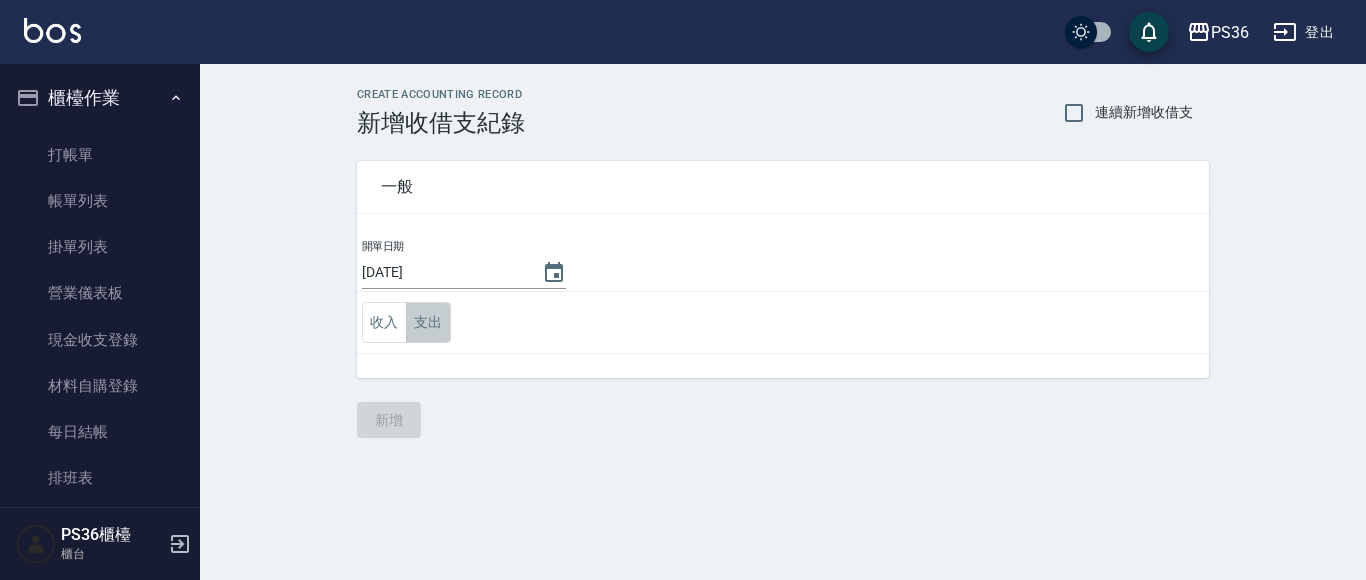 click on "支出" at bounding box center (428, 322) 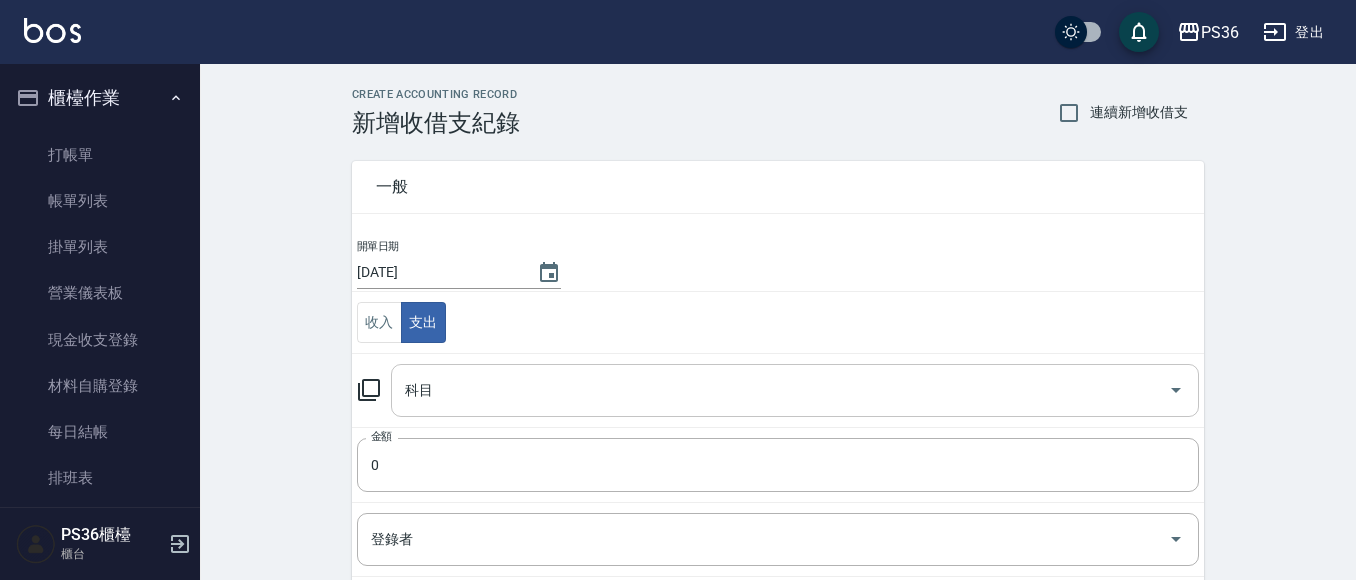 click on "科目" at bounding box center (780, 390) 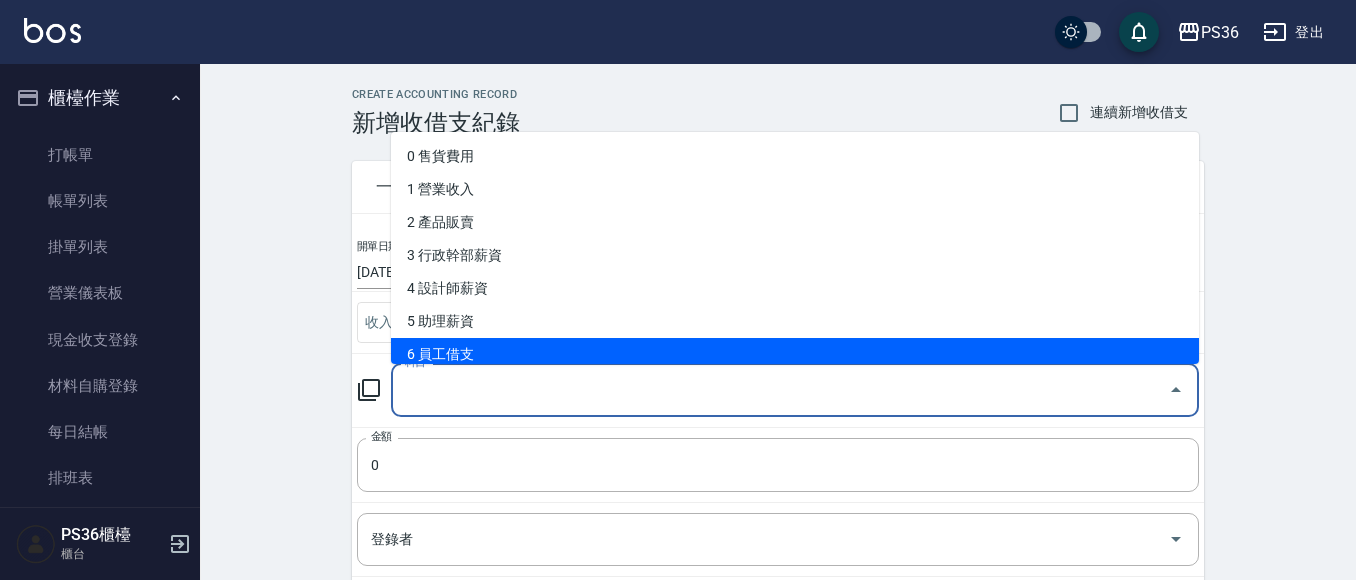 click on "6 員工借支" at bounding box center [795, 354] 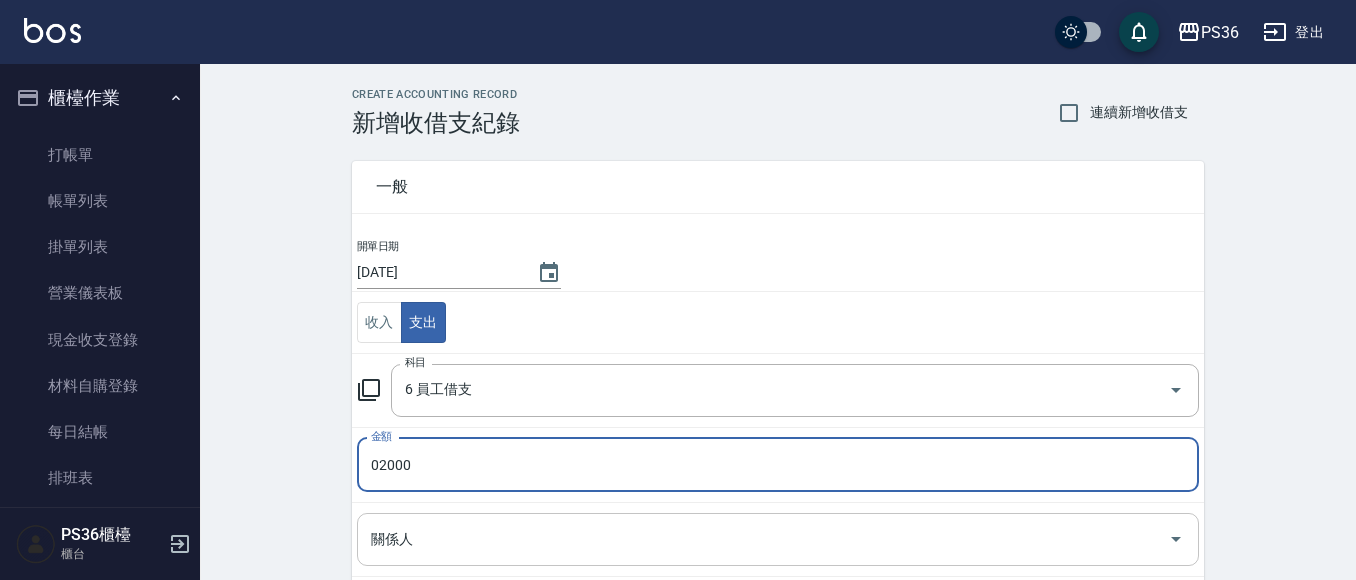 type on "02000" 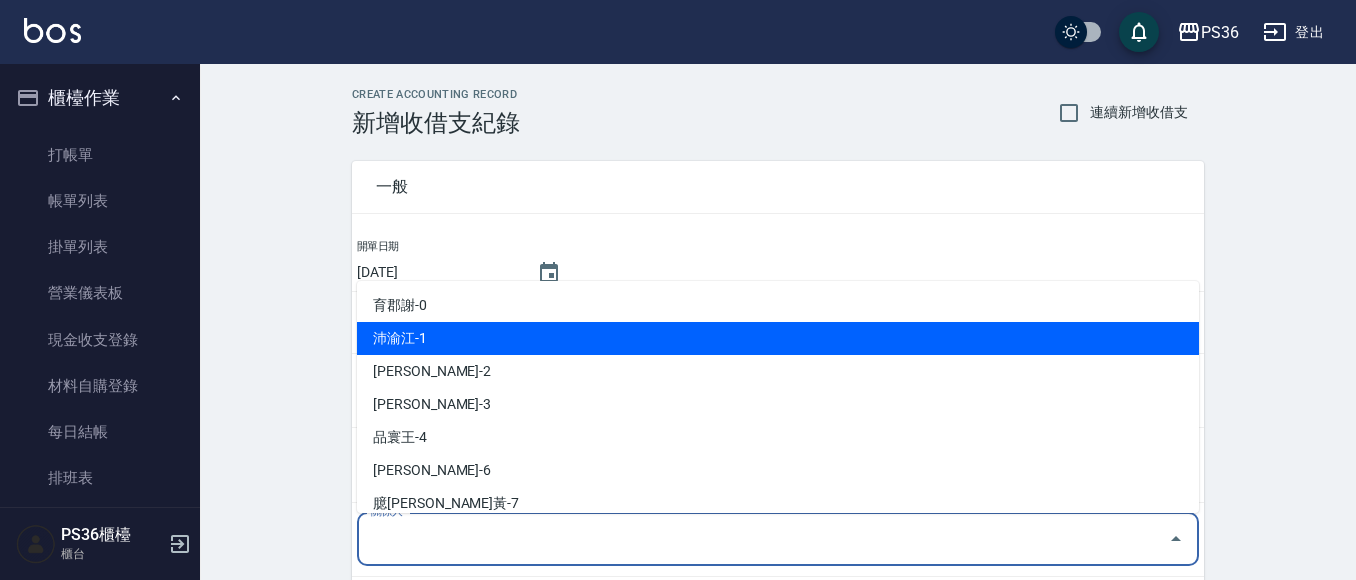 click on "沛渝江-1" at bounding box center [778, 338] 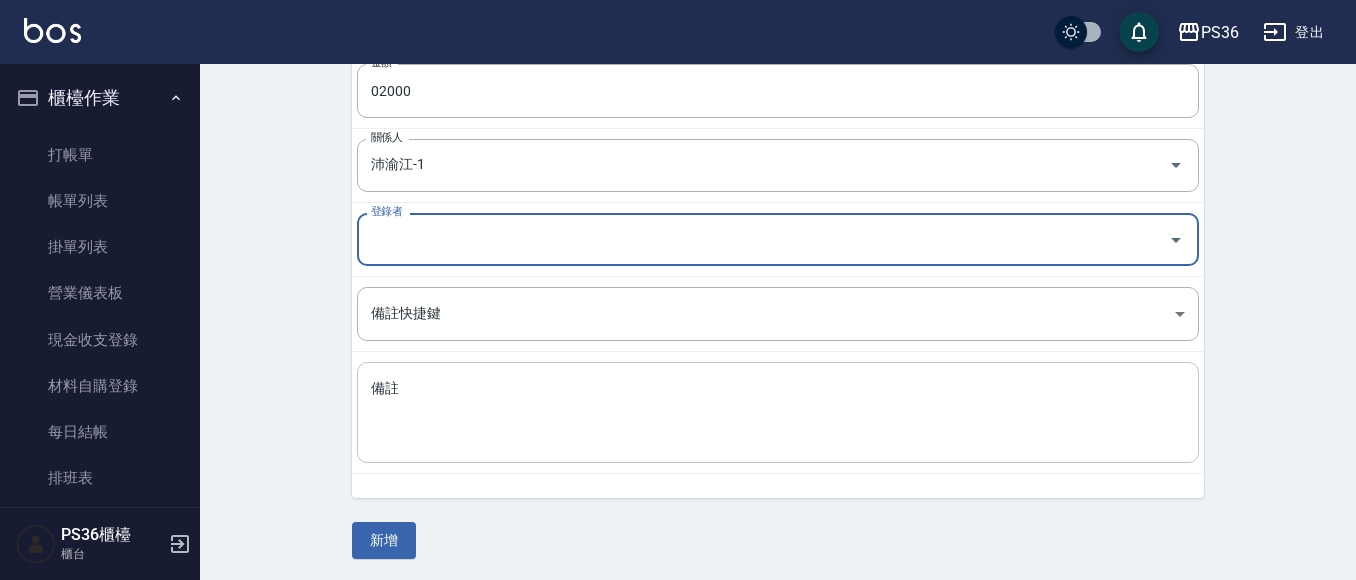 scroll, scrollTop: 377, scrollLeft: 0, axis: vertical 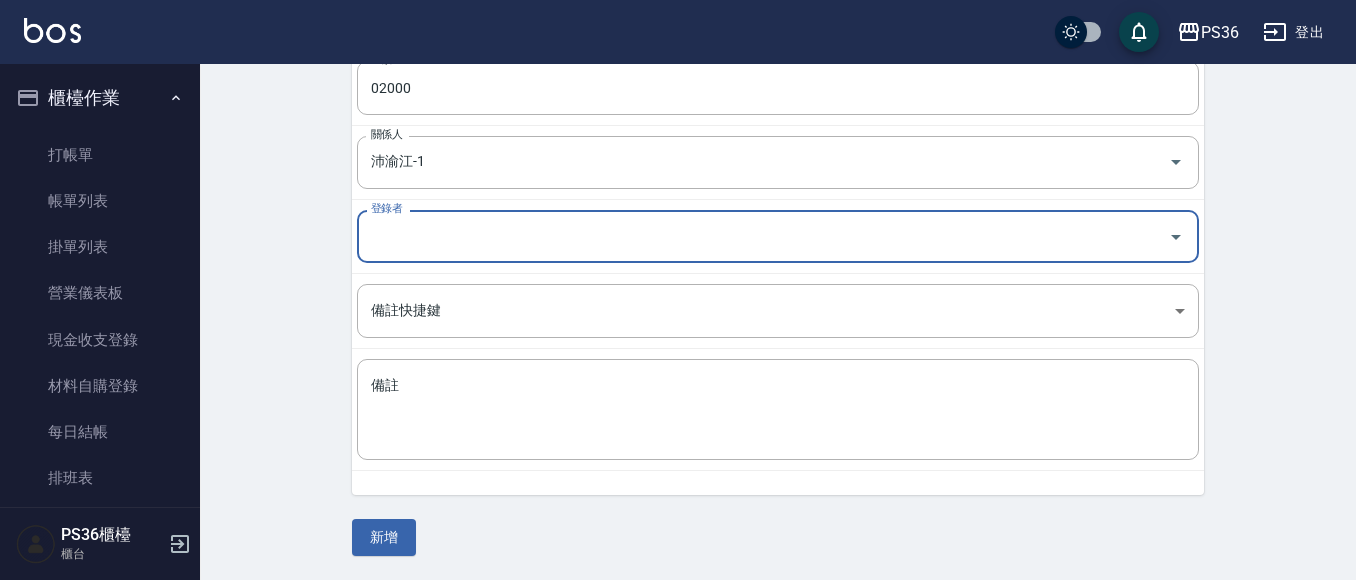 click on "登錄者" at bounding box center [763, 236] 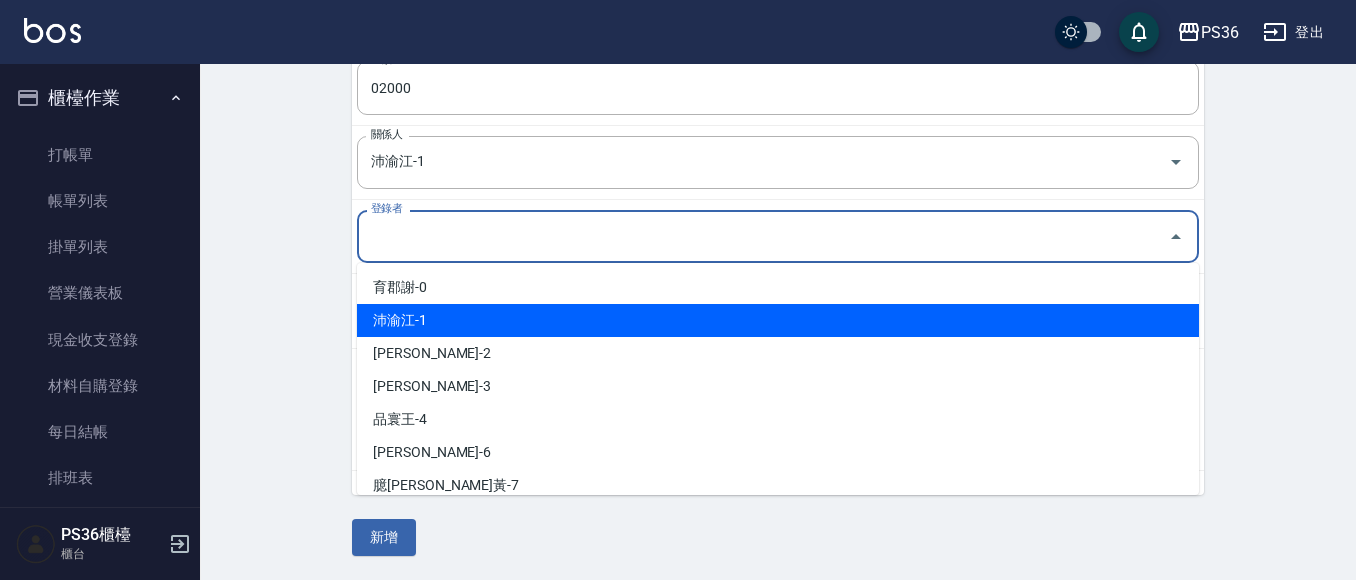 click on "沛渝江-1" at bounding box center (778, 320) 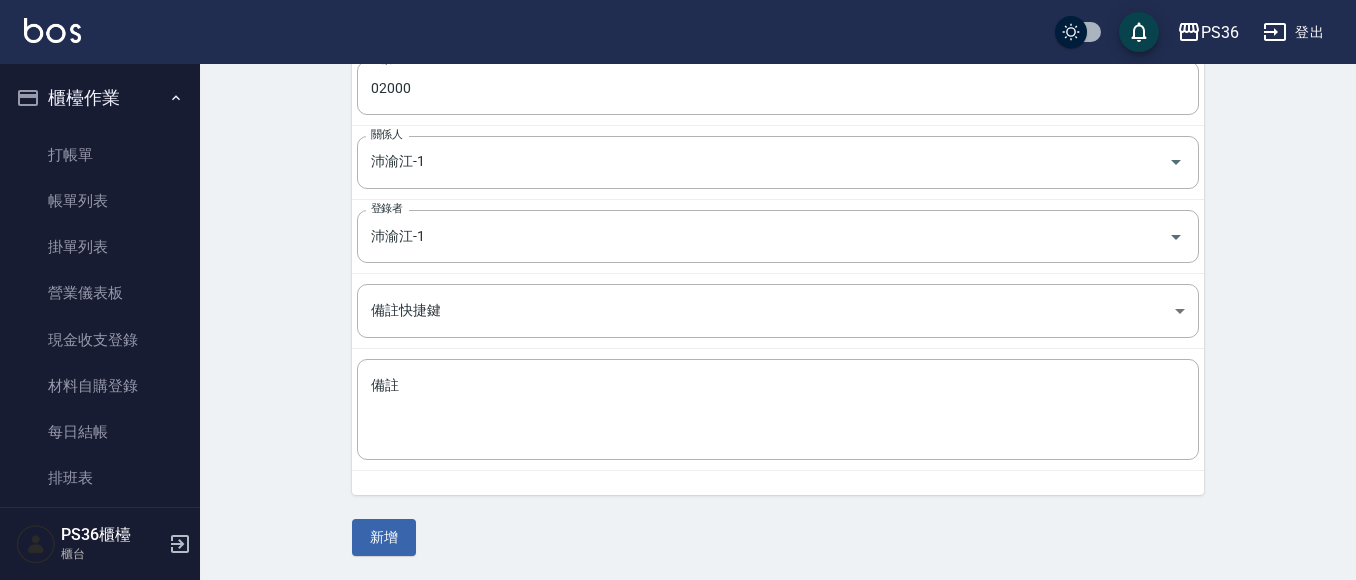 click on "一般 開單日期 [DATE] 收入 支出 科目 6 員工借支 科目 金額 02000 金額 關係人 沛渝江-1 關係人 登錄者 沛渝江-1 登錄者 備註快捷鍵 ​ 備註快捷鍵 備註 x 備註 新增" at bounding box center (778, 158) 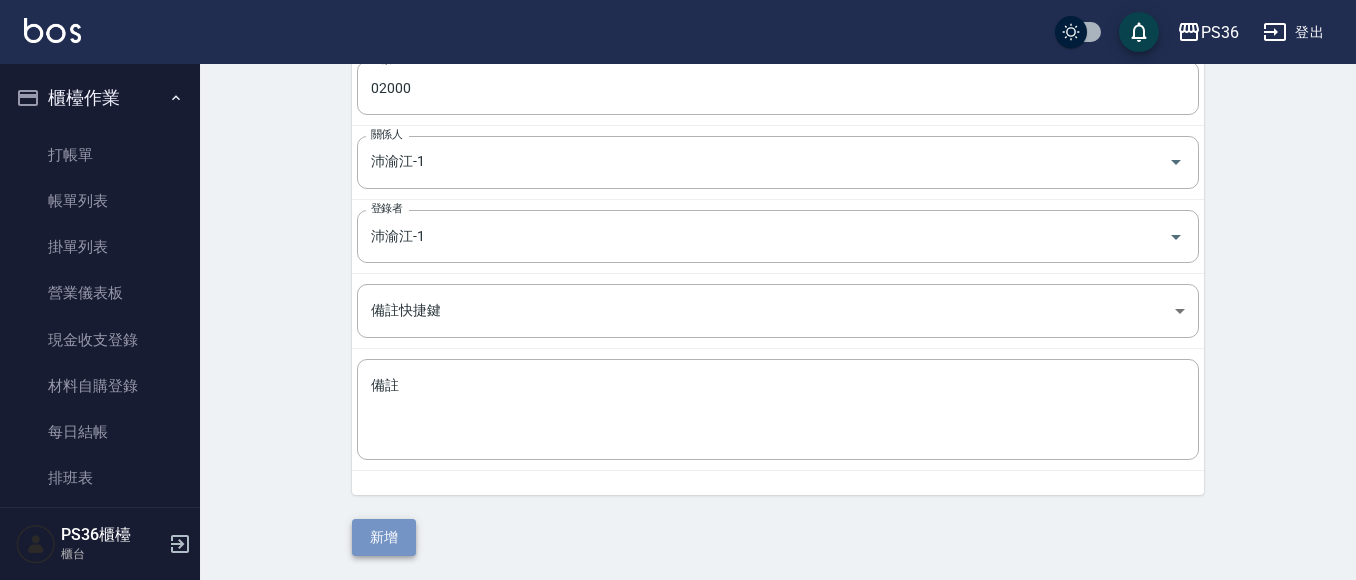 click on "新增" at bounding box center [384, 537] 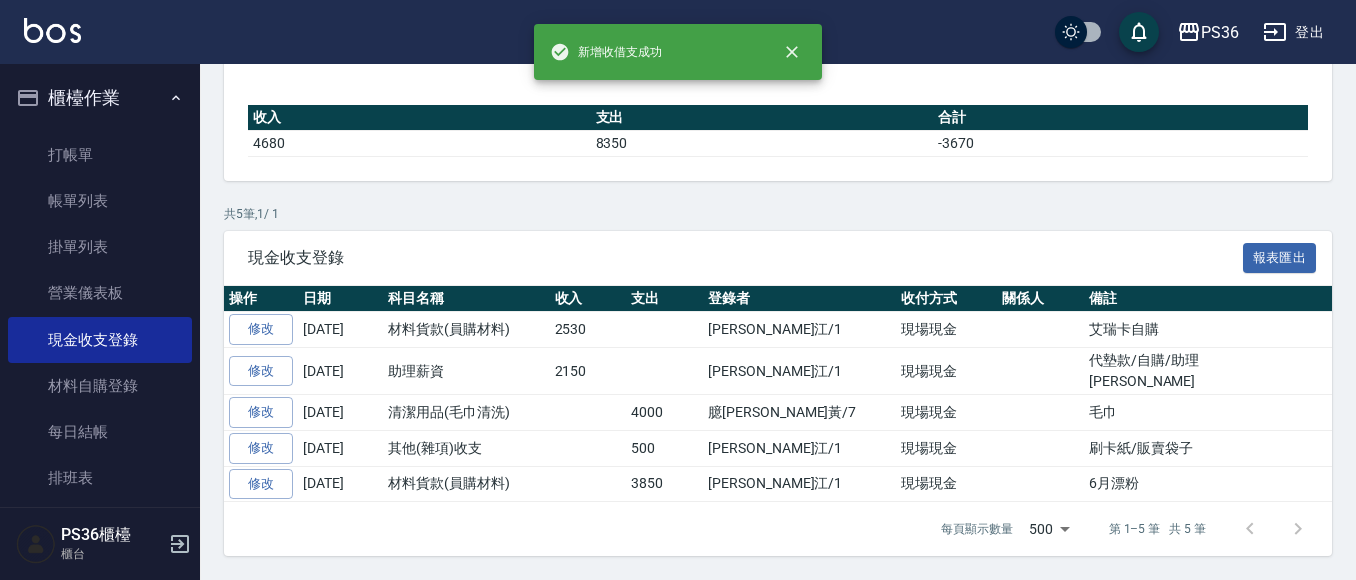 scroll, scrollTop: 0, scrollLeft: 0, axis: both 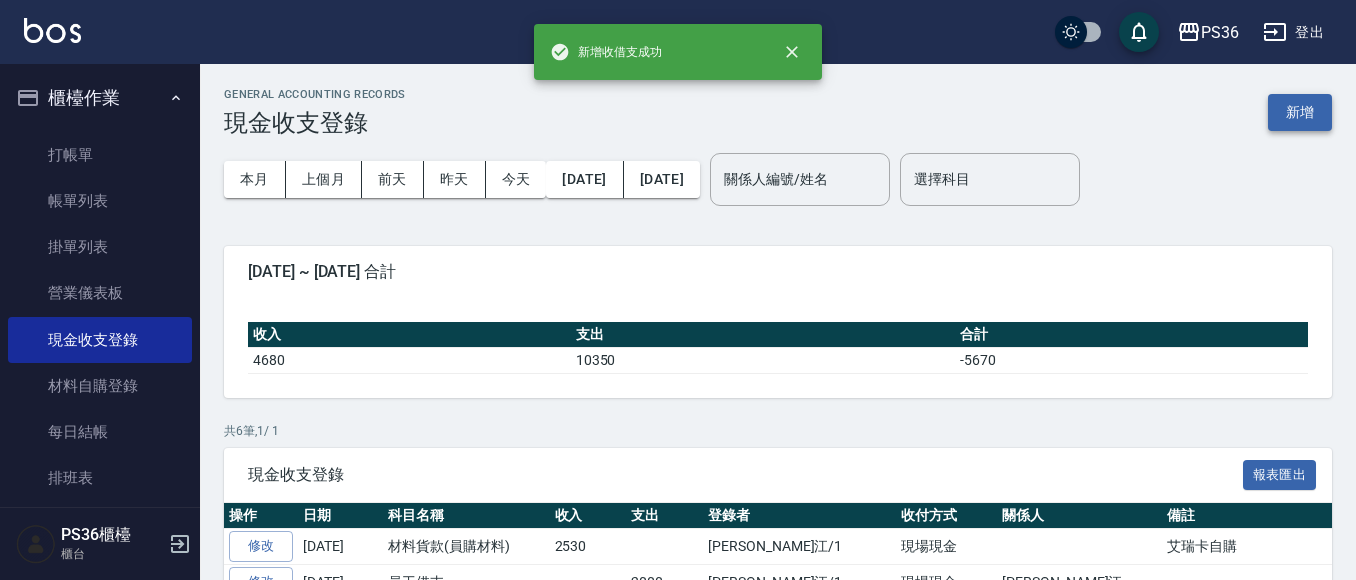 click on "新增" at bounding box center (1300, 112) 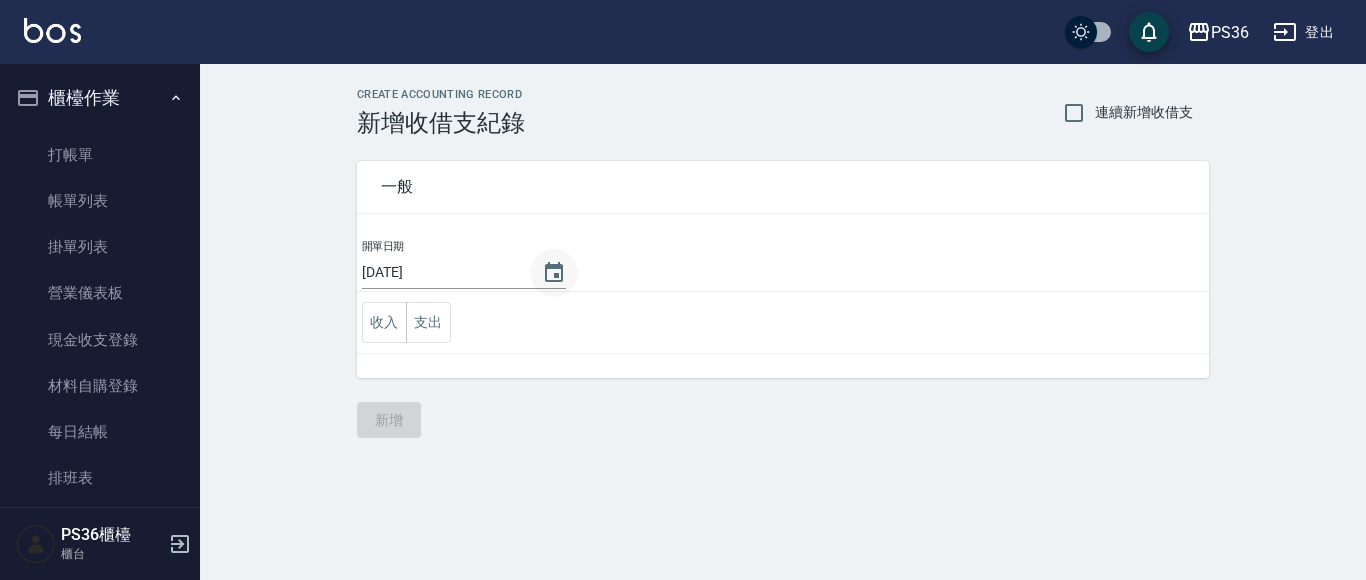 click 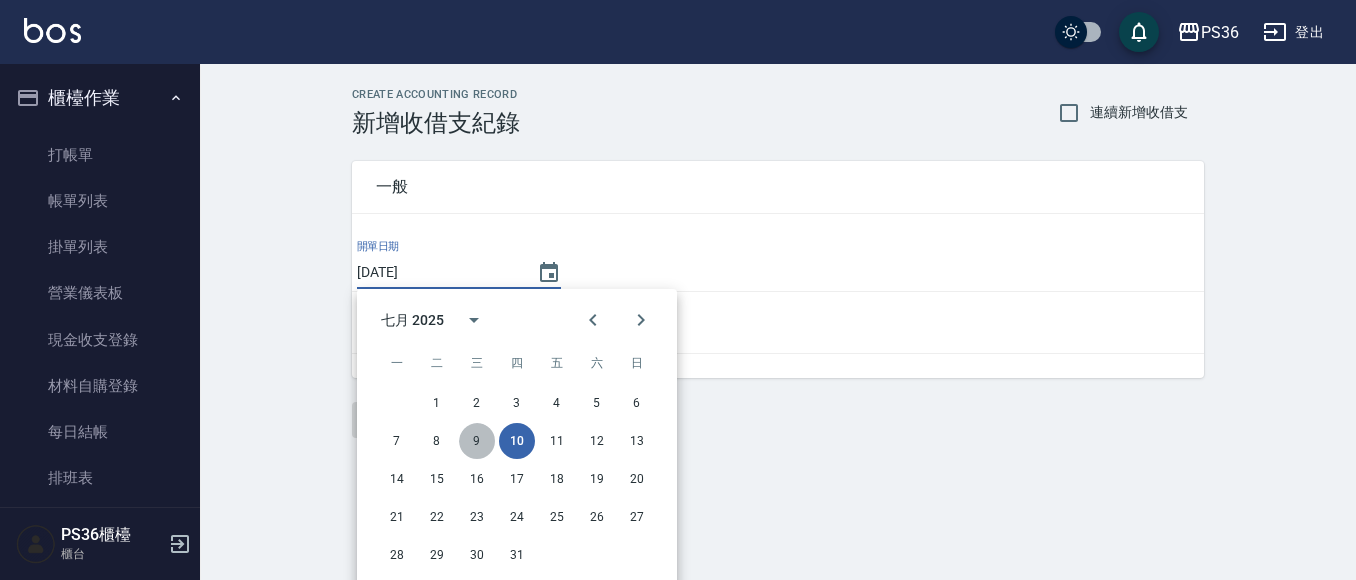 click on "9" at bounding box center (477, 441) 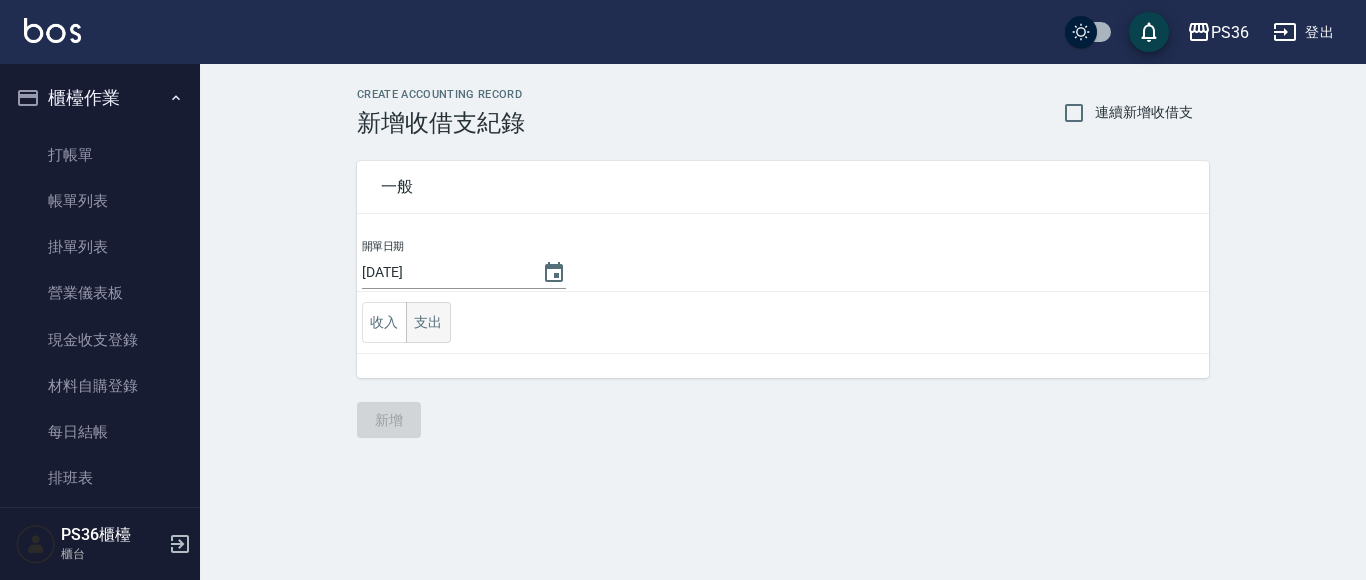 click on "支出" at bounding box center (428, 322) 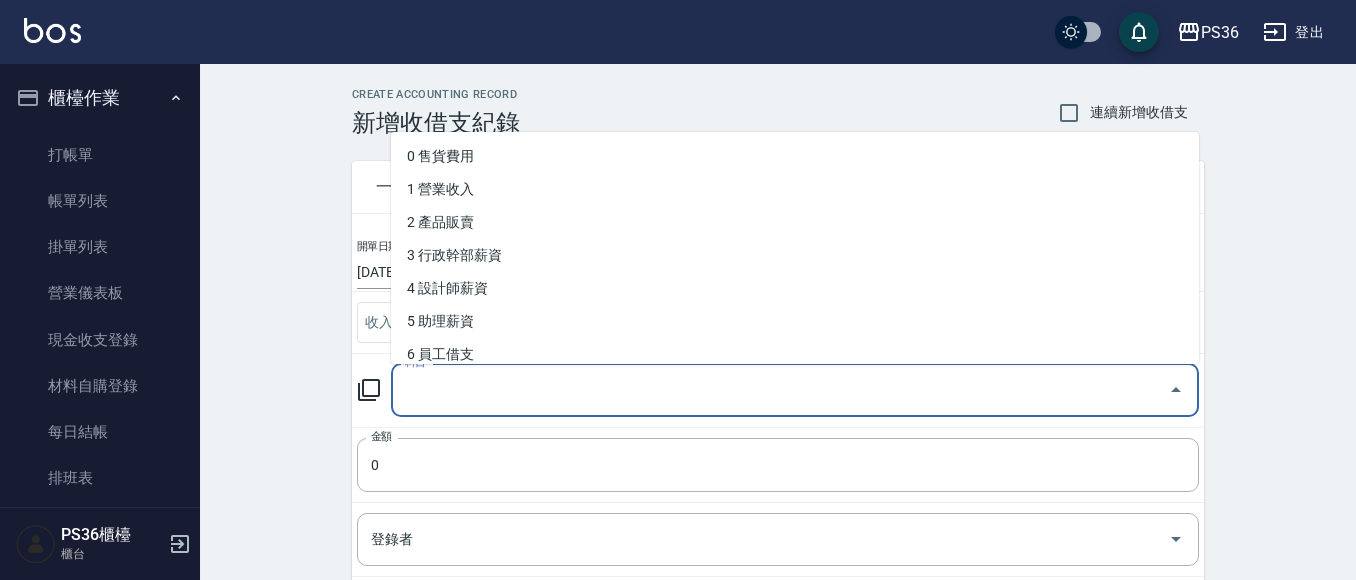 click on "科目" at bounding box center [780, 390] 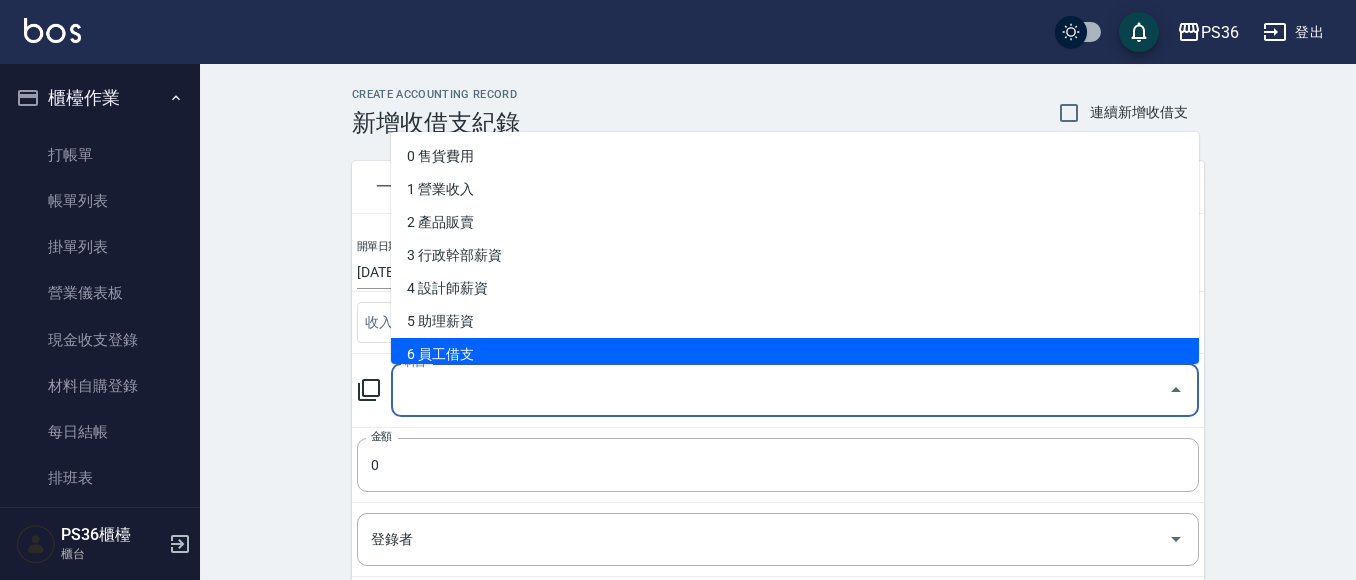 click on "6 員工借支" at bounding box center [795, 354] 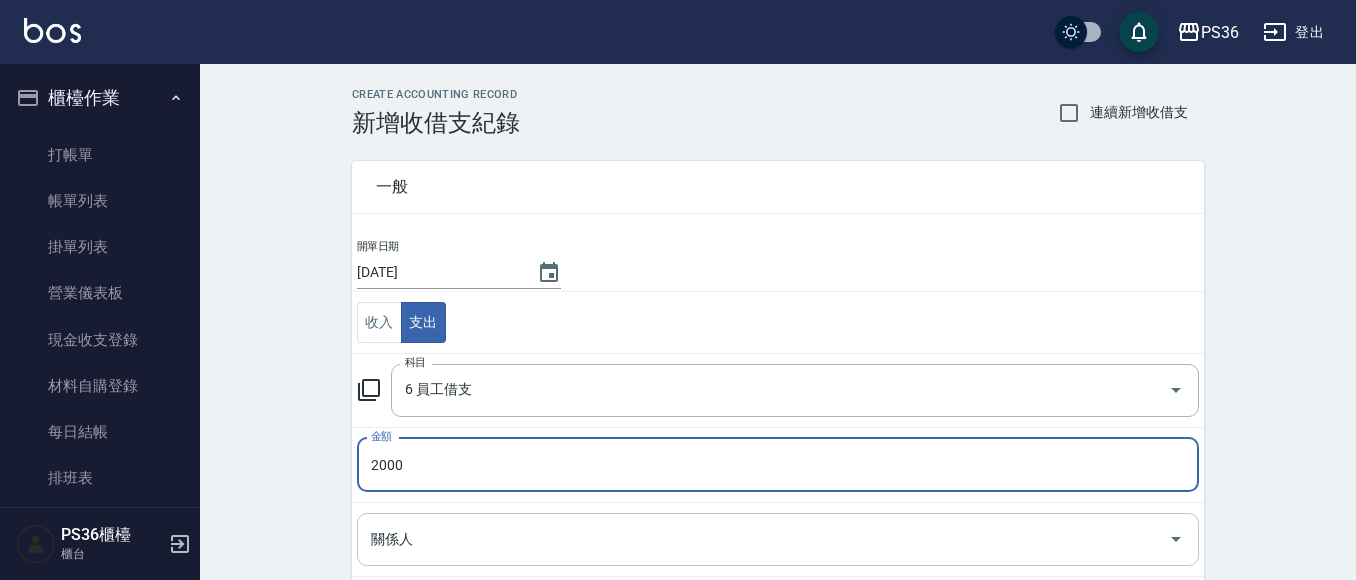 type on "2000" 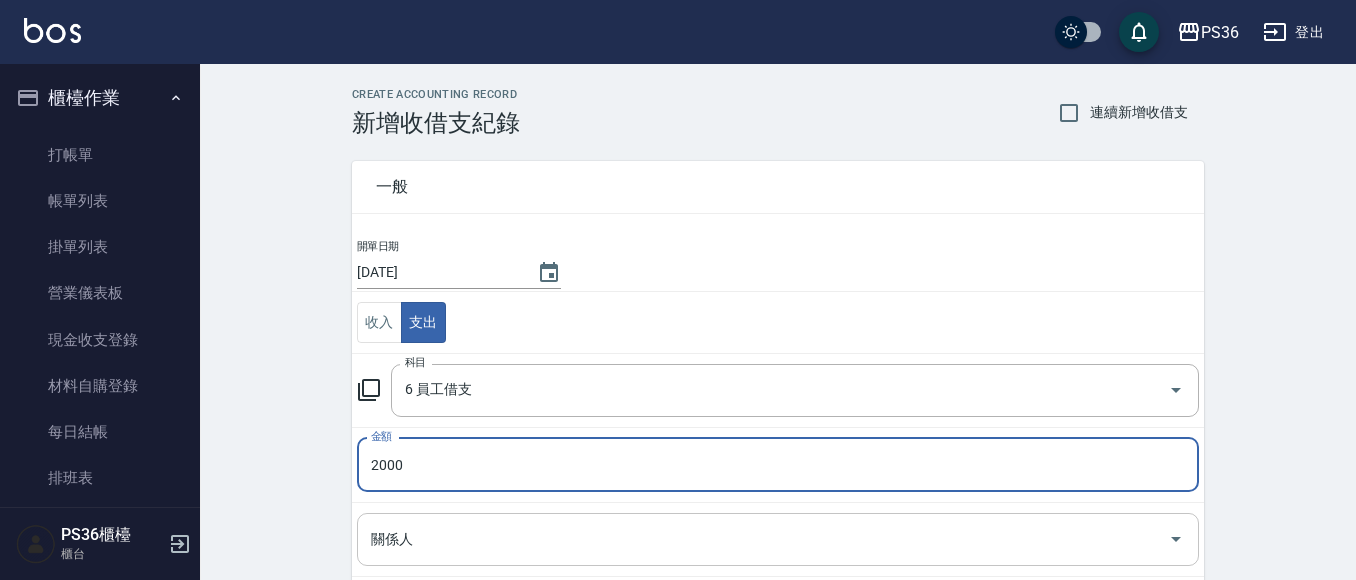 click on "關係人" at bounding box center (763, 539) 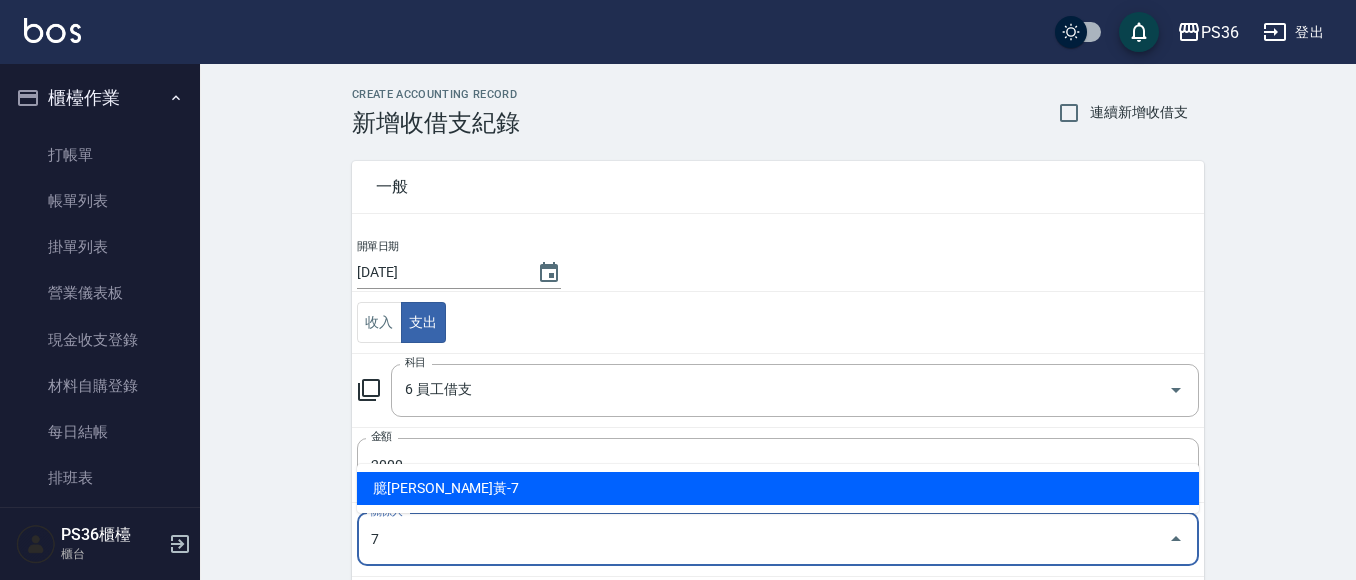 click on "臆[PERSON_NAME]黃-7" at bounding box center [778, 488] 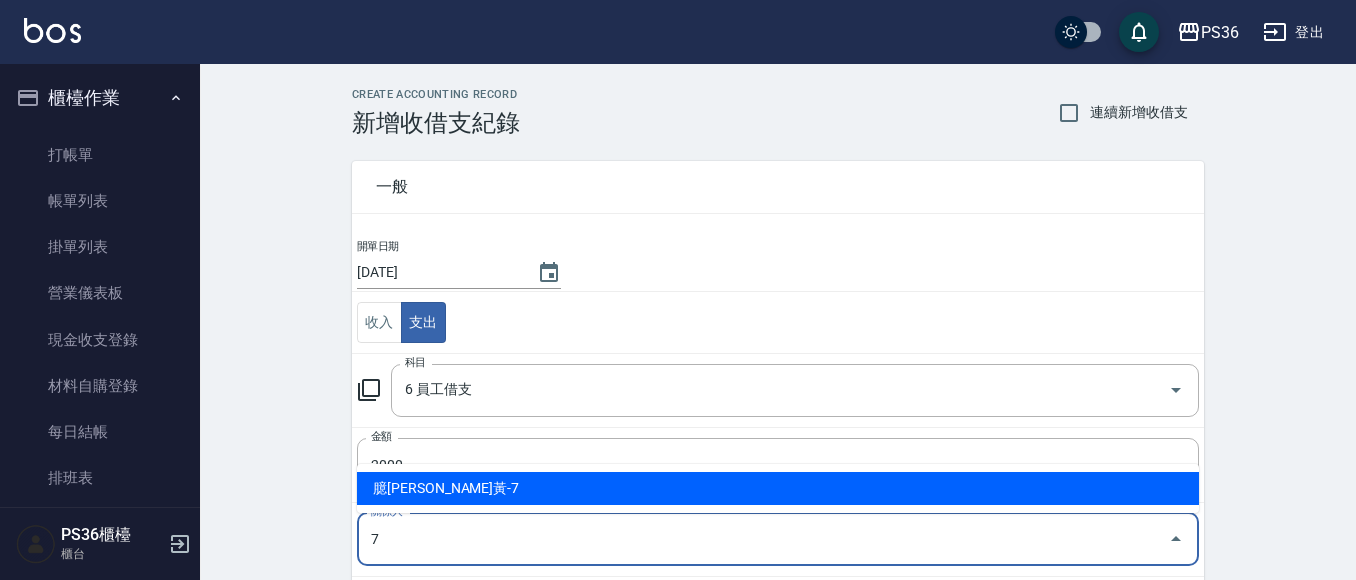 type on "臆[PERSON_NAME]黃-7" 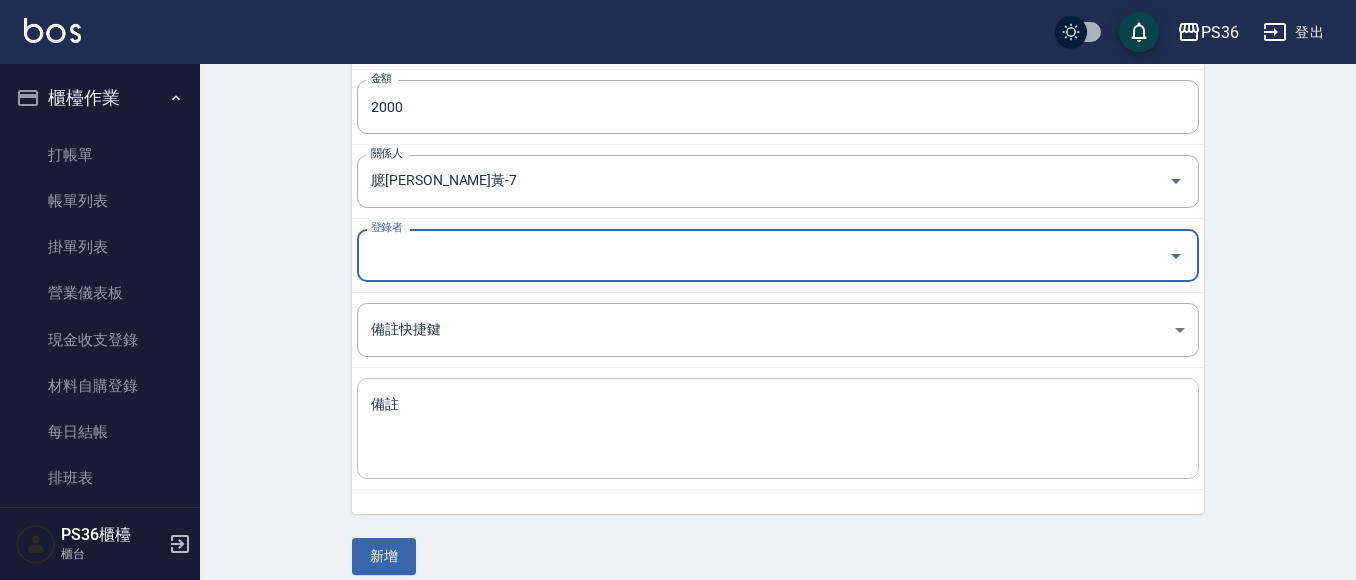 scroll, scrollTop: 377, scrollLeft: 0, axis: vertical 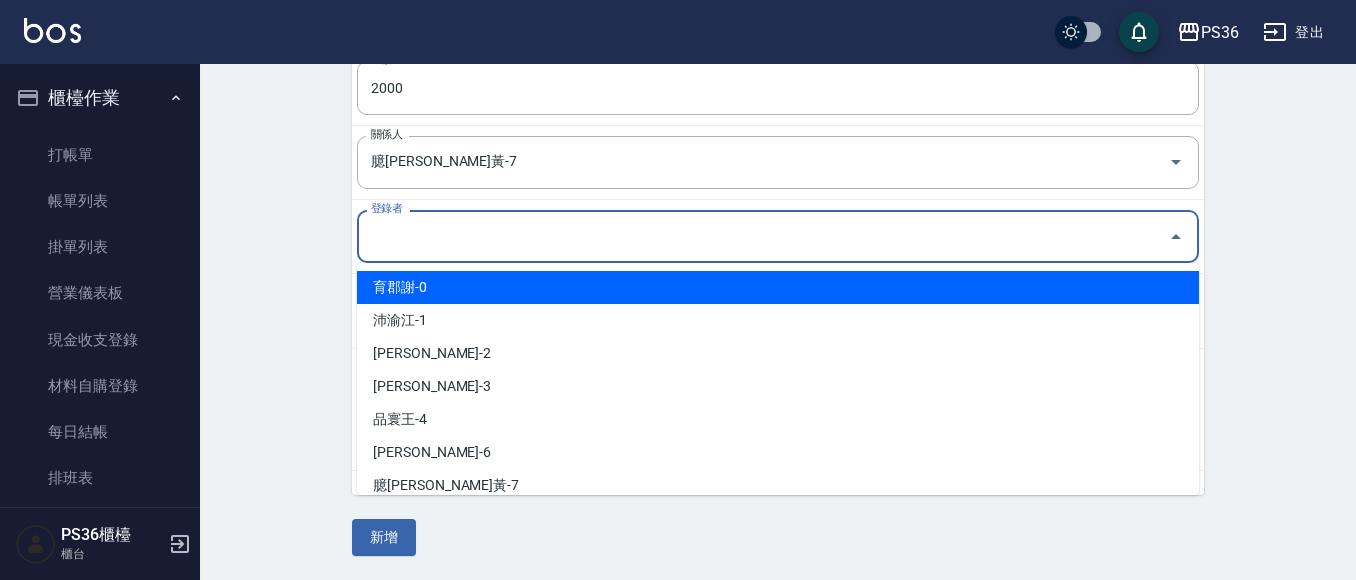 click on "登錄者" at bounding box center (763, 236) 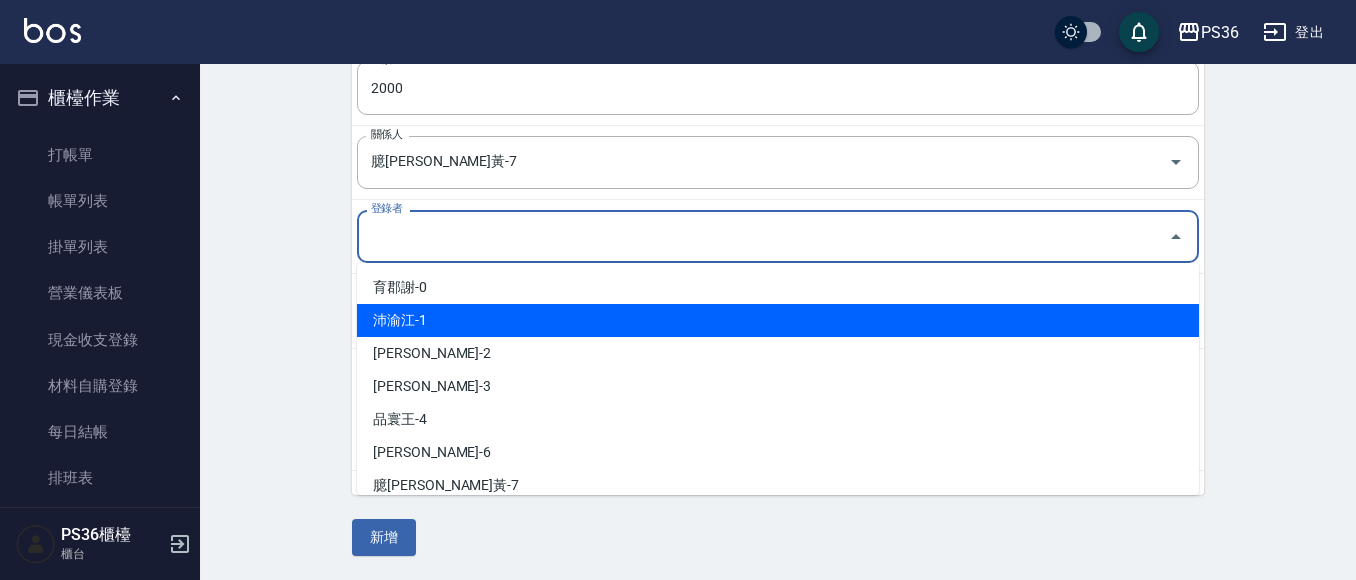 click on "沛渝江-1" at bounding box center (778, 320) 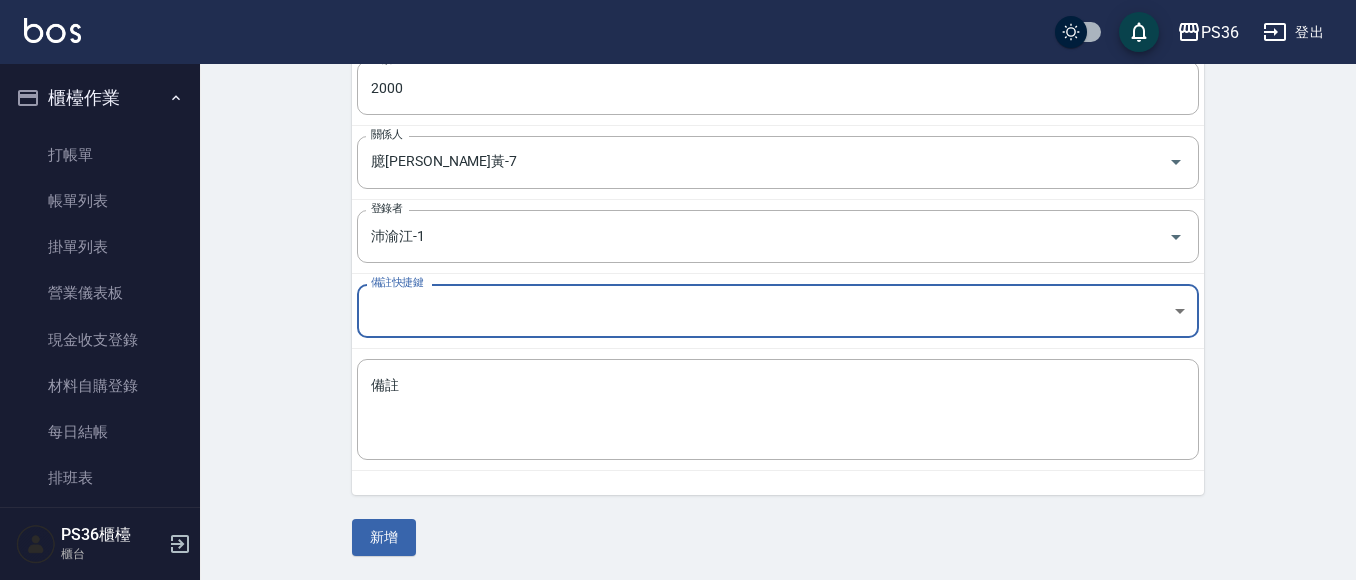 type on "沛渝江-1" 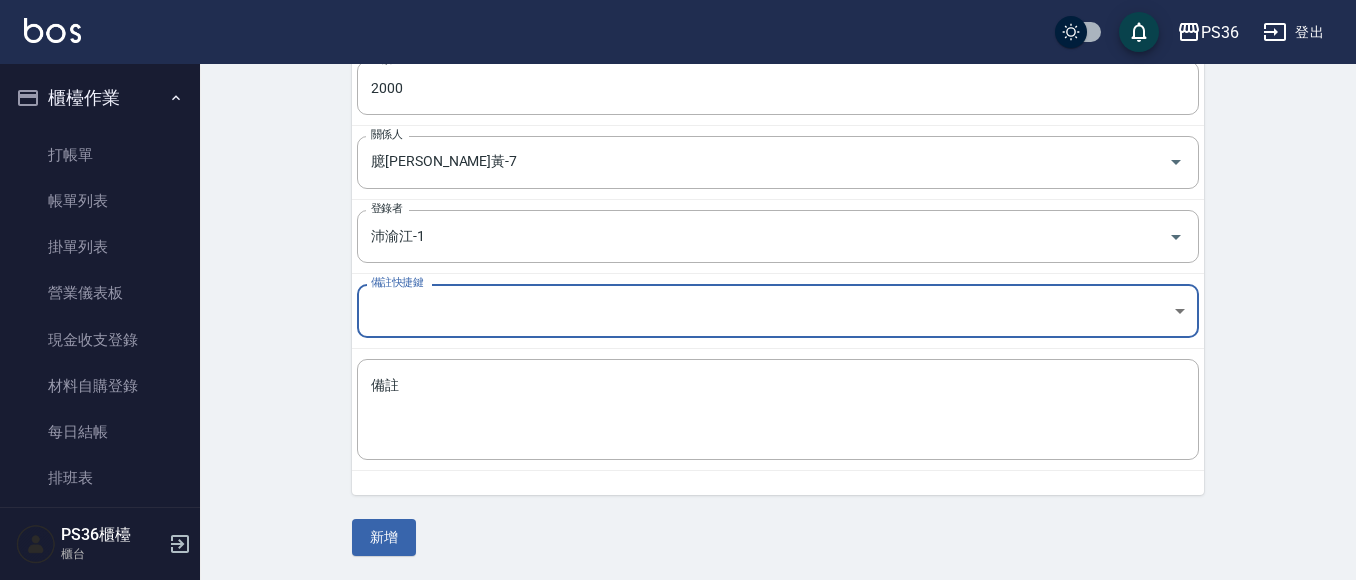 click on "一般 開單日期 [DATE] 收入 支出 科目 6 員工借支 科目 金額 2000 金額 關係人 臆[PERSON_NAME]黃-7 關係人 登錄者 沛渝江-1 登錄者 備註快捷鍵 ​ 備註快捷鍵 備註 x 備註 新增" at bounding box center [778, 158] 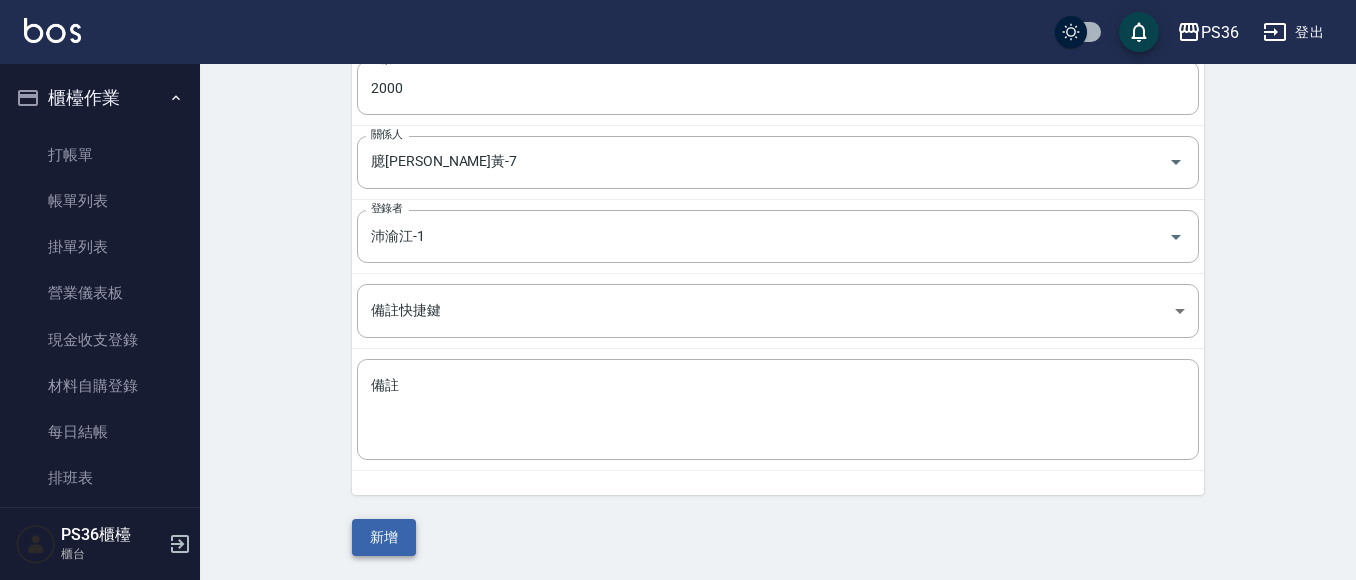 click on "新增" at bounding box center [384, 537] 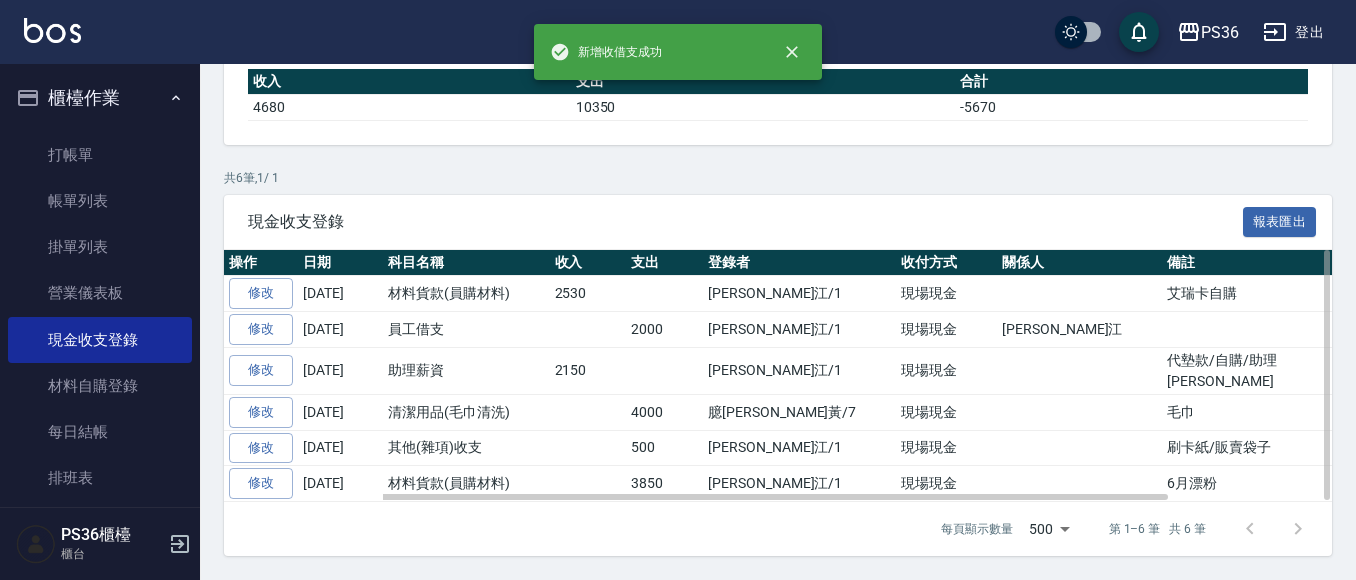scroll, scrollTop: 0, scrollLeft: 0, axis: both 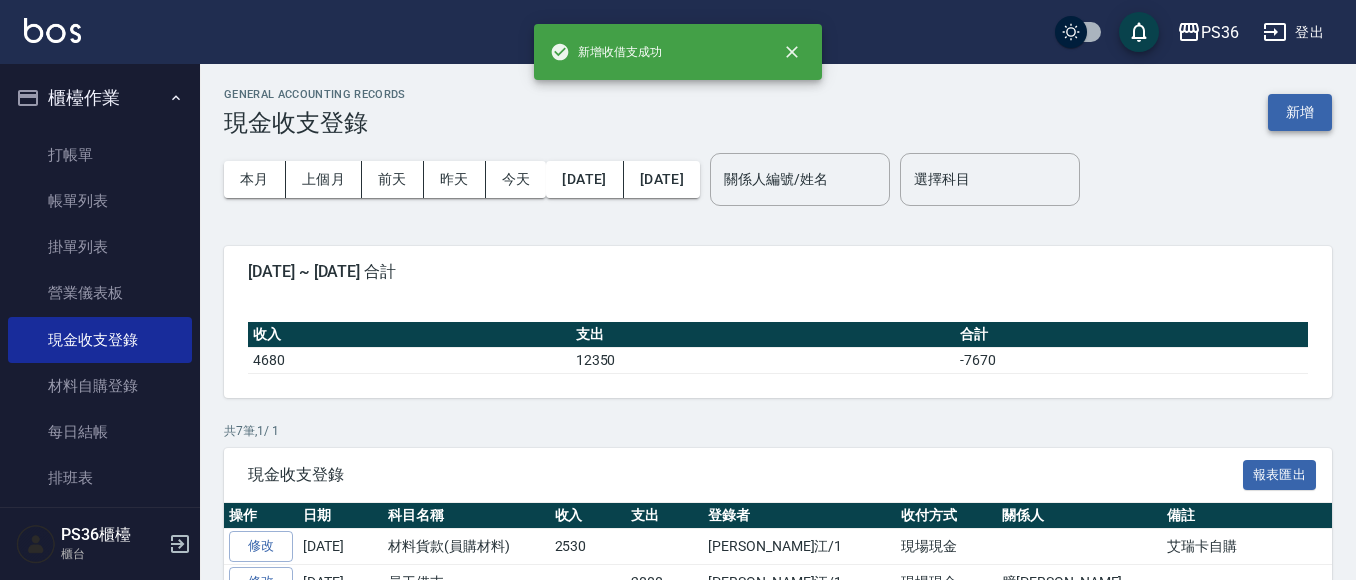 click on "新增" at bounding box center (1300, 112) 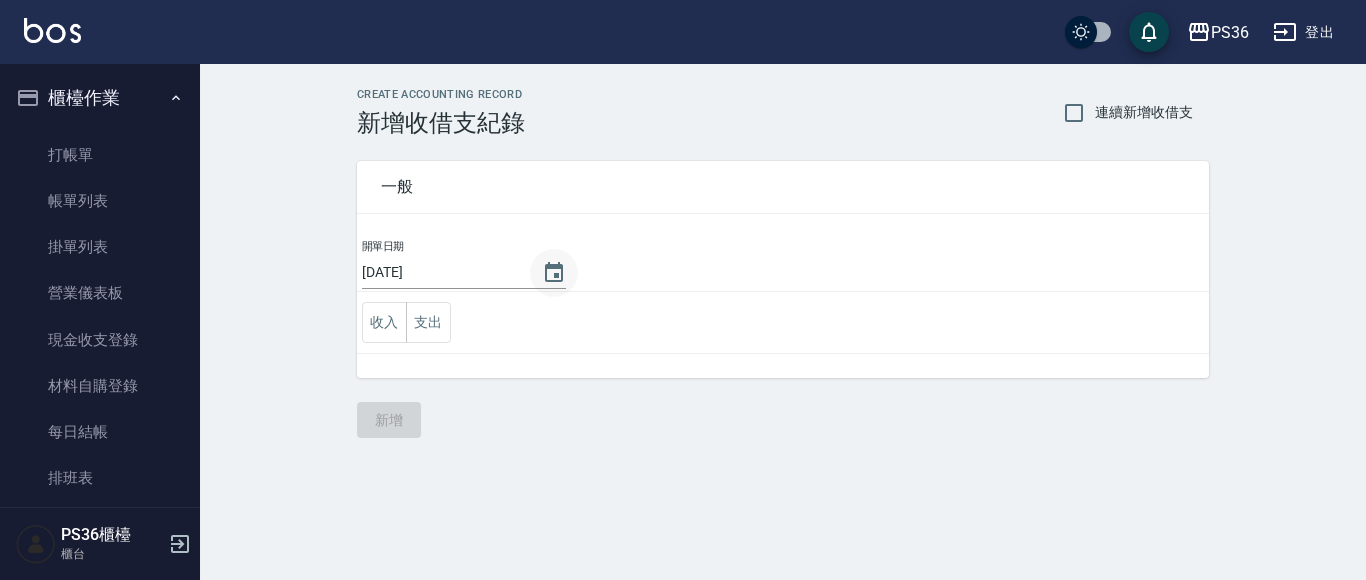 click at bounding box center (554, 273) 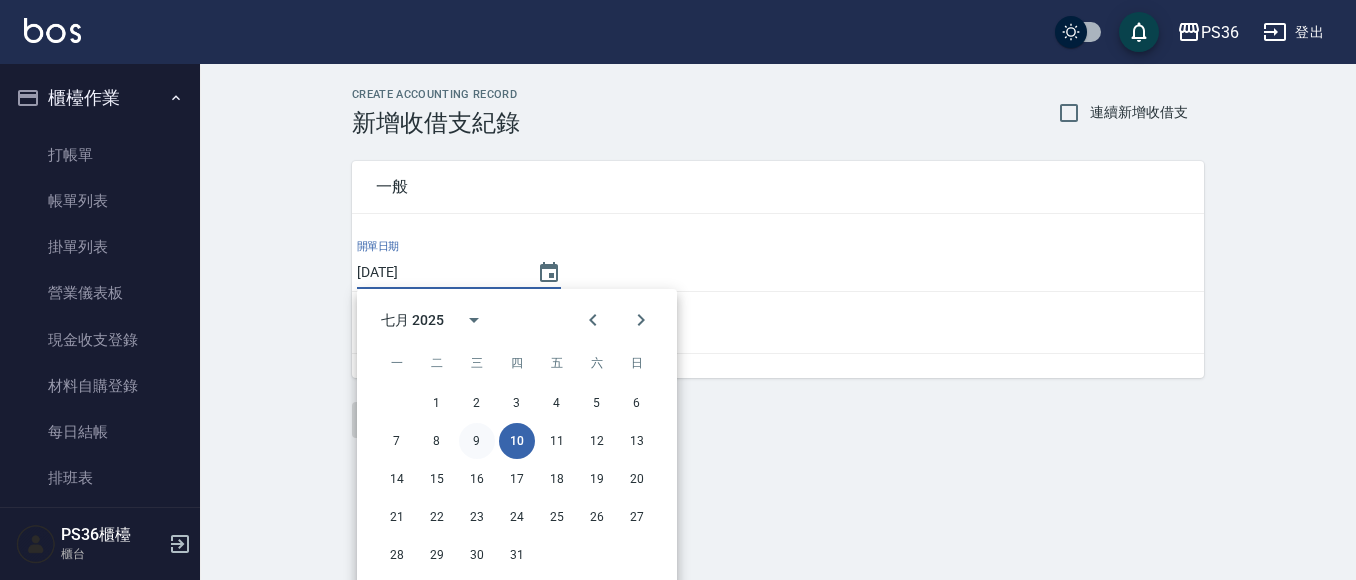 click on "9" at bounding box center (477, 441) 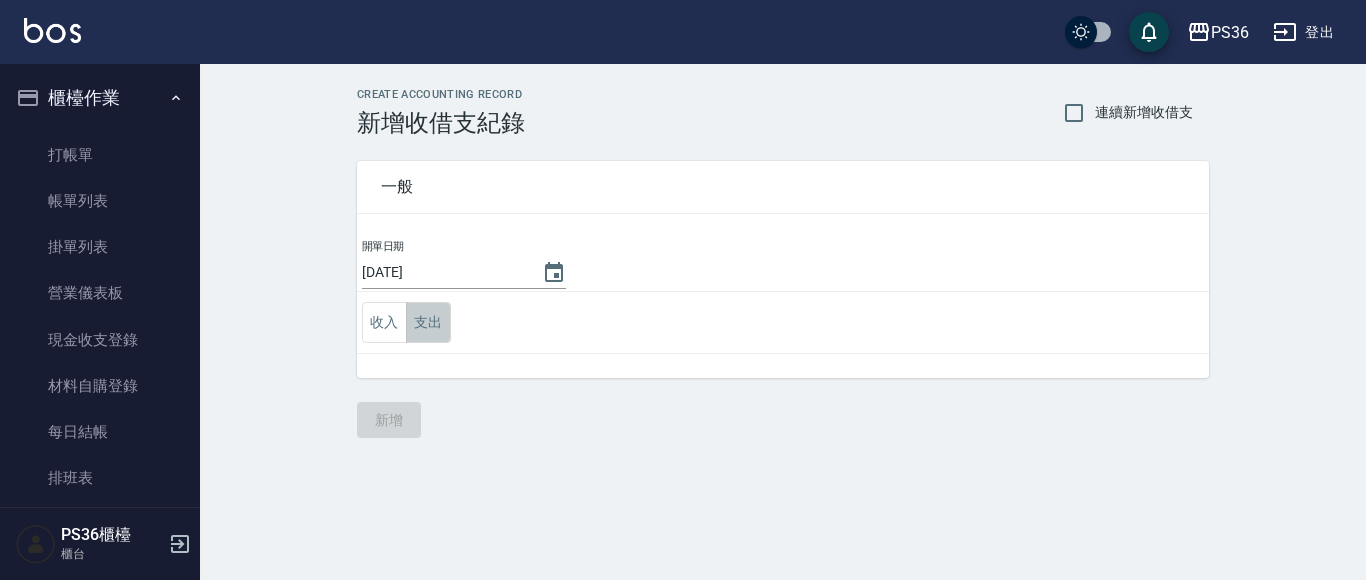 click on "支出" at bounding box center (428, 322) 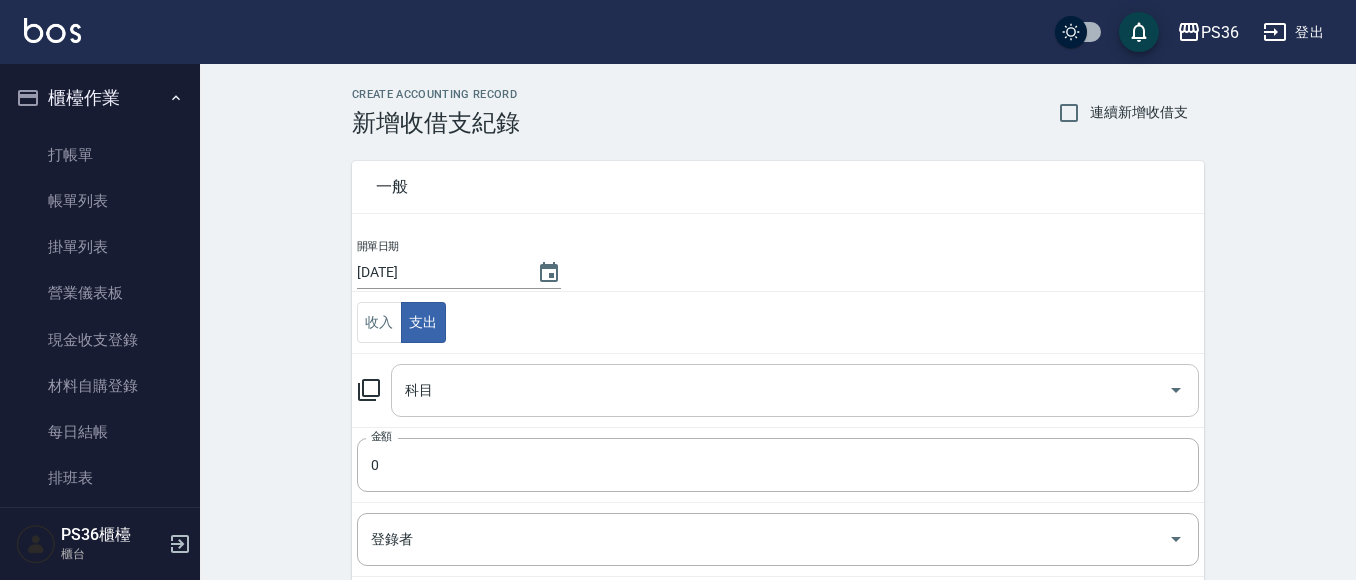 click on "科目" at bounding box center [780, 390] 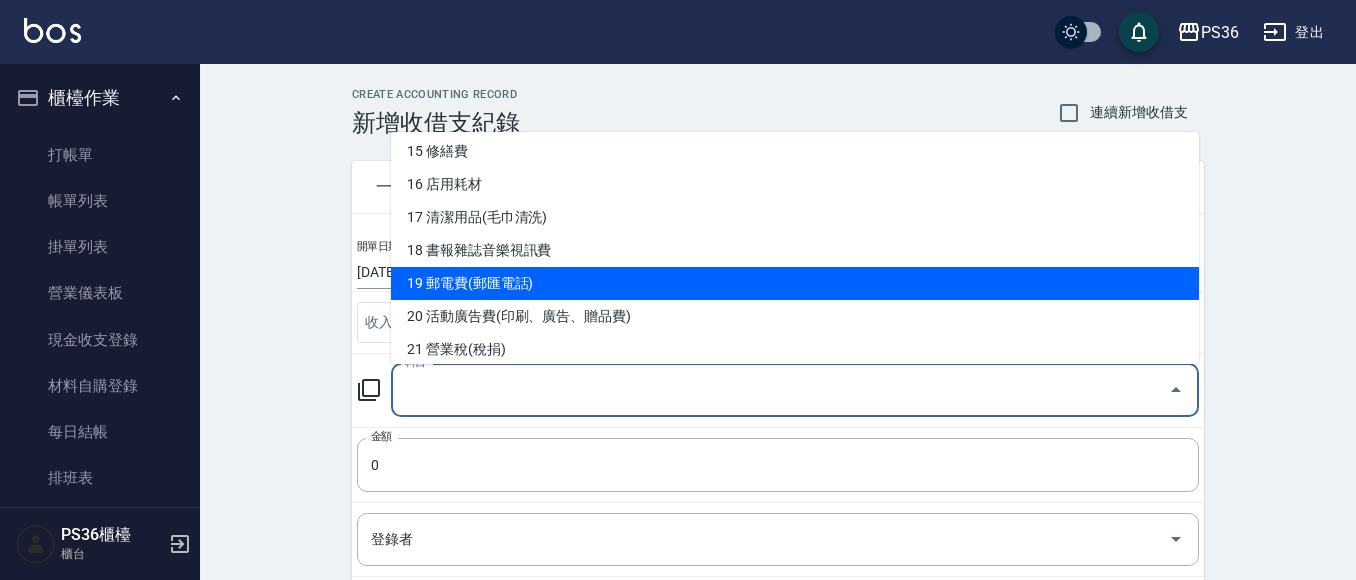 scroll, scrollTop: 600, scrollLeft: 0, axis: vertical 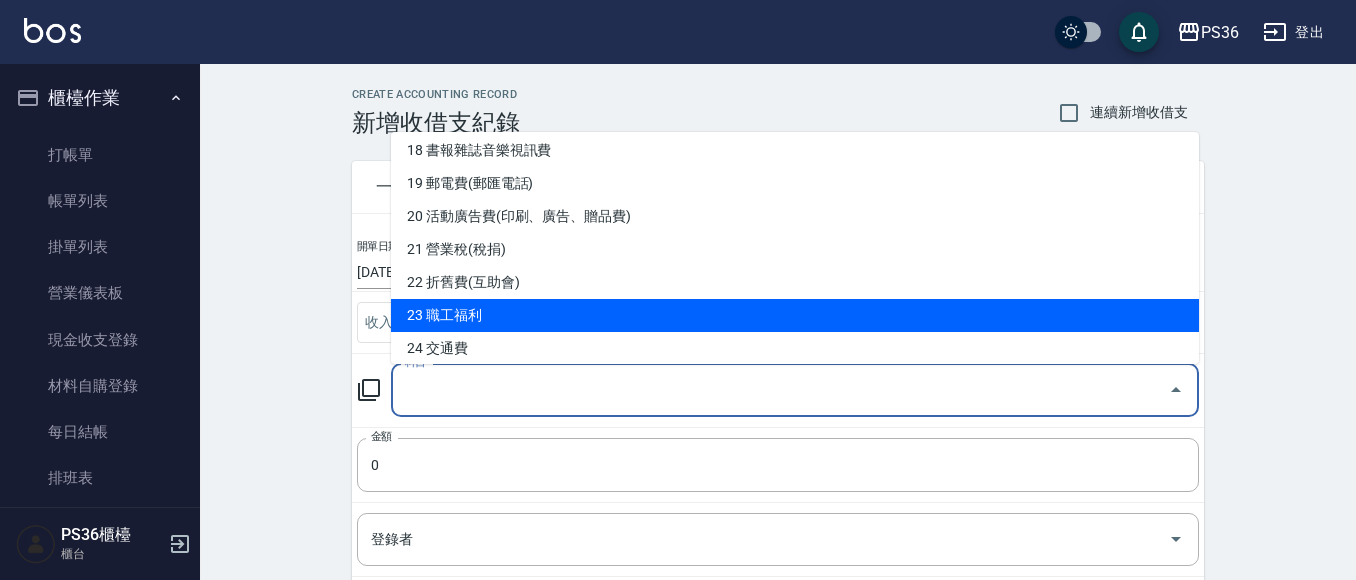 click on "23 職工福利" at bounding box center (795, 315) 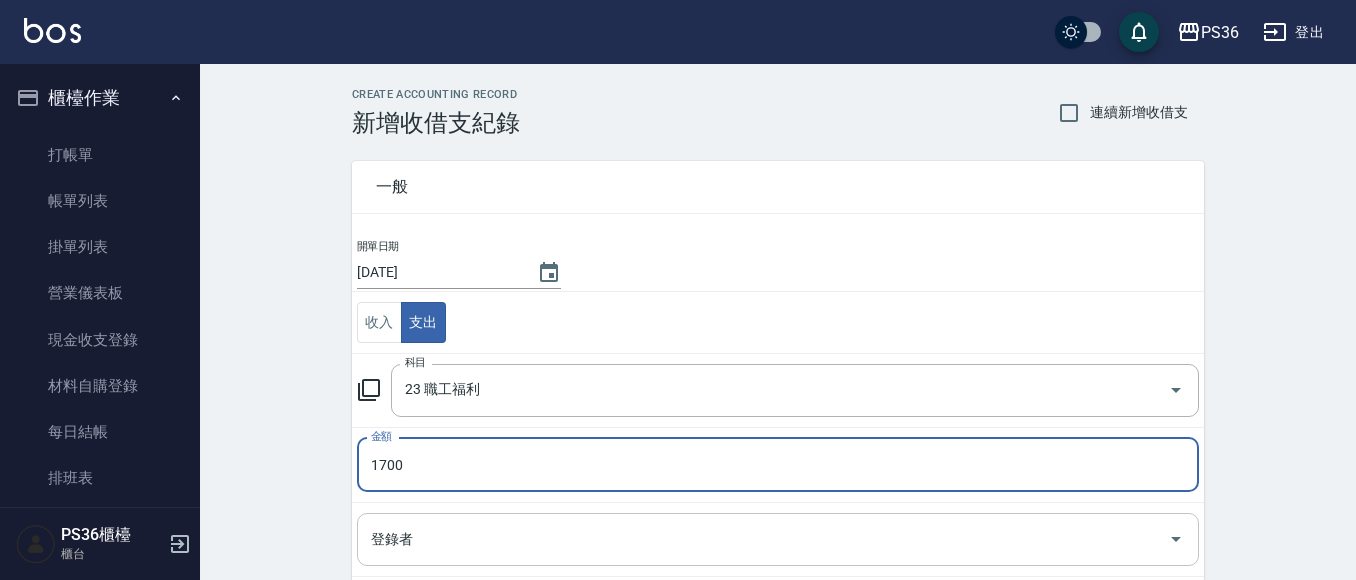 click on "登錄者" at bounding box center [778, 539] 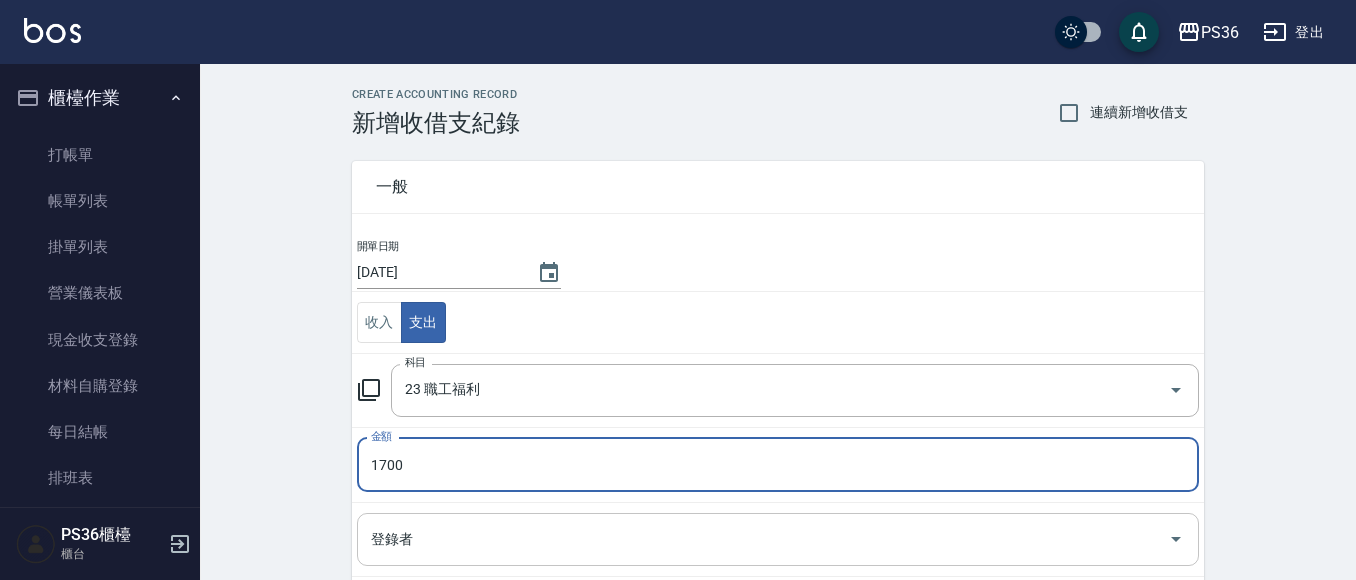 type on "1700" 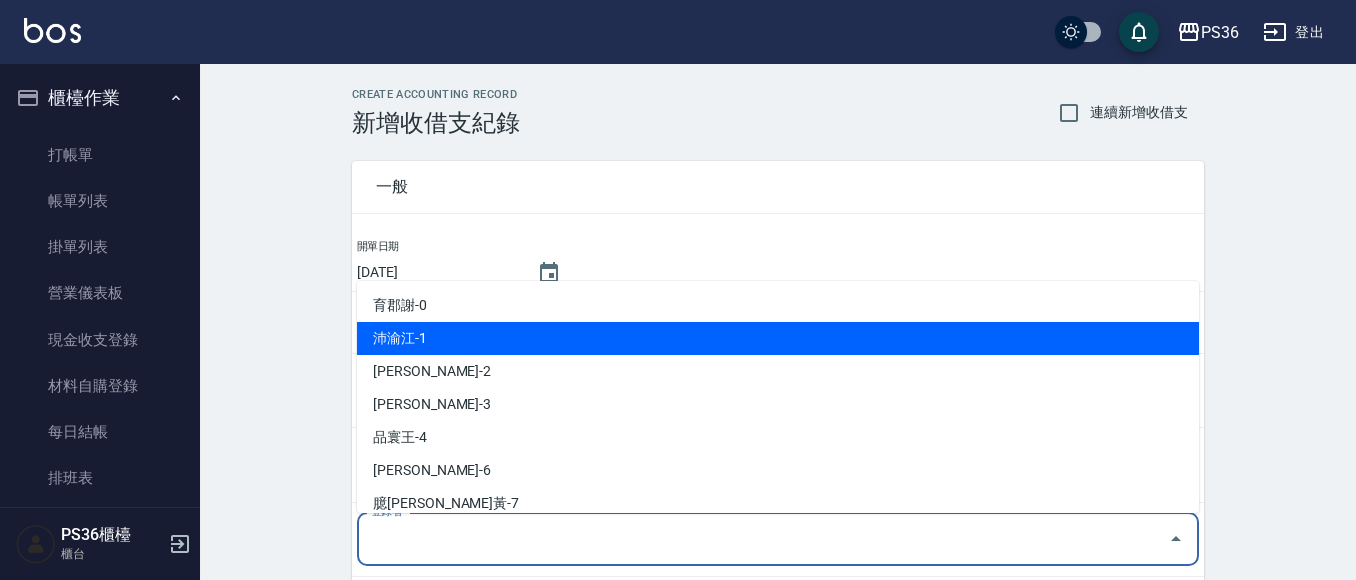 click on "沛渝江-1" at bounding box center (778, 338) 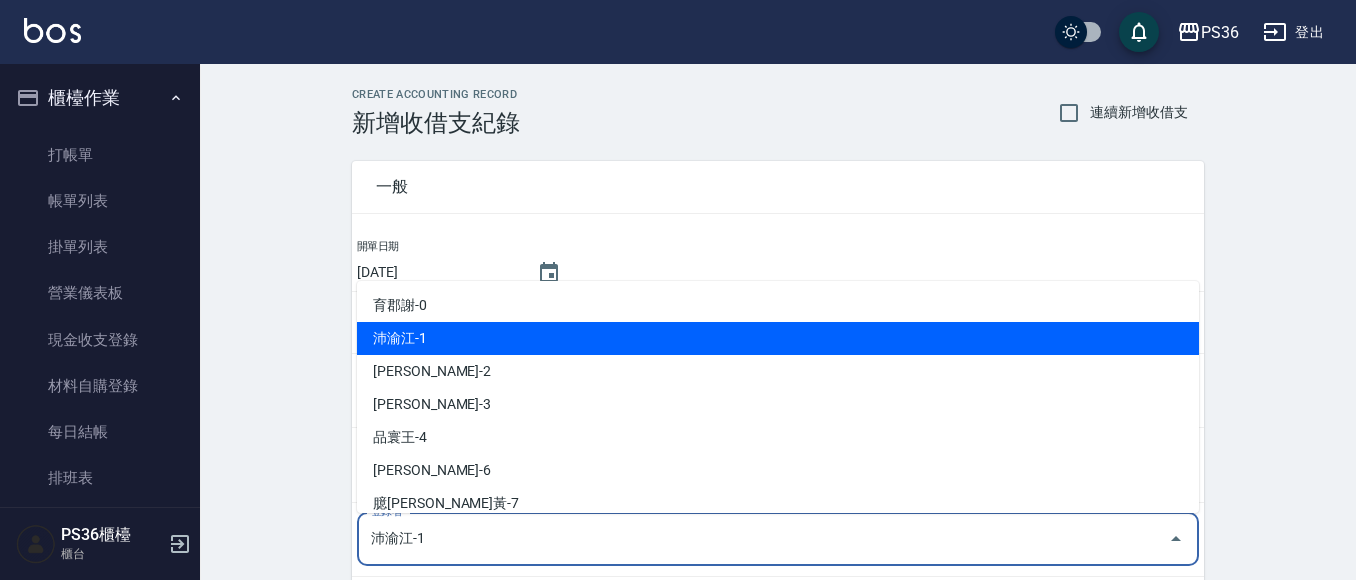 scroll, scrollTop: 303, scrollLeft: 0, axis: vertical 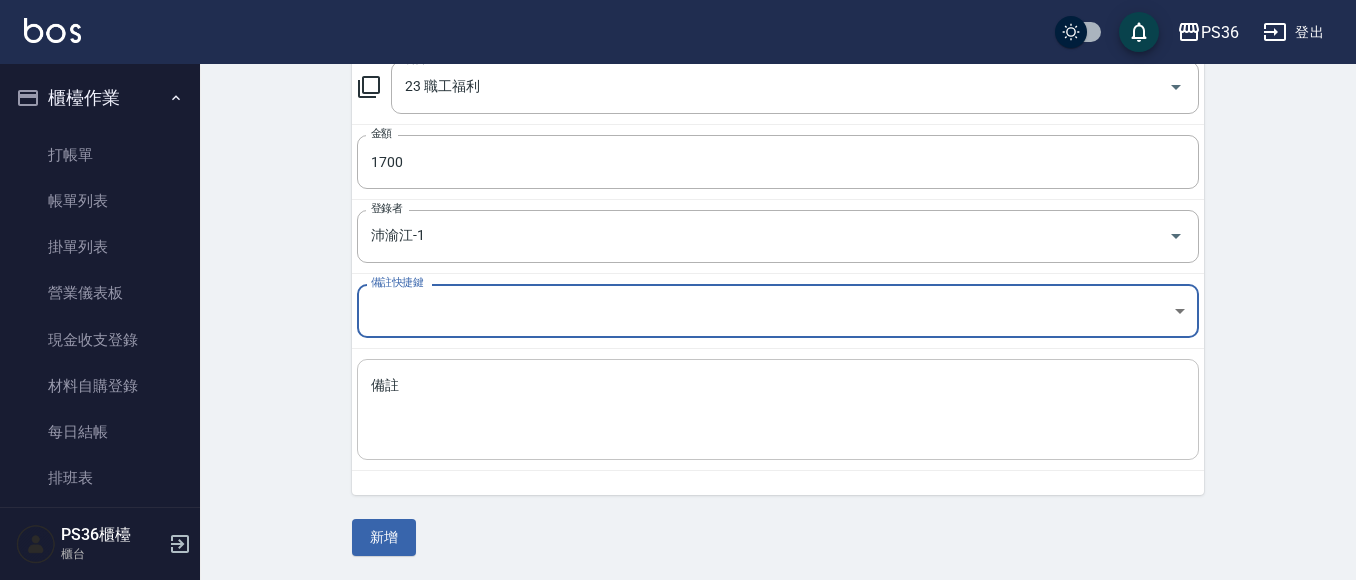 click on "備註" at bounding box center [778, 410] 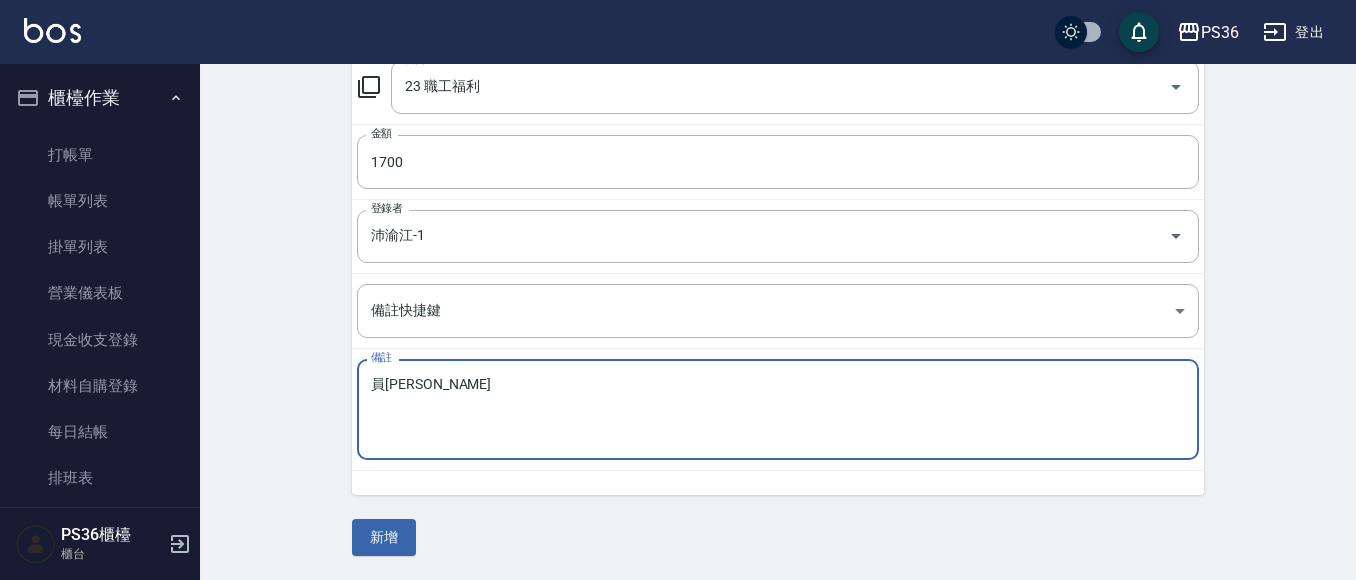 type on "元" 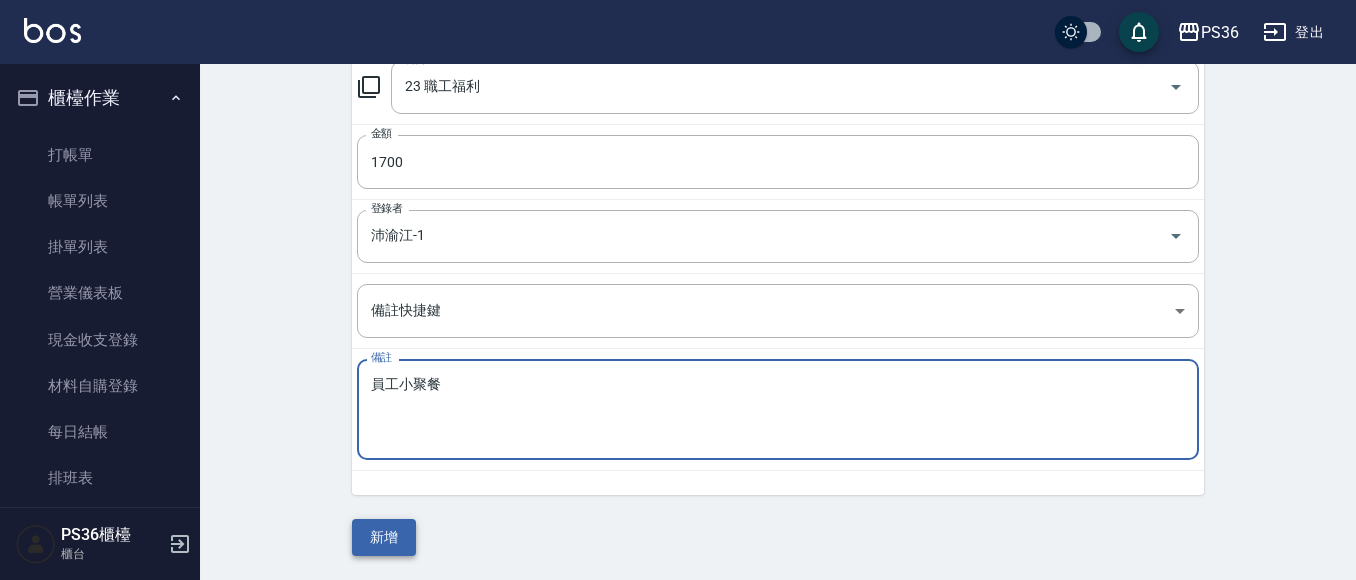 type on "員工小聚餐" 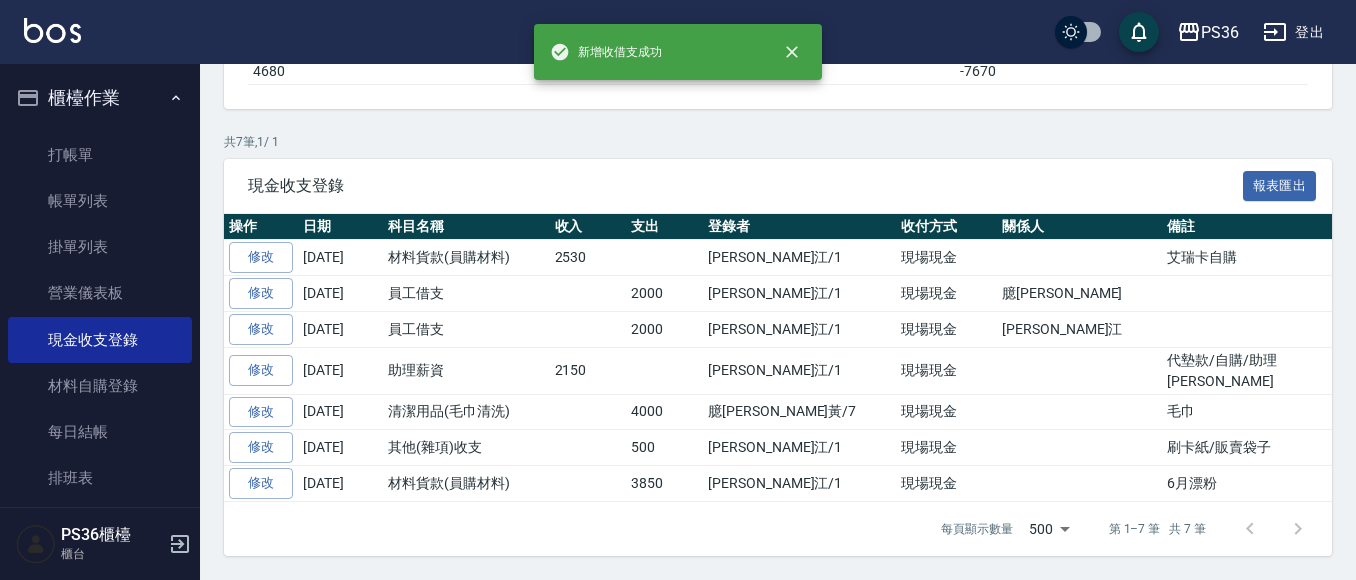scroll, scrollTop: 0, scrollLeft: 0, axis: both 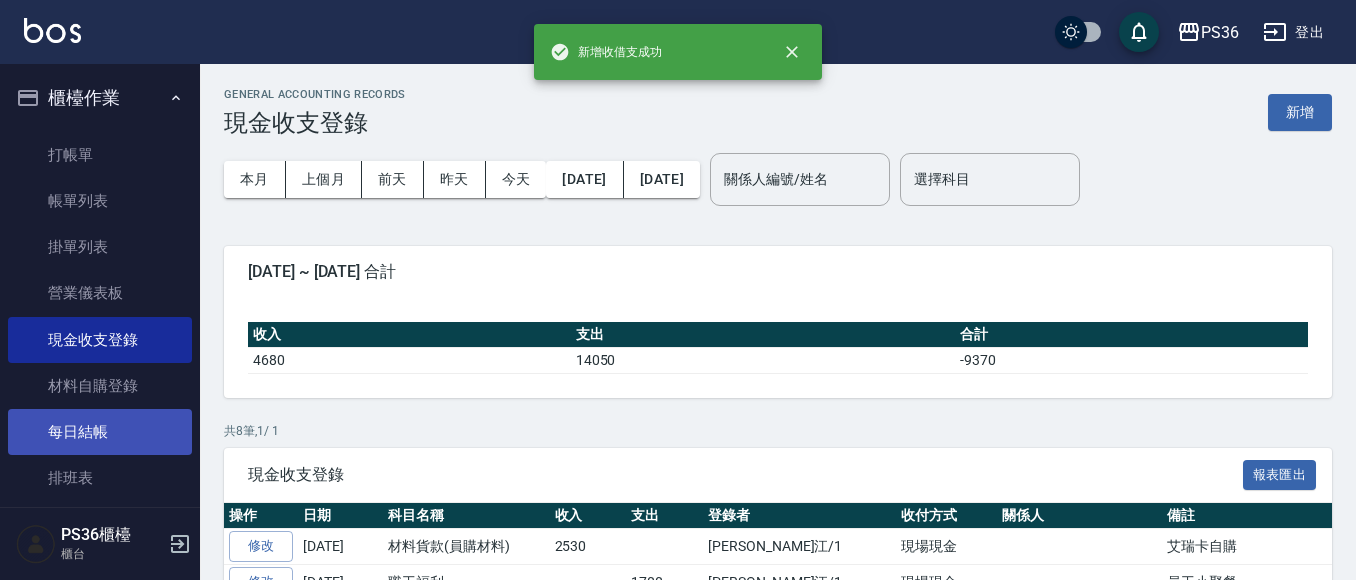 click on "每日結帳" at bounding box center [100, 432] 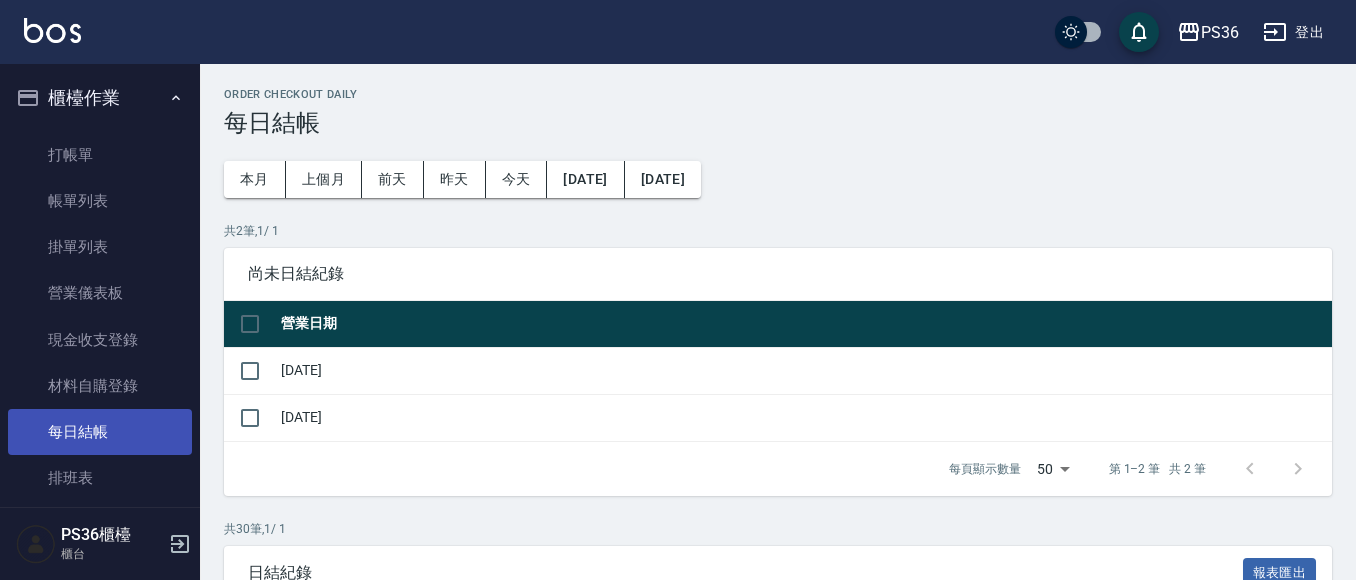 scroll, scrollTop: 100, scrollLeft: 0, axis: vertical 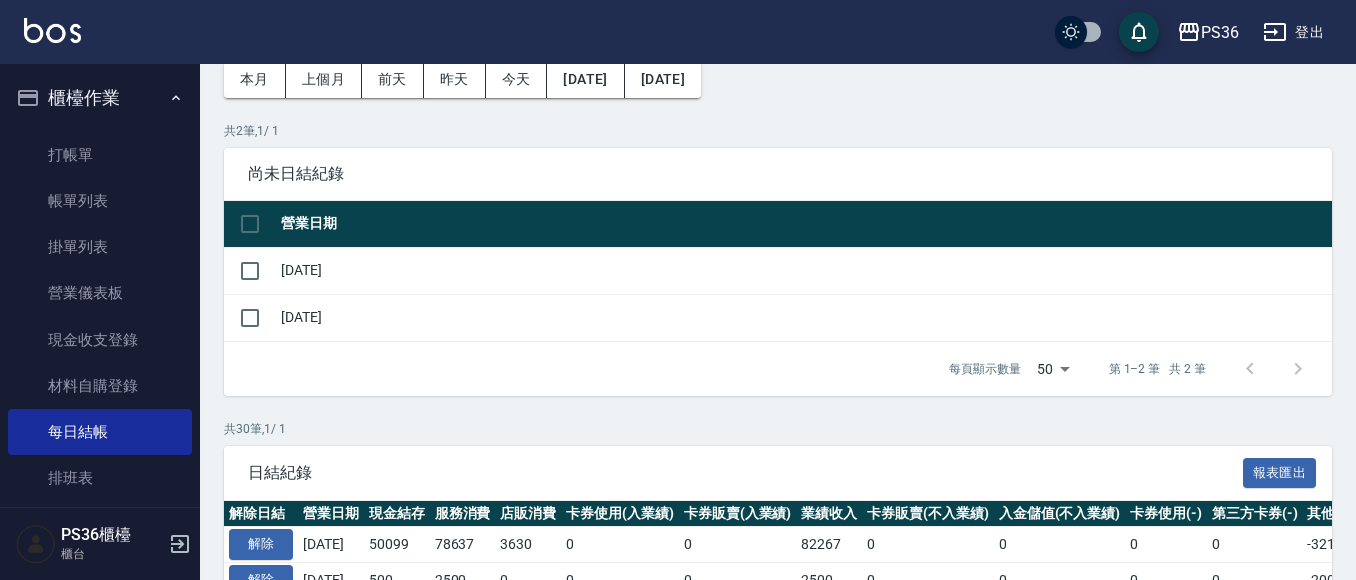 click at bounding box center [250, 270] 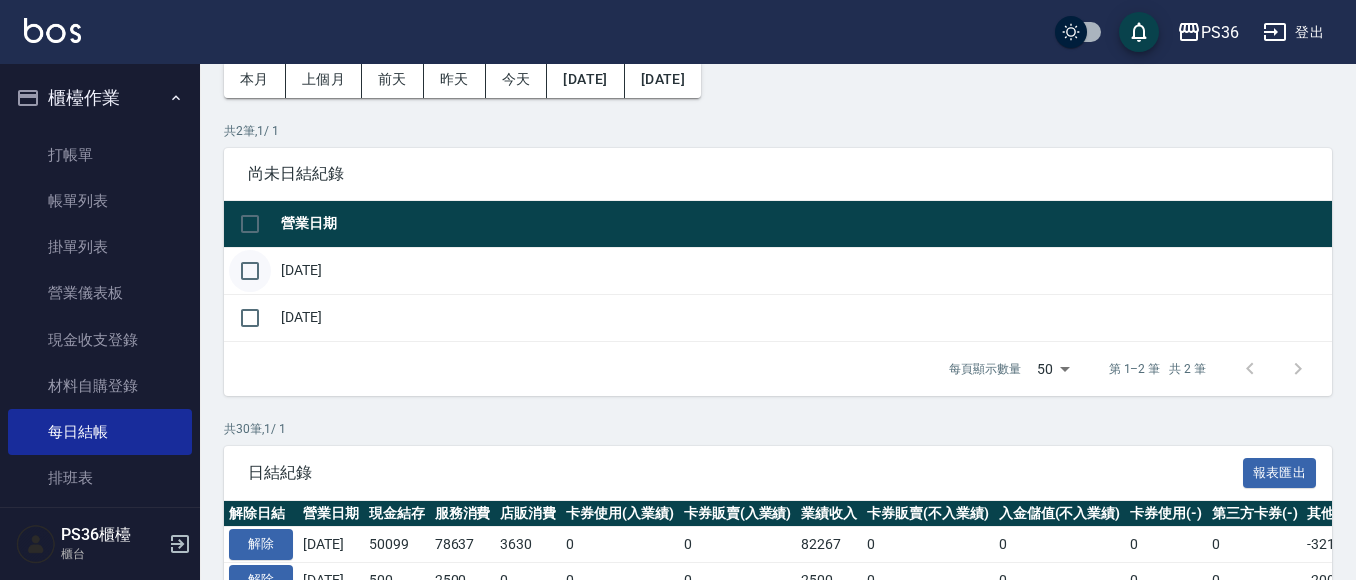 click at bounding box center (250, 271) 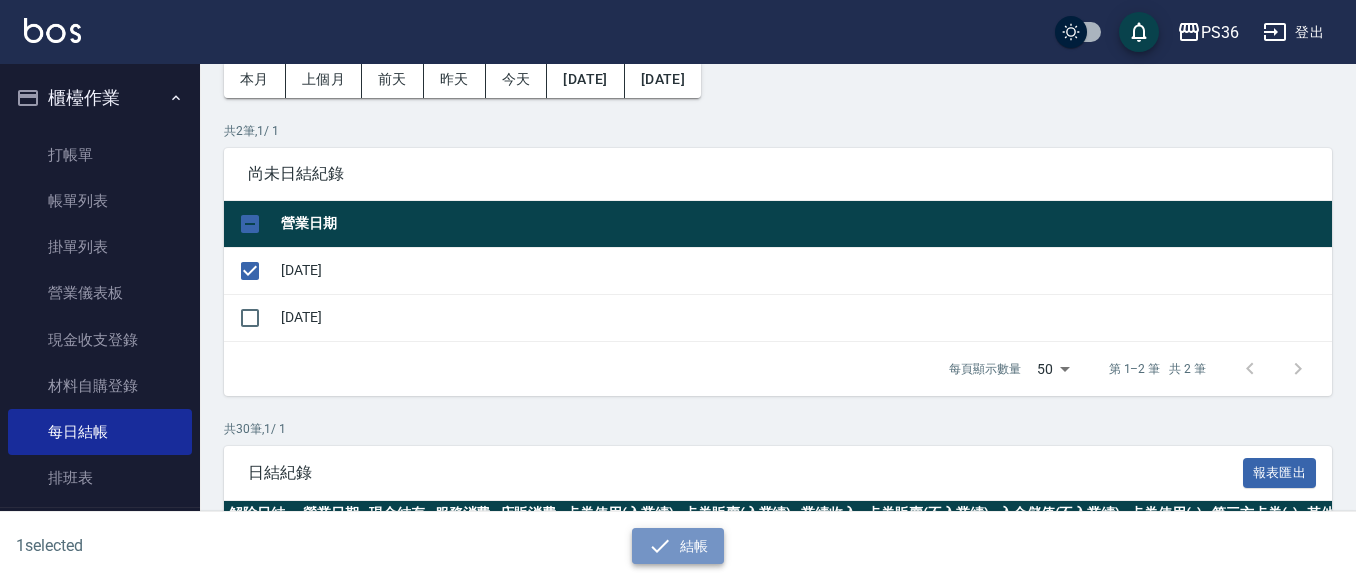 click on "結帳" at bounding box center (678, 546) 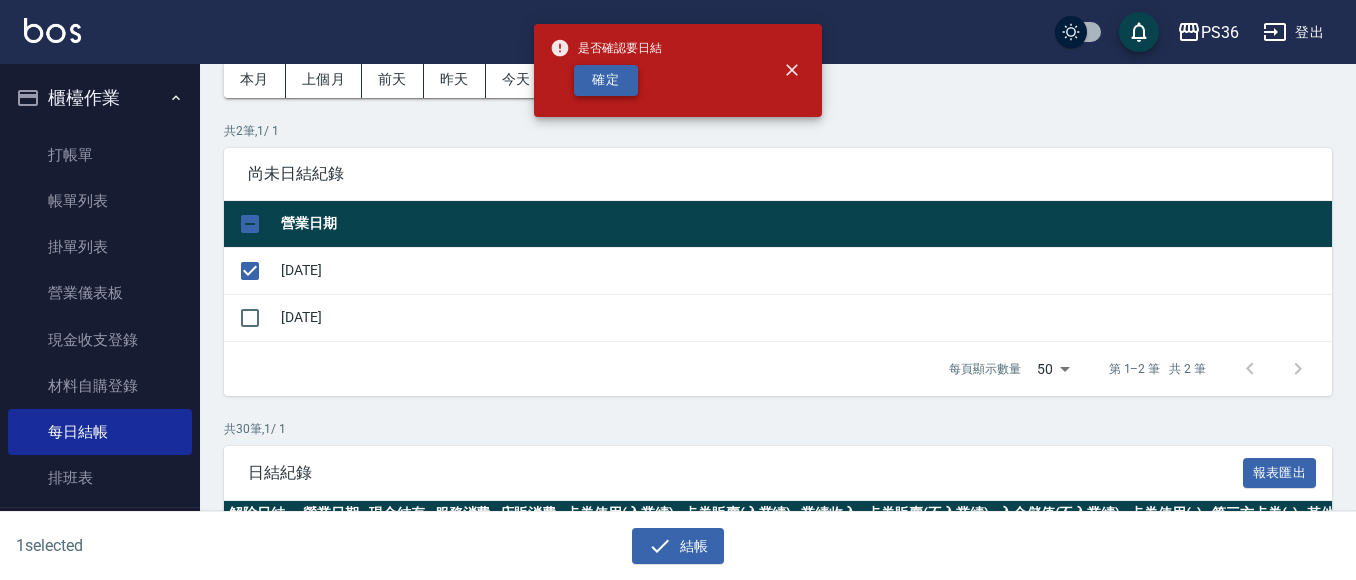 click on "確定" at bounding box center [606, 80] 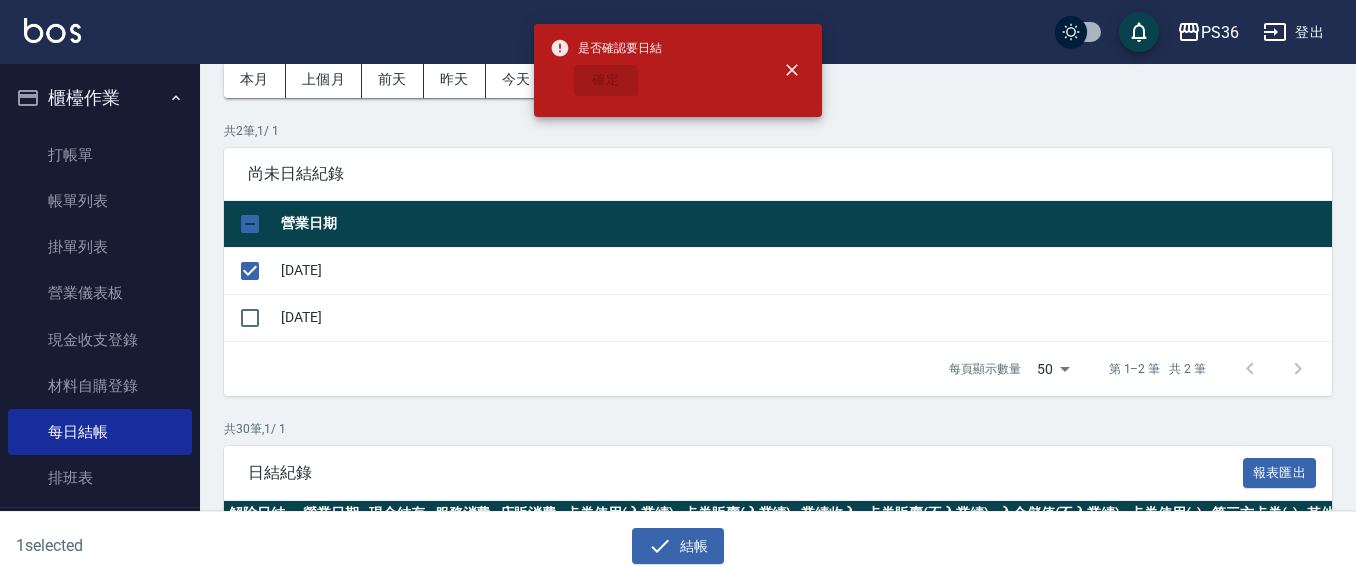 checkbox on "false" 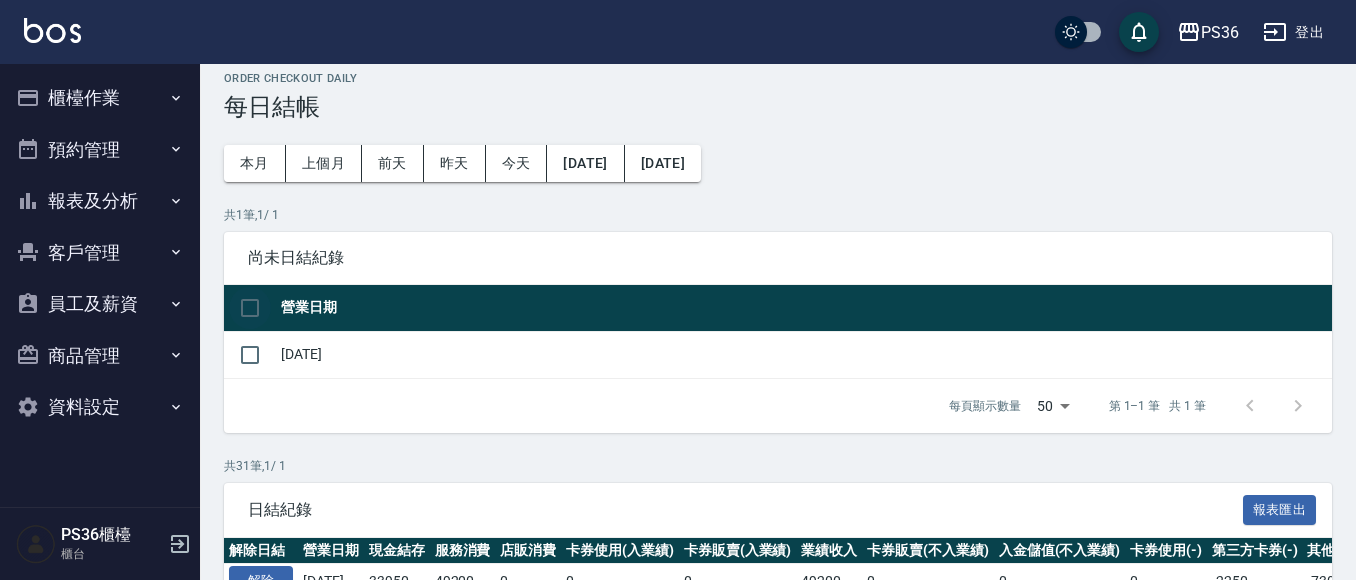 scroll, scrollTop: 0, scrollLeft: 0, axis: both 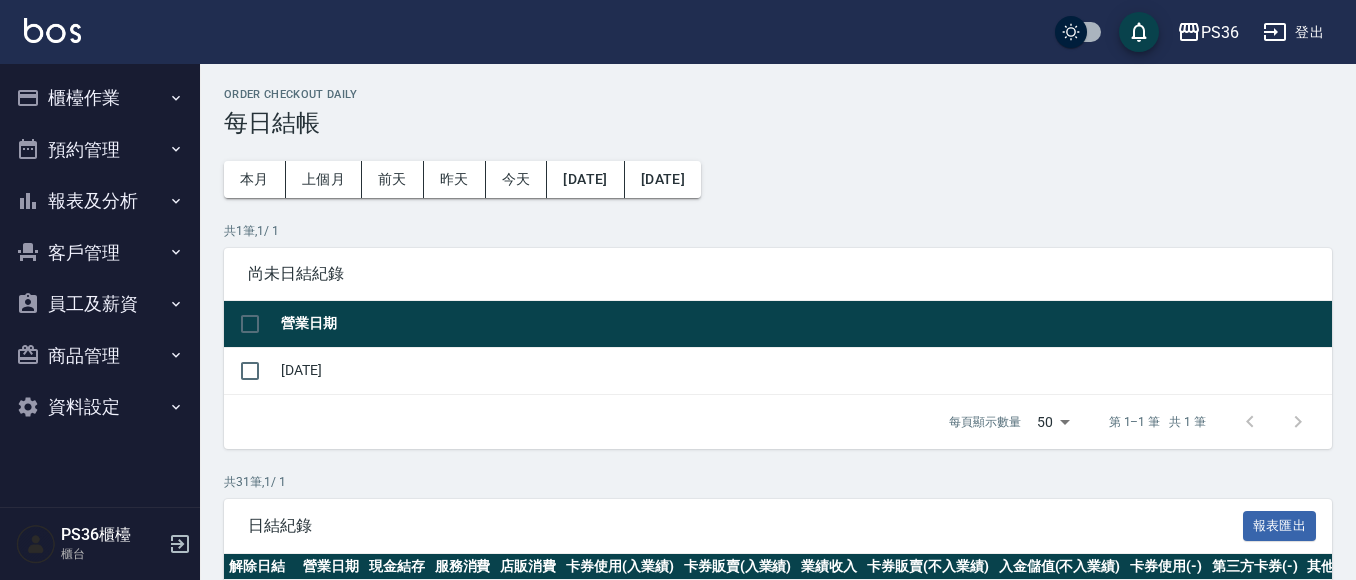 click on "櫃檯作業" at bounding box center [100, 98] 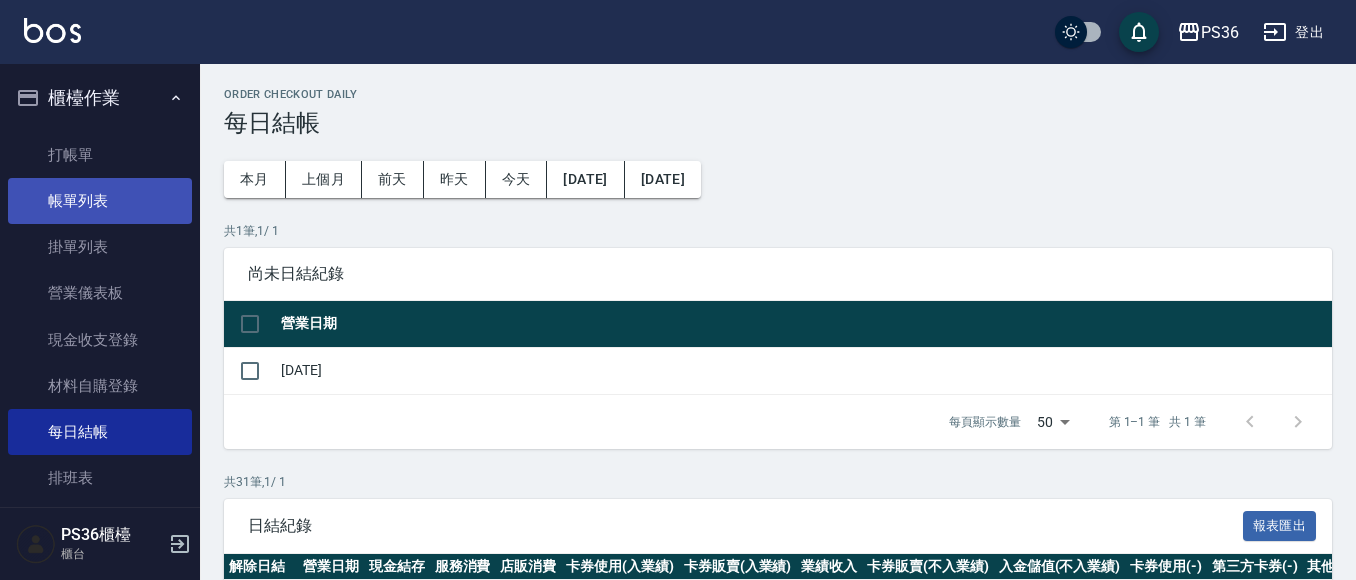 click on "帳單列表" at bounding box center [100, 201] 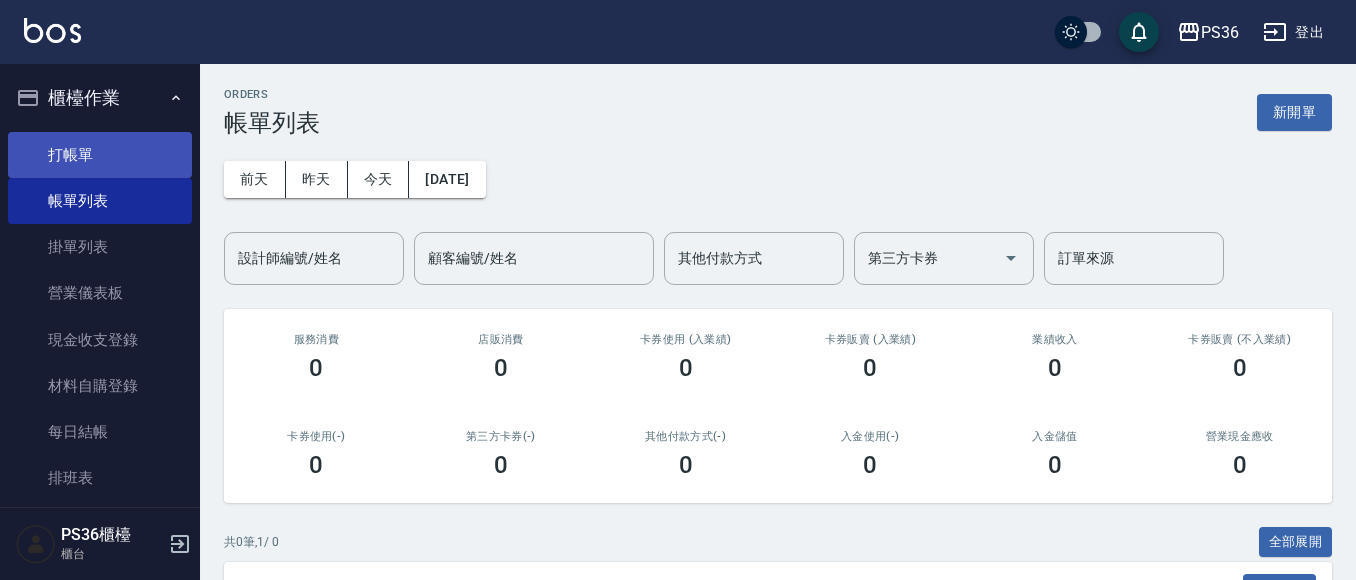 click on "打帳單" at bounding box center (100, 155) 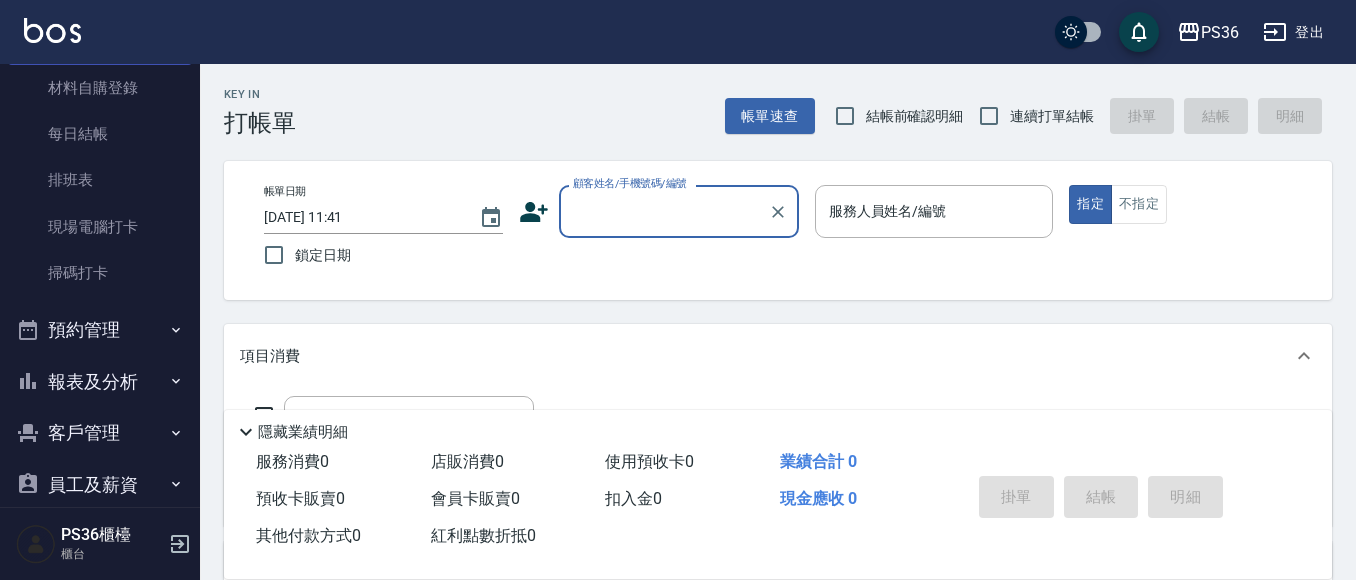 scroll, scrollTop: 300, scrollLeft: 0, axis: vertical 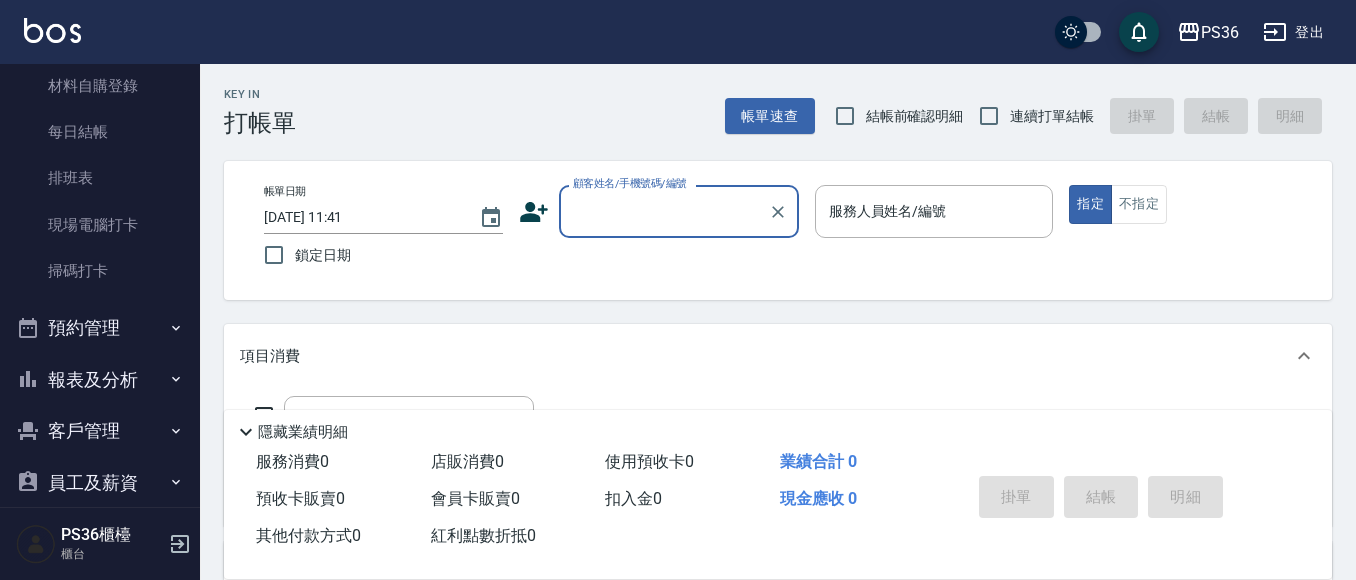 click on "報表及分析" at bounding box center (100, 380) 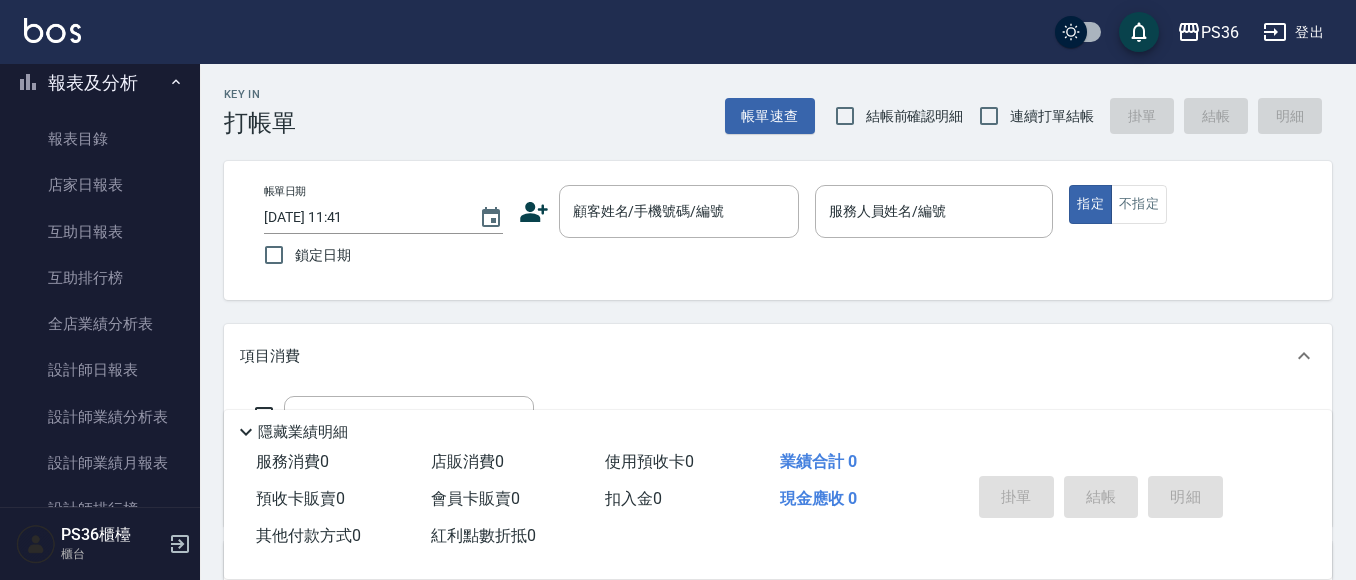 scroll, scrollTop: 600, scrollLeft: 0, axis: vertical 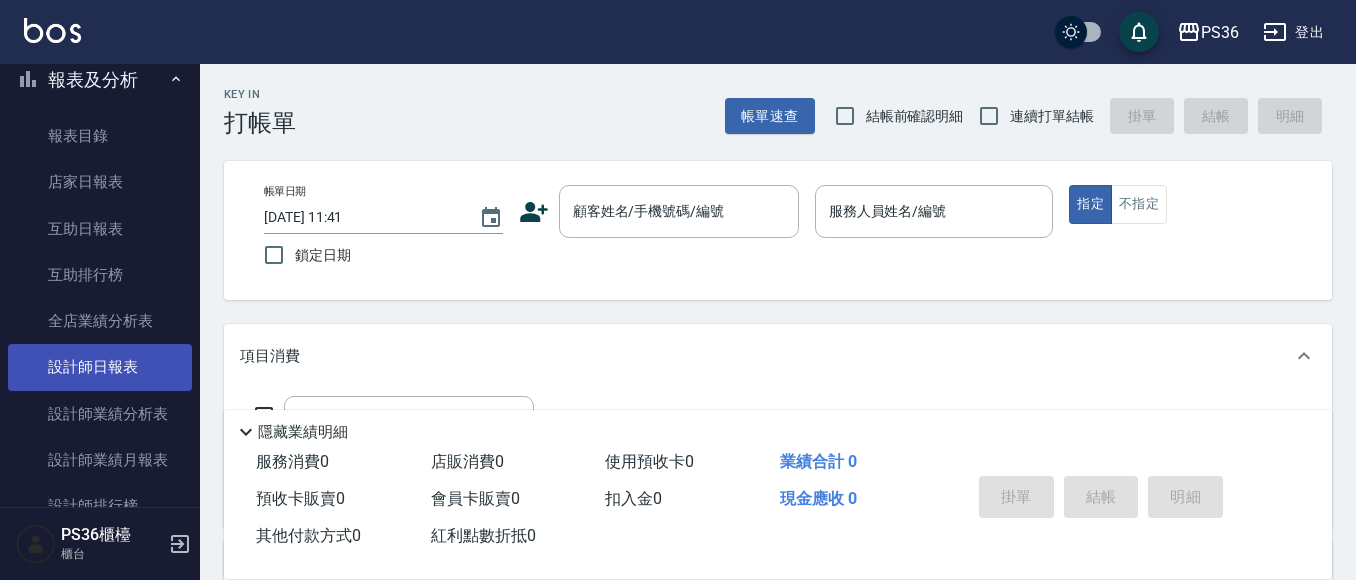 click on "設計師日報表" at bounding box center (100, 367) 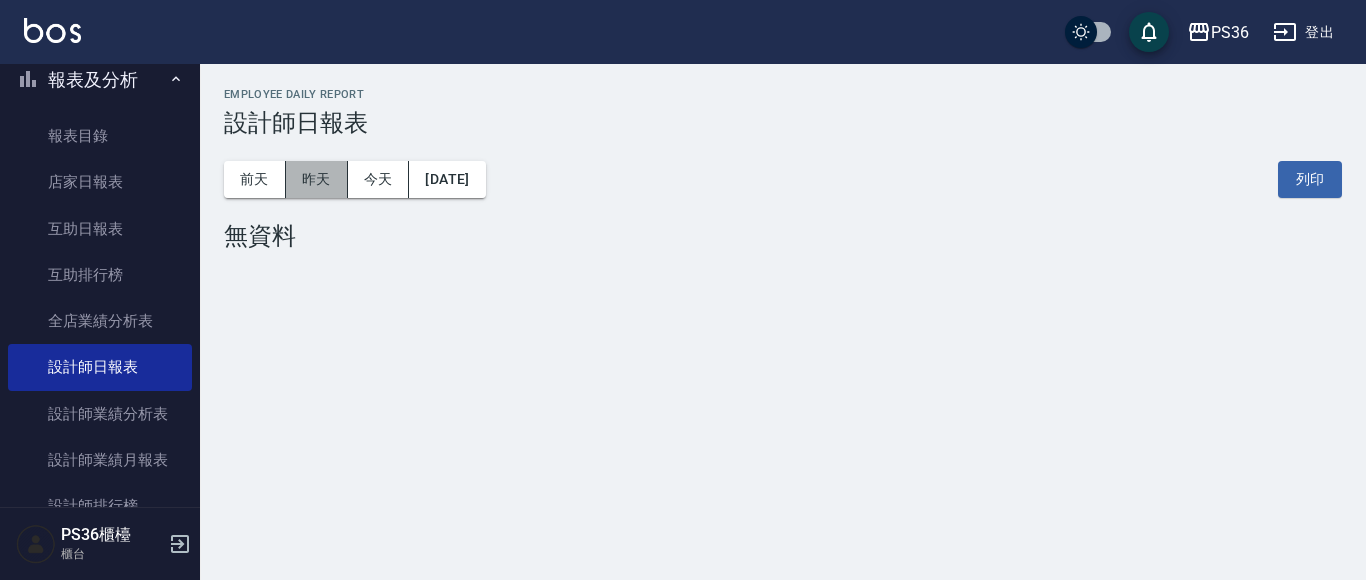 click on "昨天" at bounding box center [317, 179] 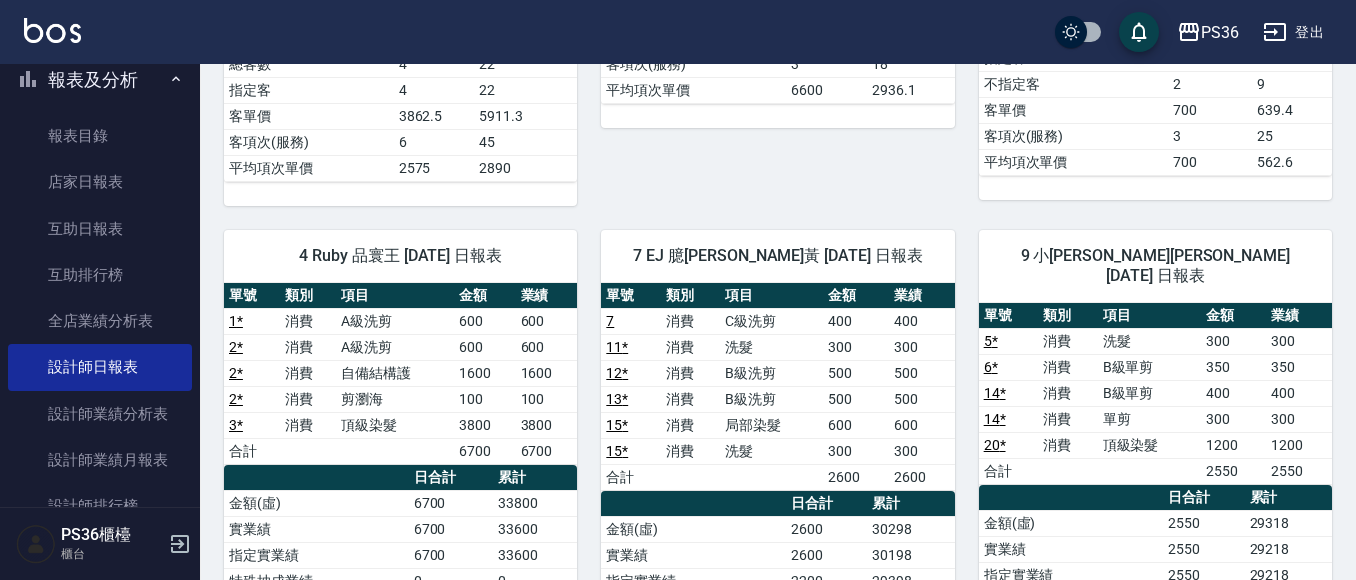 scroll, scrollTop: 700, scrollLeft: 0, axis: vertical 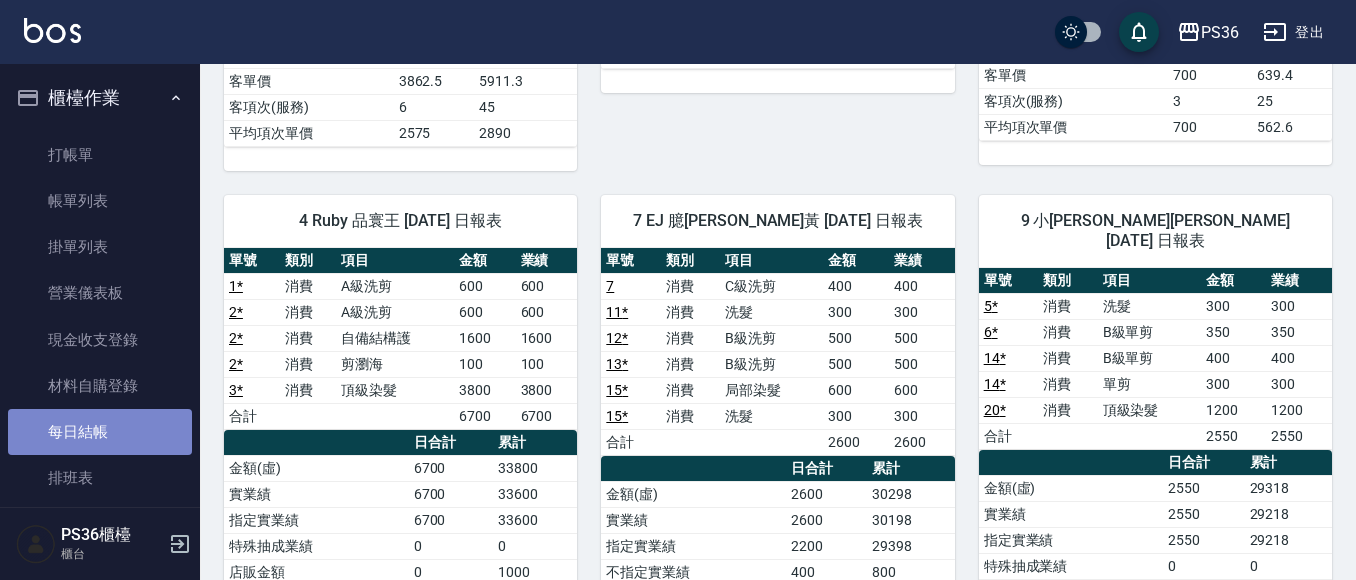click on "每日結帳" at bounding box center (100, 432) 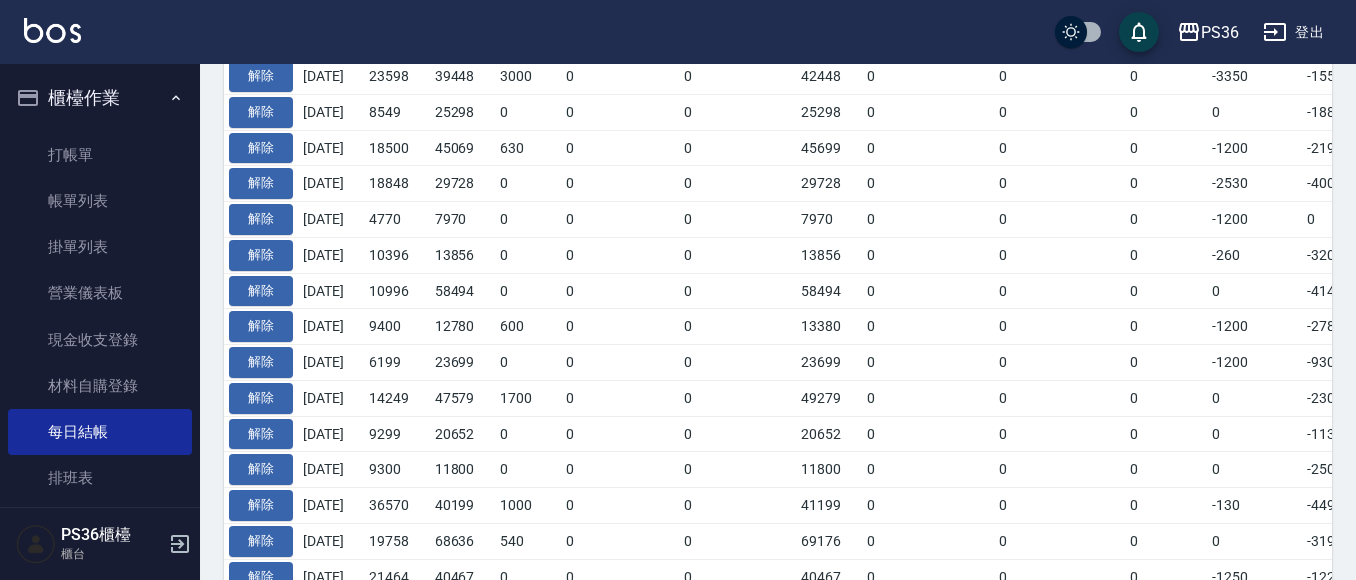 scroll, scrollTop: 0, scrollLeft: 0, axis: both 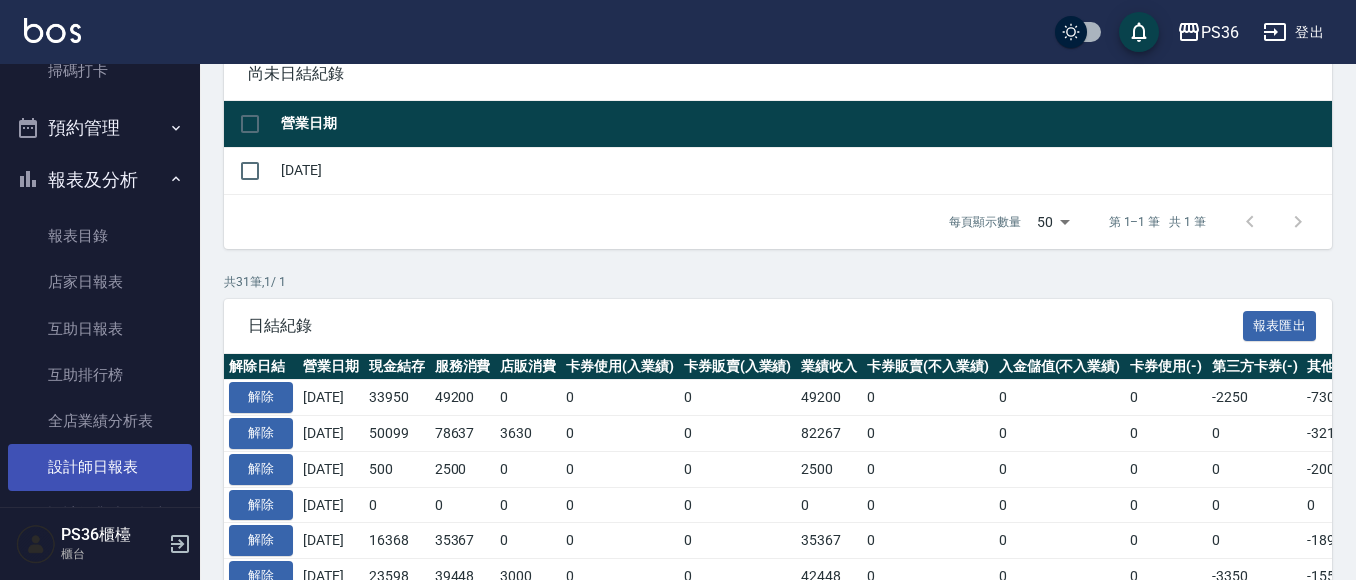 click on "設計師日報表" at bounding box center [100, 467] 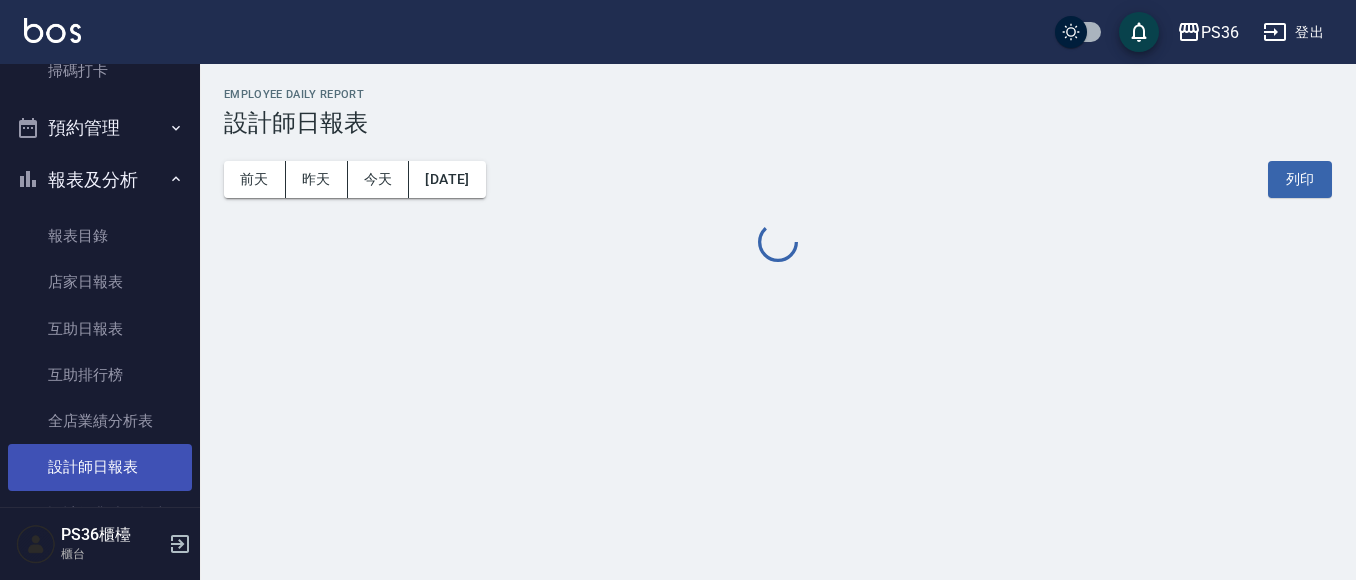 scroll, scrollTop: 0, scrollLeft: 0, axis: both 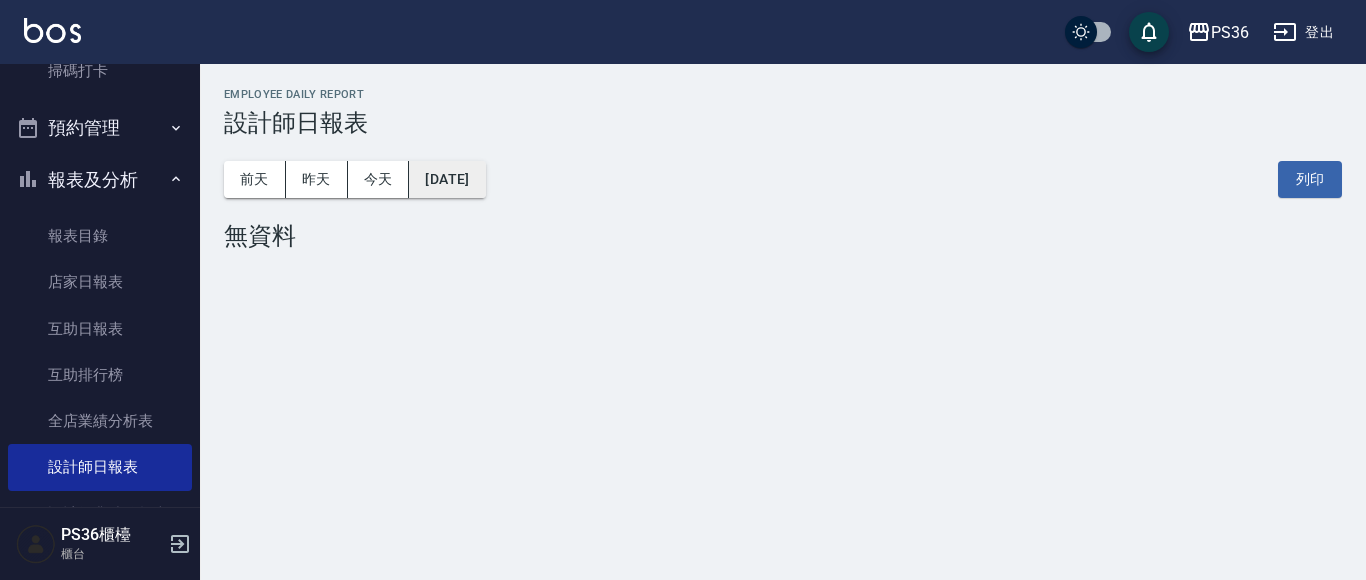 click on "[DATE]" at bounding box center [447, 179] 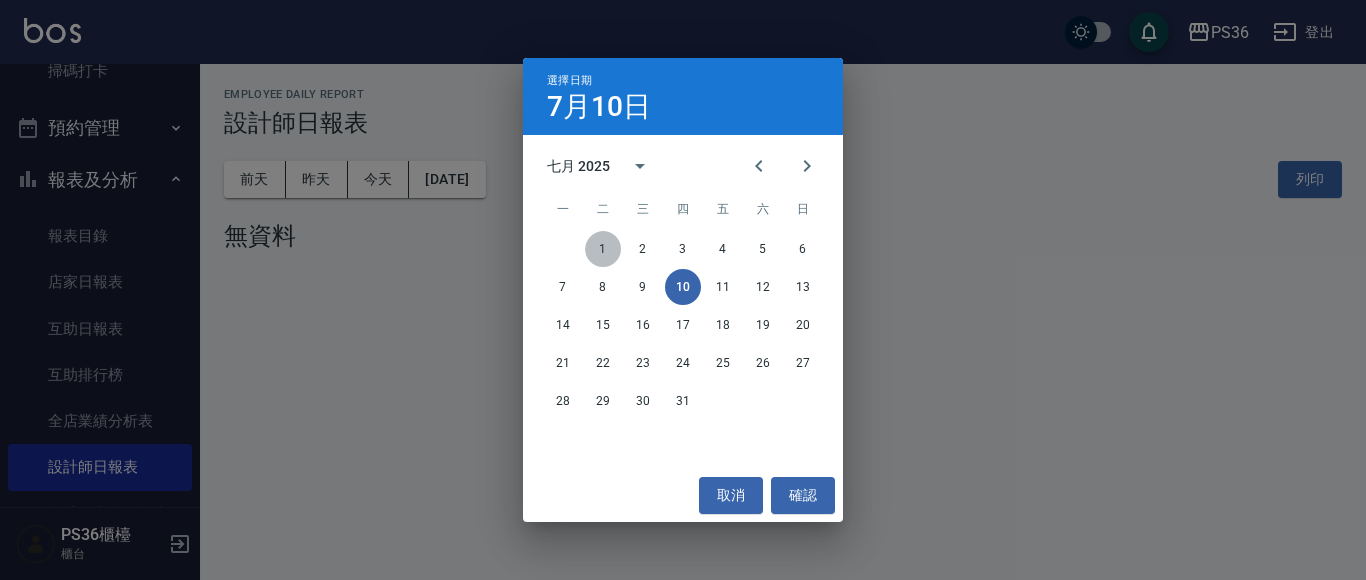 click on "1" at bounding box center (603, 249) 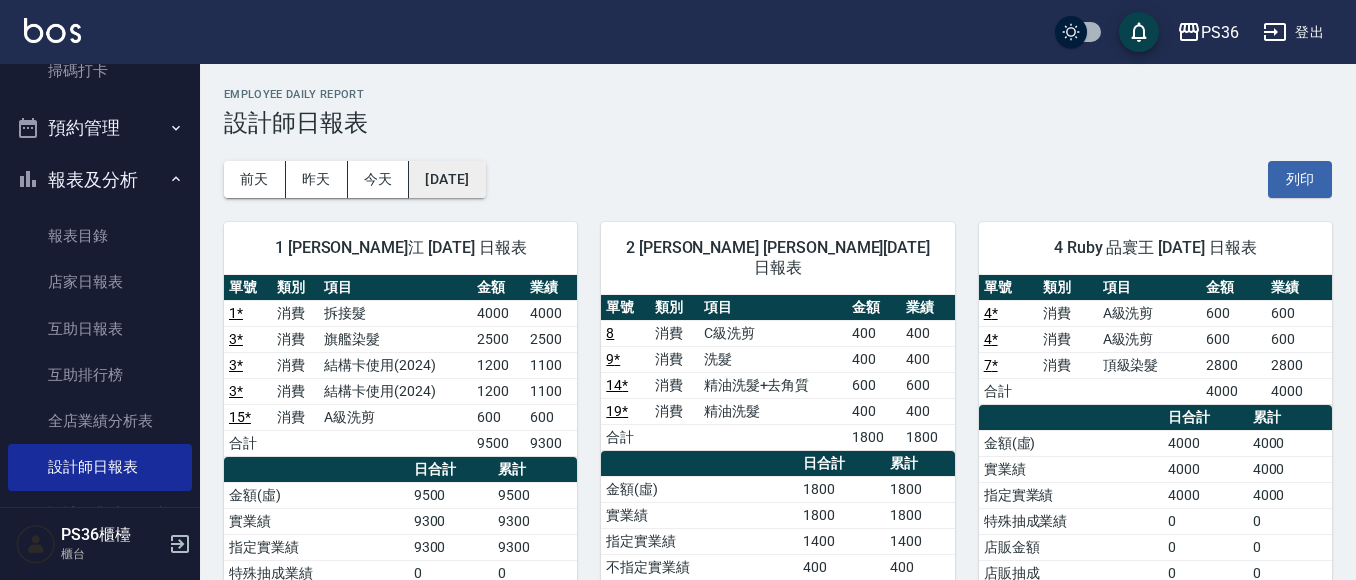 click on "[DATE]" at bounding box center (447, 179) 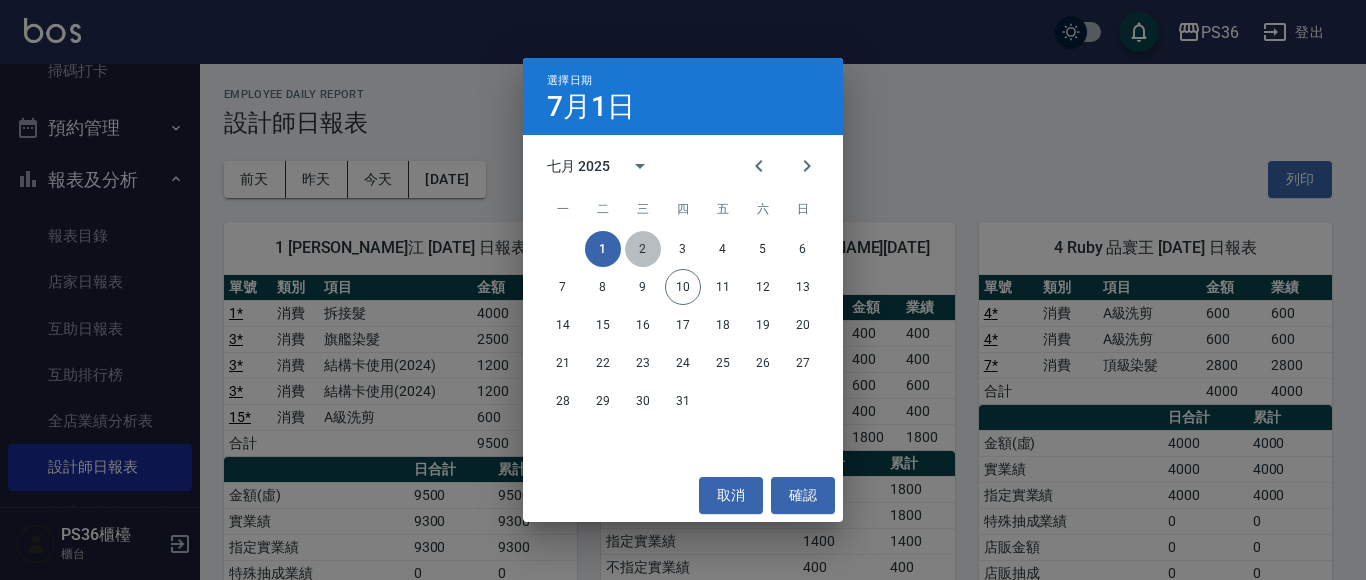 click on "2" at bounding box center (643, 249) 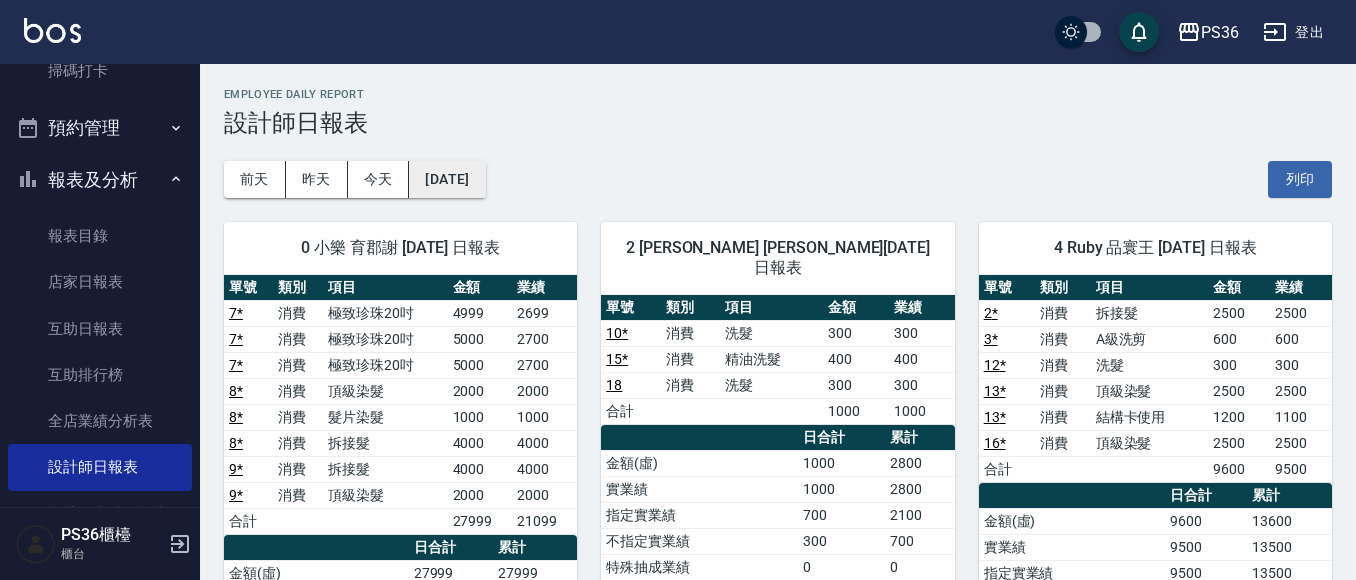 click on "[DATE]" at bounding box center (447, 179) 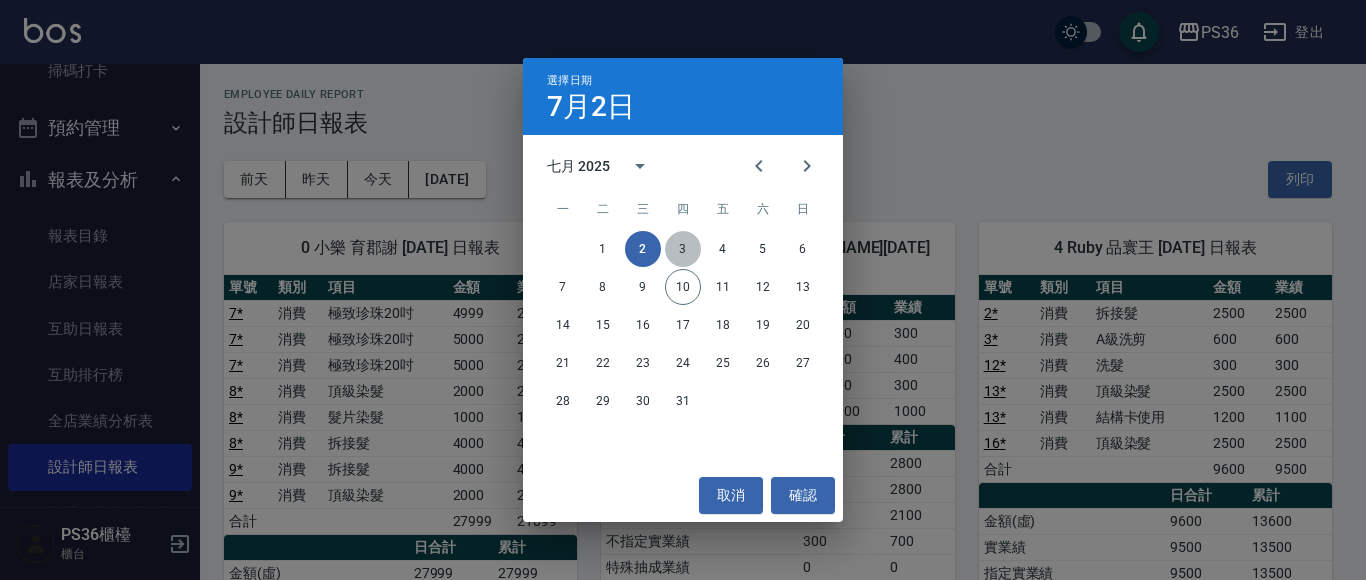 click on "3" at bounding box center (683, 249) 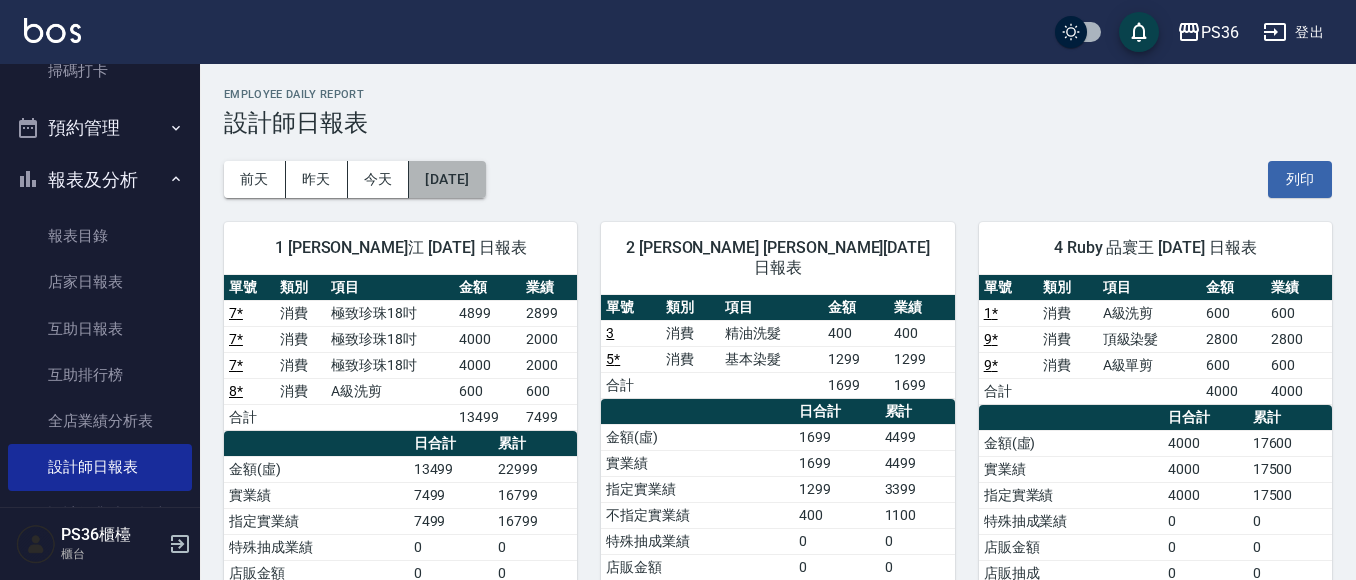 click on "[DATE]" at bounding box center (447, 179) 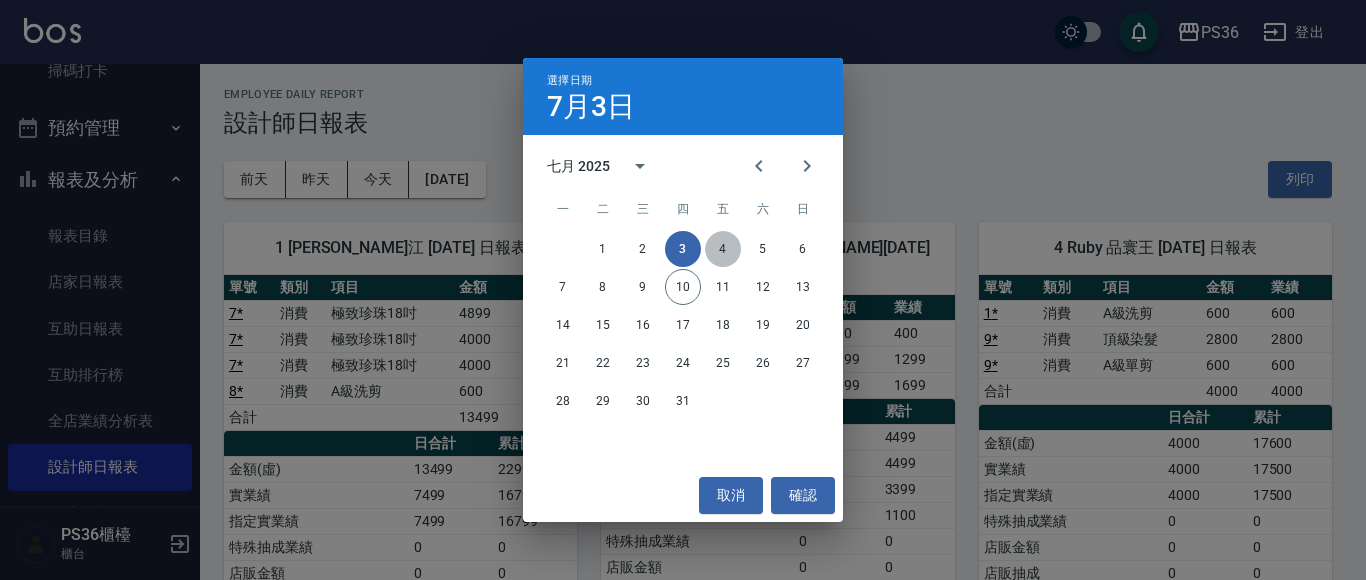 click on "4" at bounding box center [723, 249] 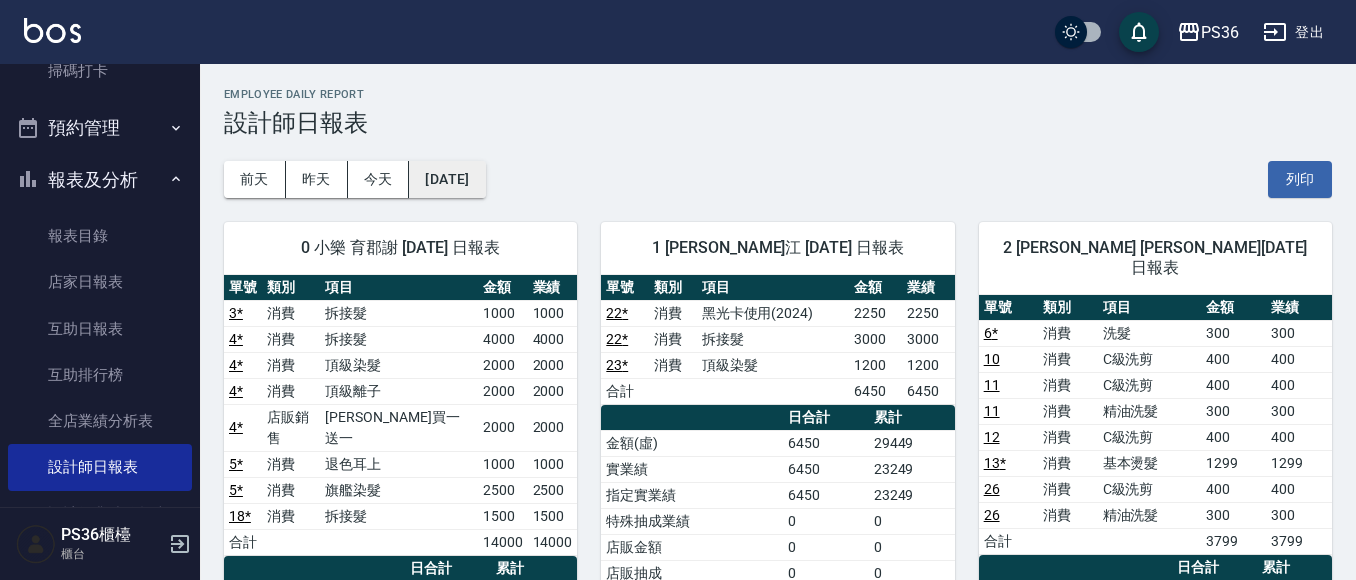 click on "[DATE]" at bounding box center (447, 179) 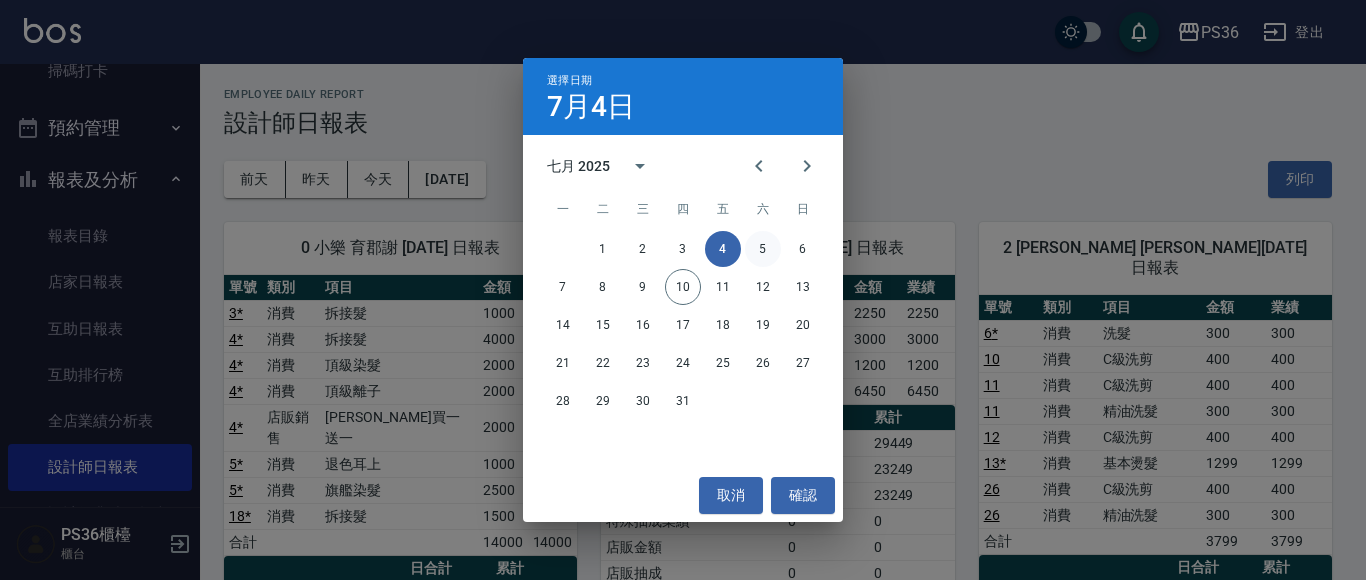 click on "5" at bounding box center [763, 249] 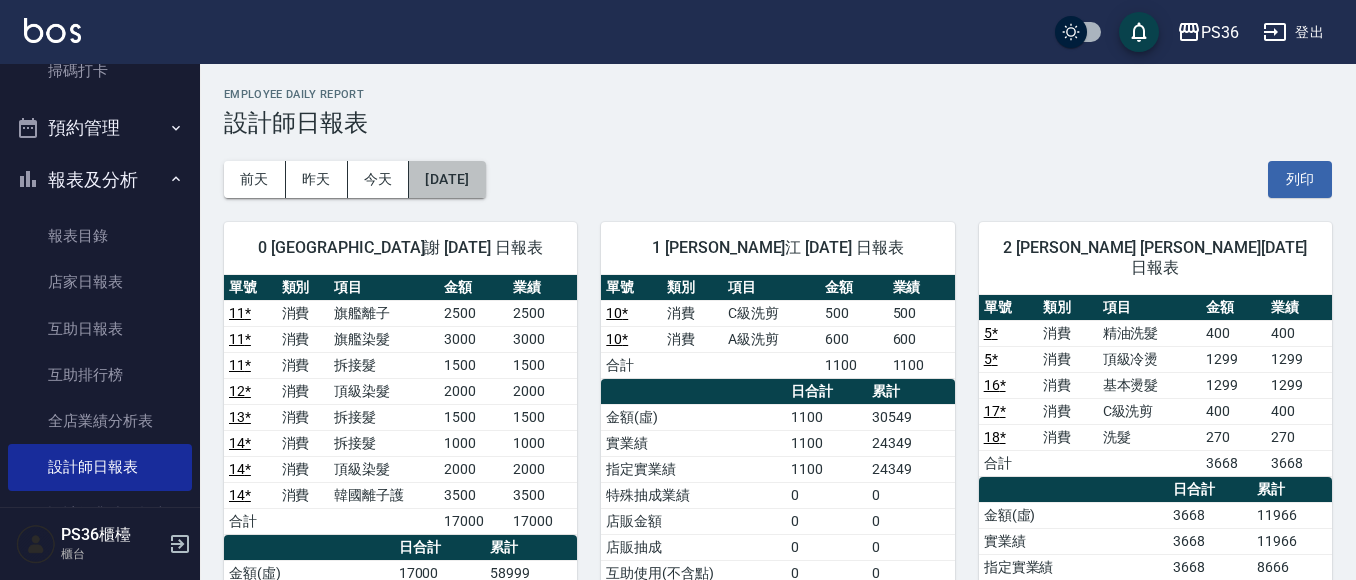 click on "[DATE]" at bounding box center [447, 179] 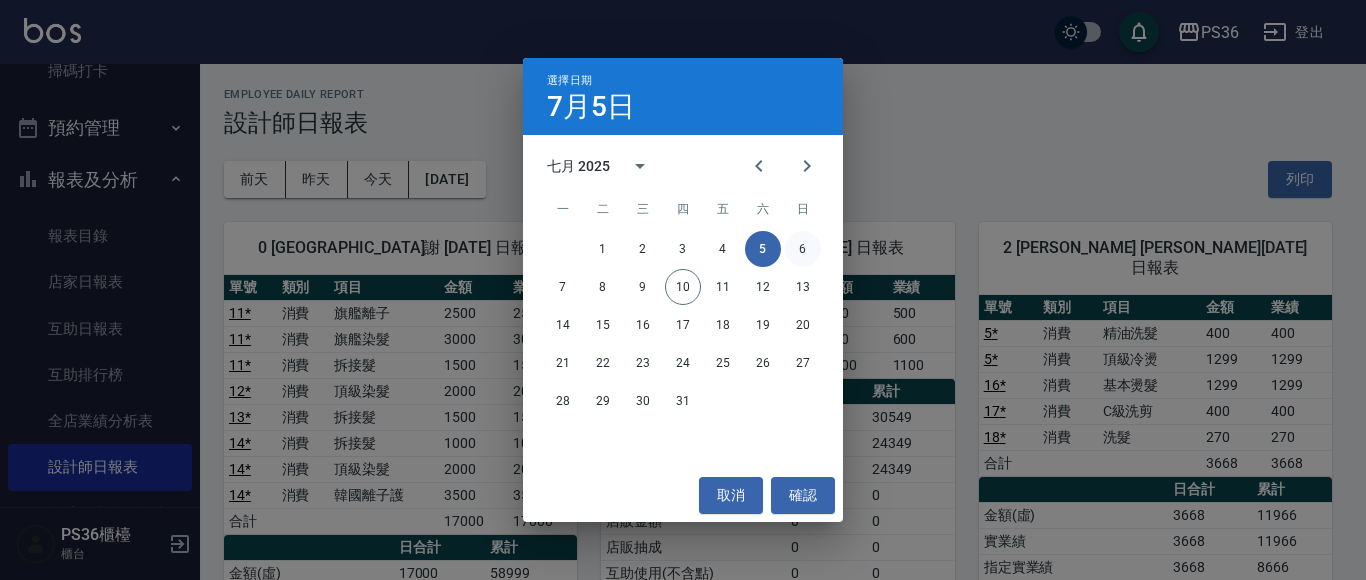 click on "6" at bounding box center [803, 249] 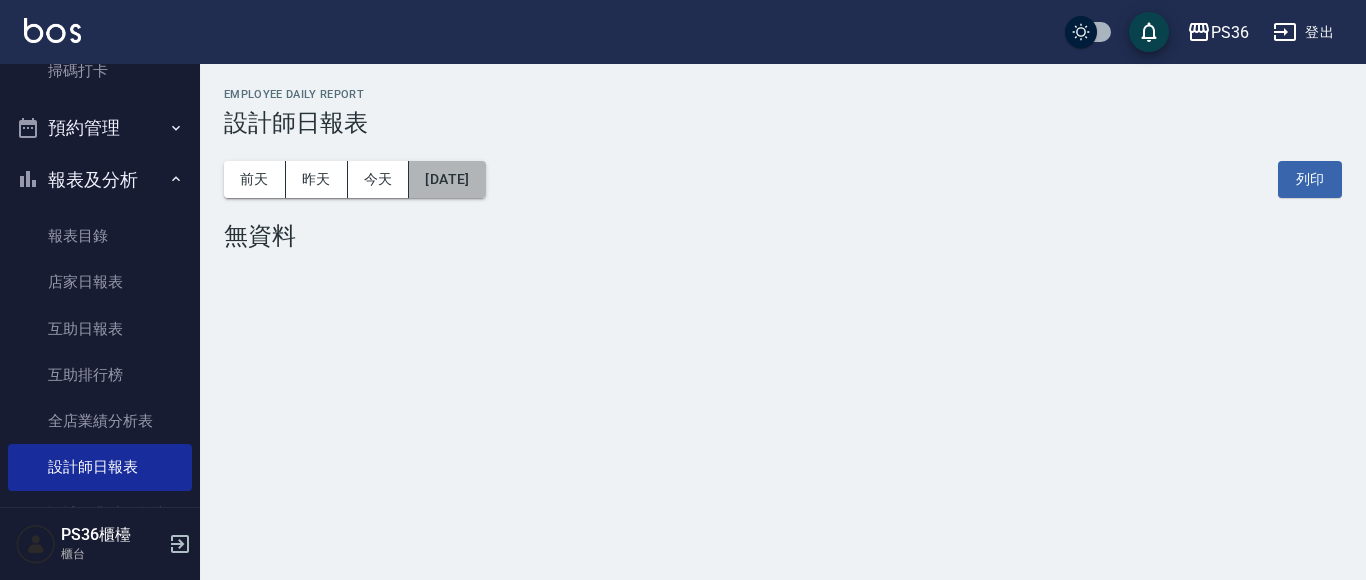click on "[DATE]" at bounding box center [447, 179] 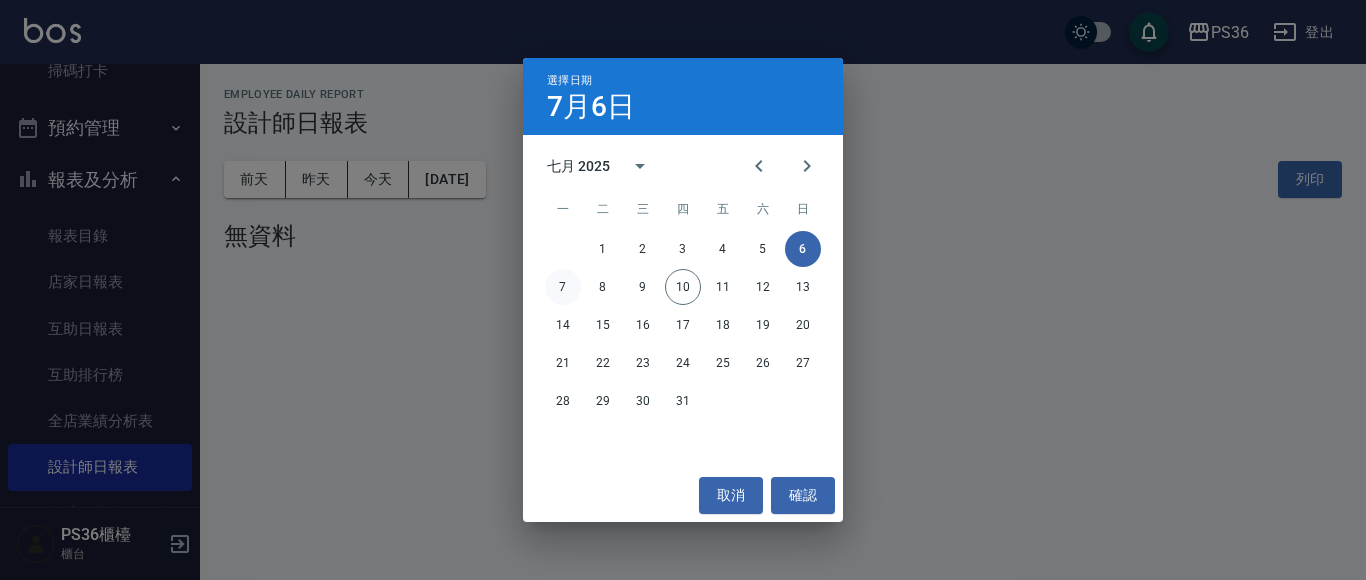 click on "7" at bounding box center [563, 287] 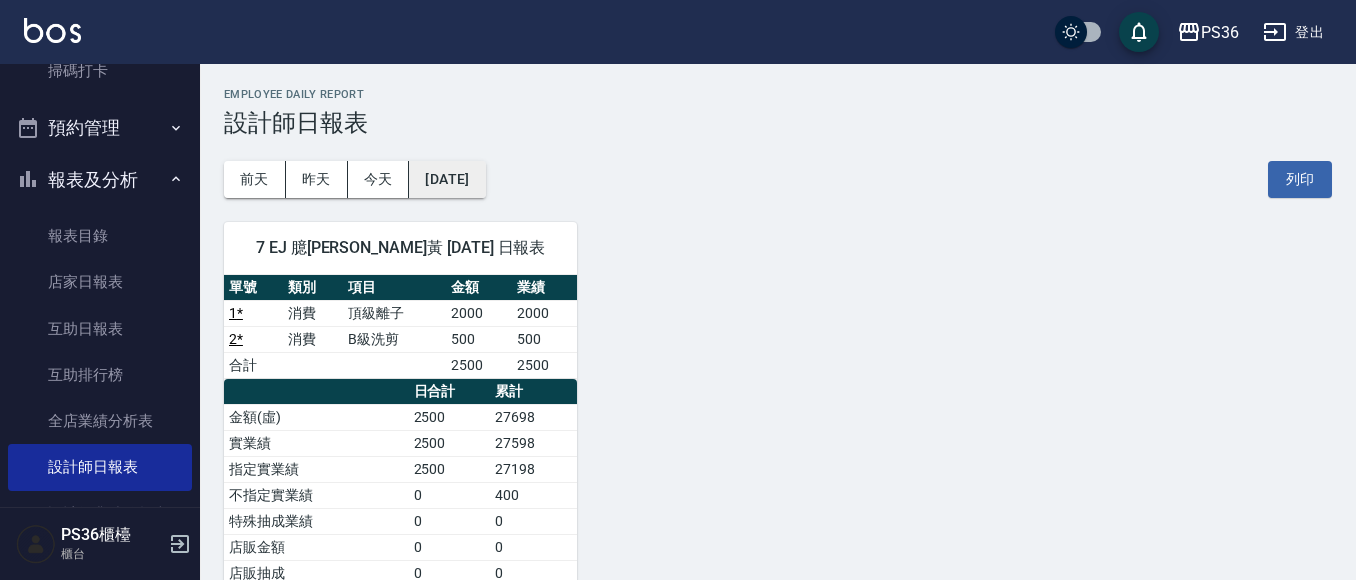 click on "[DATE]" at bounding box center [447, 179] 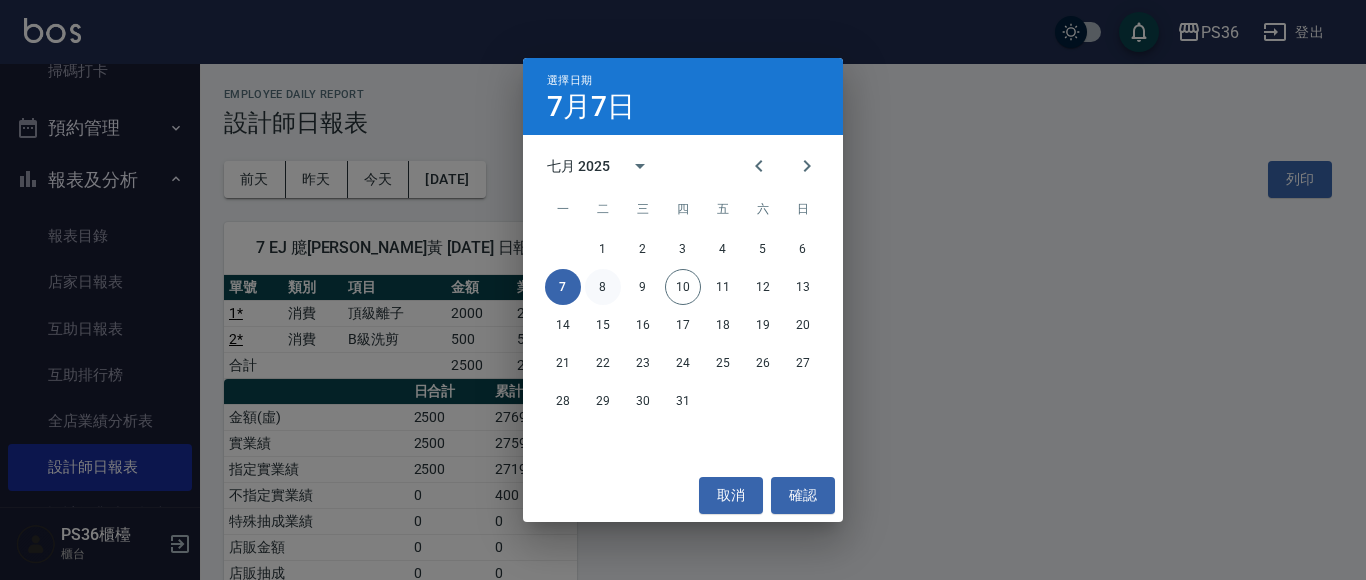 click on "8" at bounding box center (603, 287) 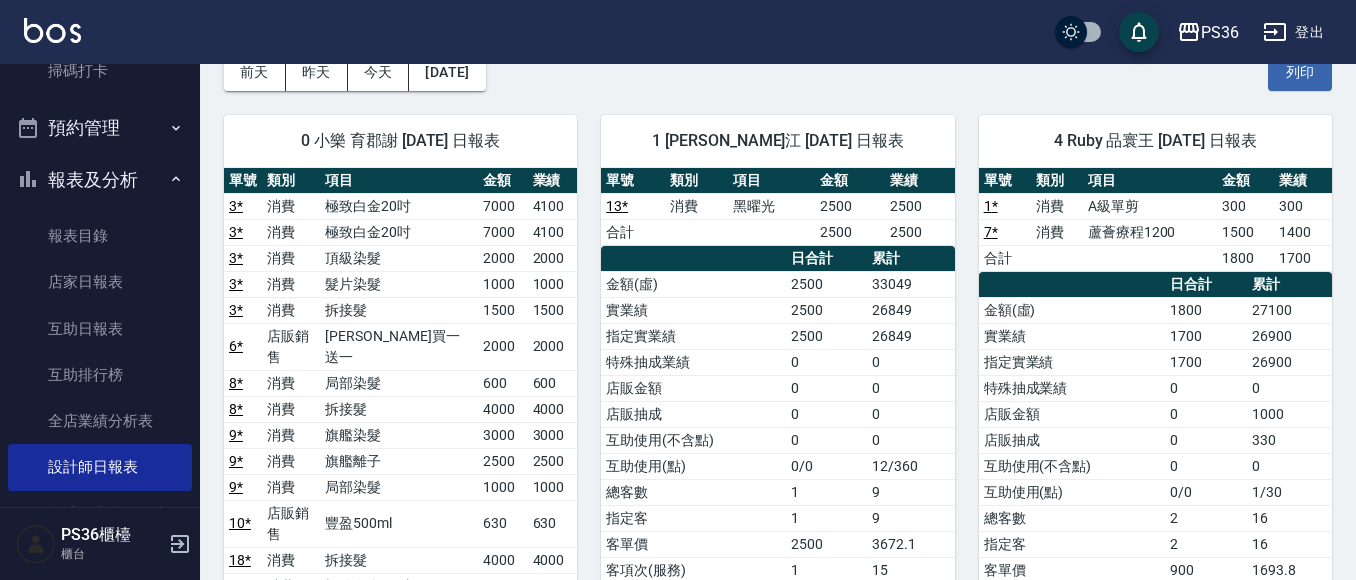 scroll, scrollTop: 0, scrollLeft: 0, axis: both 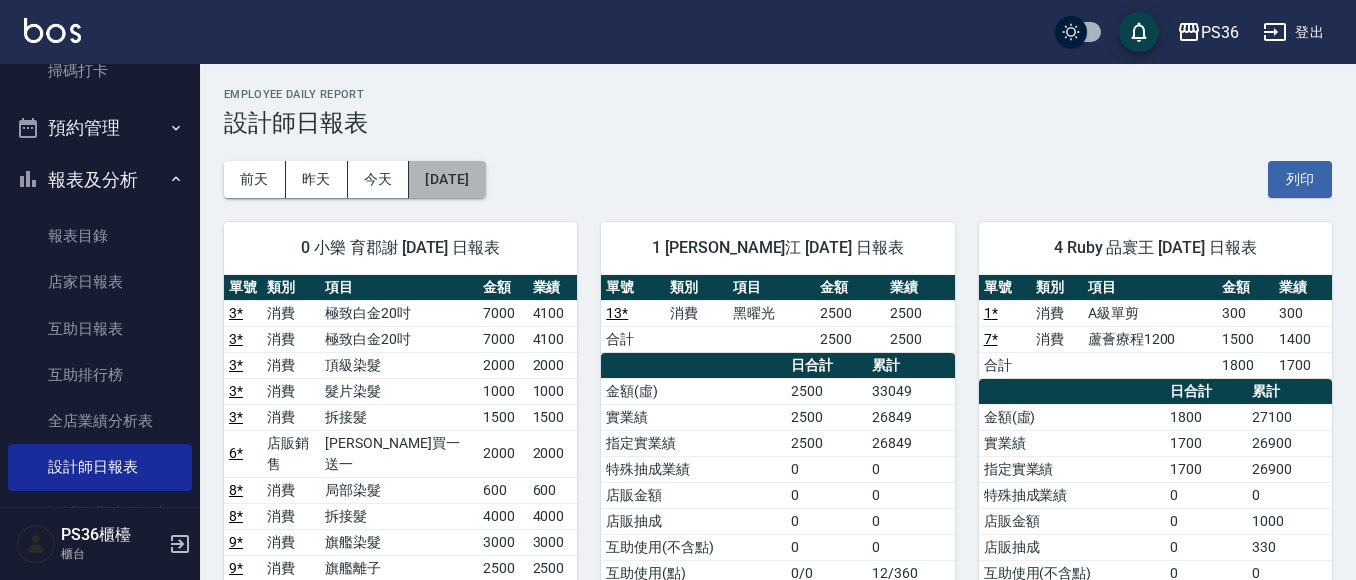 click on "[DATE]" at bounding box center [447, 179] 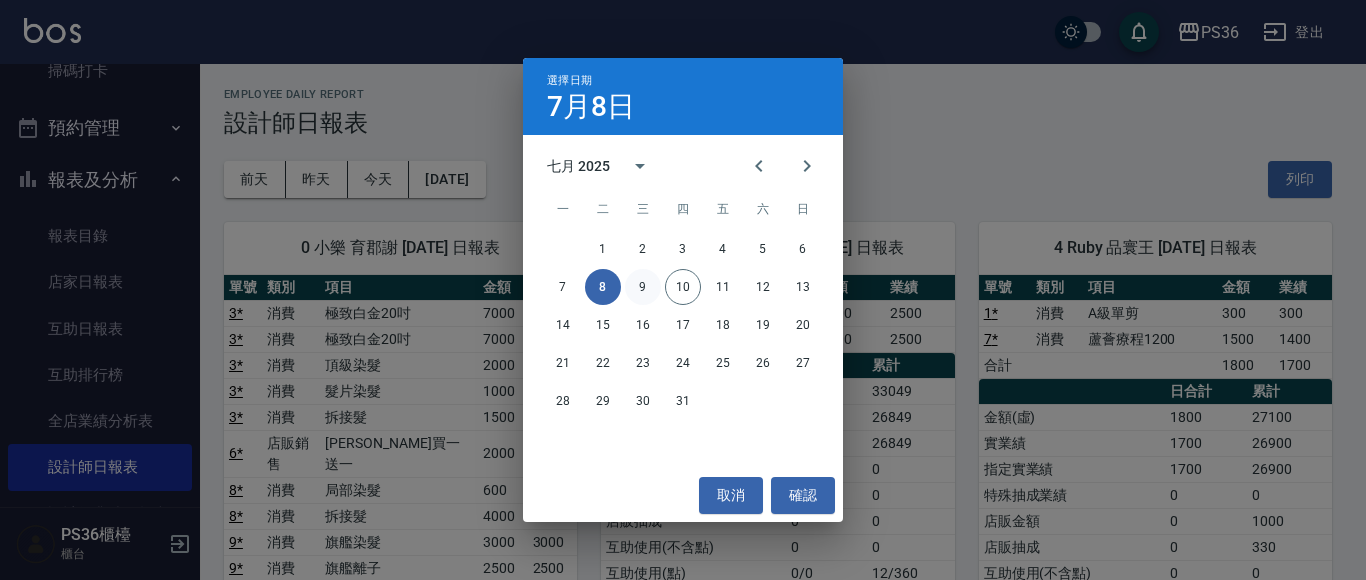 click on "9" at bounding box center (643, 287) 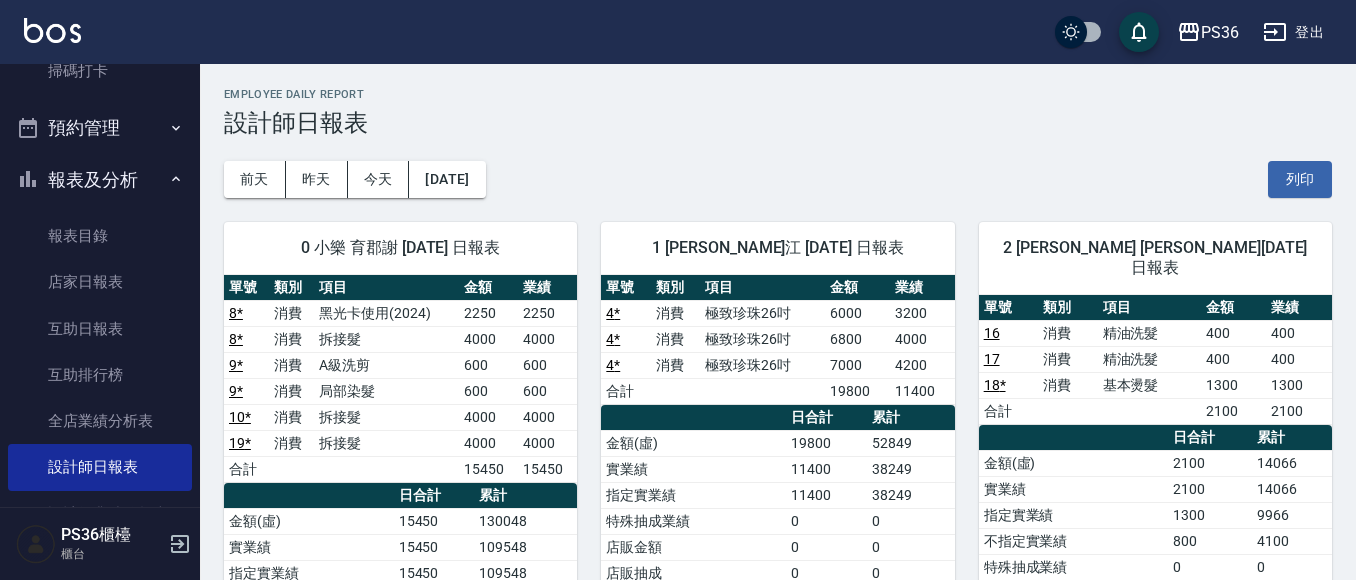 click on "2250" at bounding box center [488, 313] 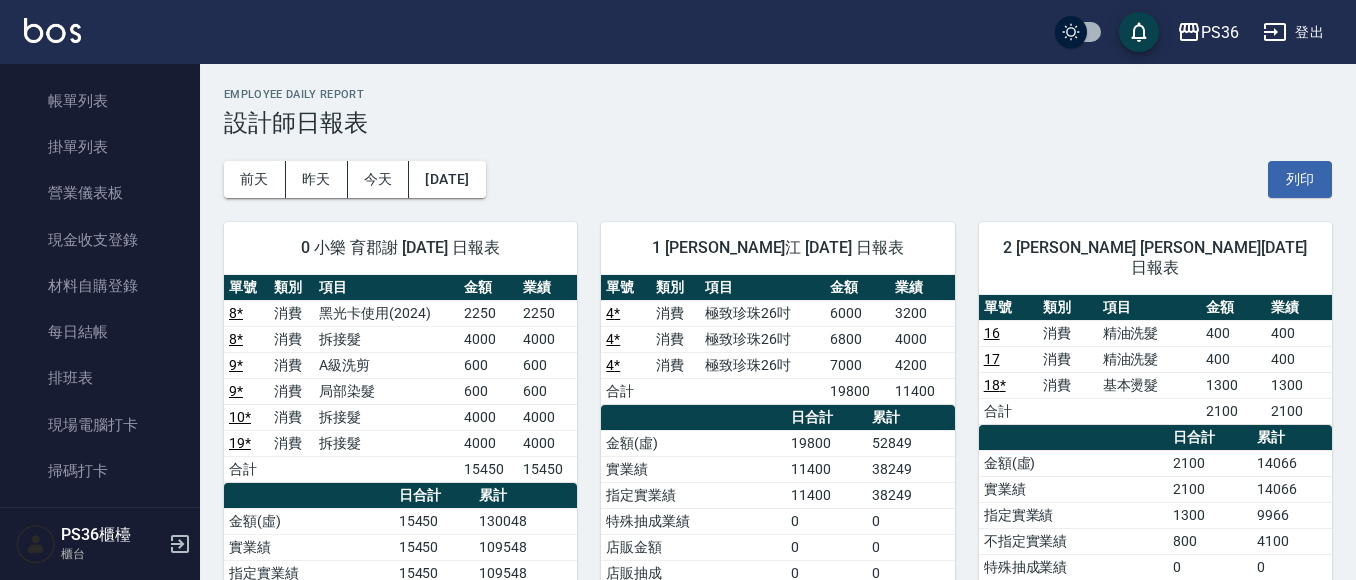 scroll, scrollTop: 0, scrollLeft: 0, axis: both 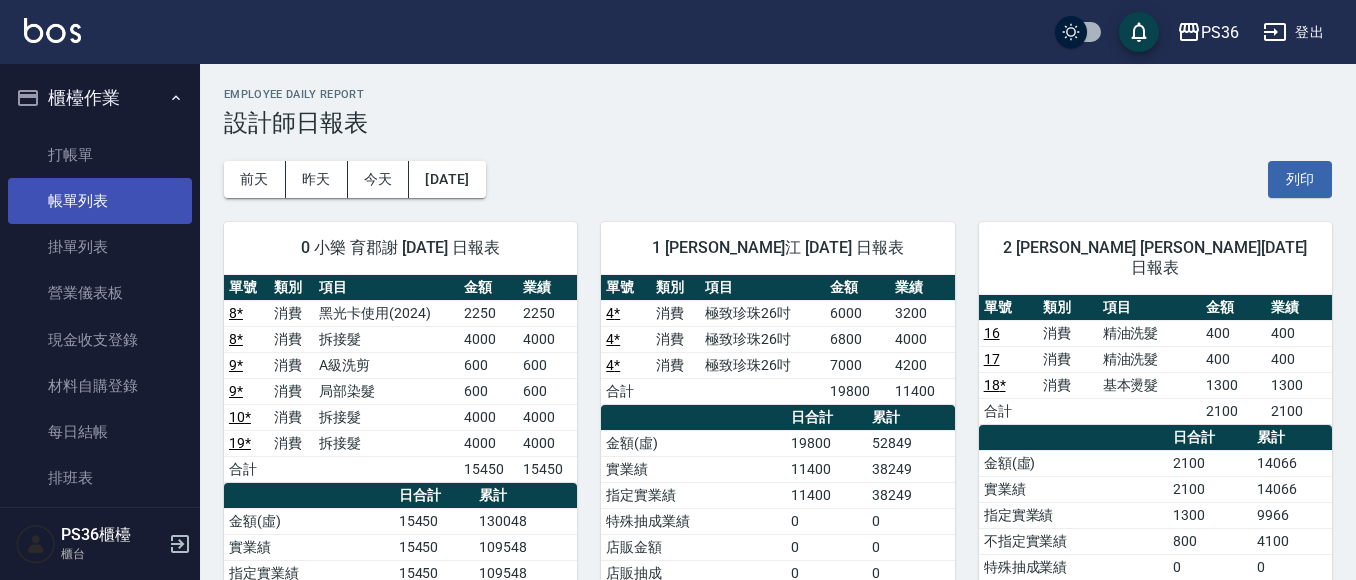 click on "帳單列表" at bounding box center (100, 201) 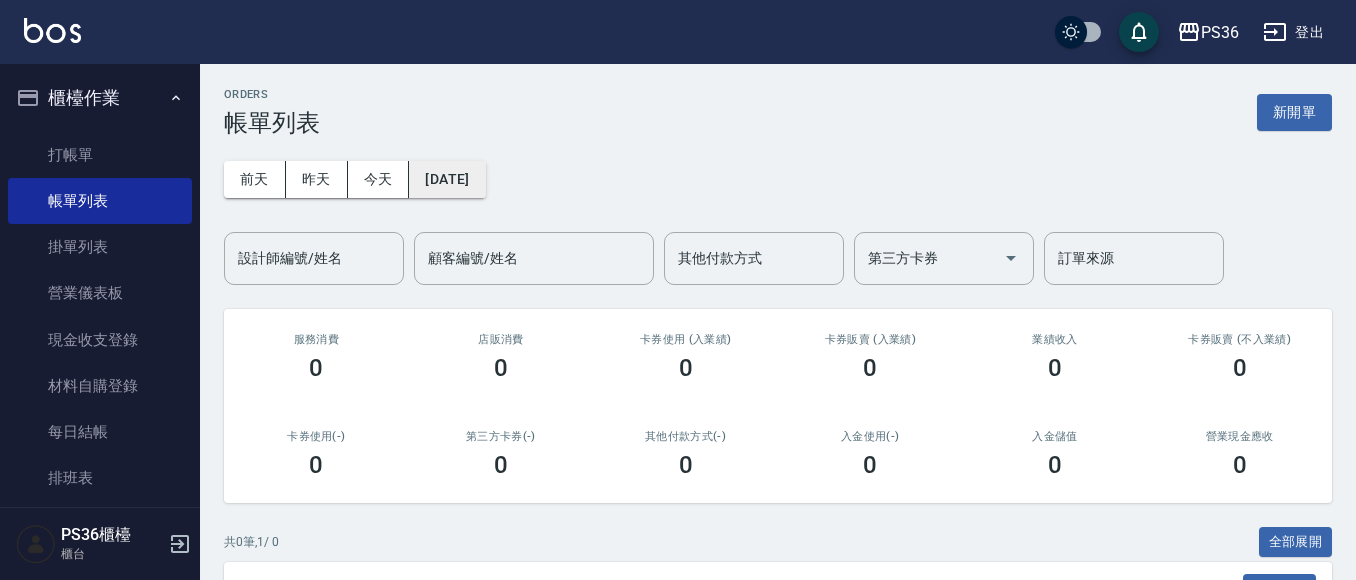 click on "[DATE]" at bounding box center [447, 179] 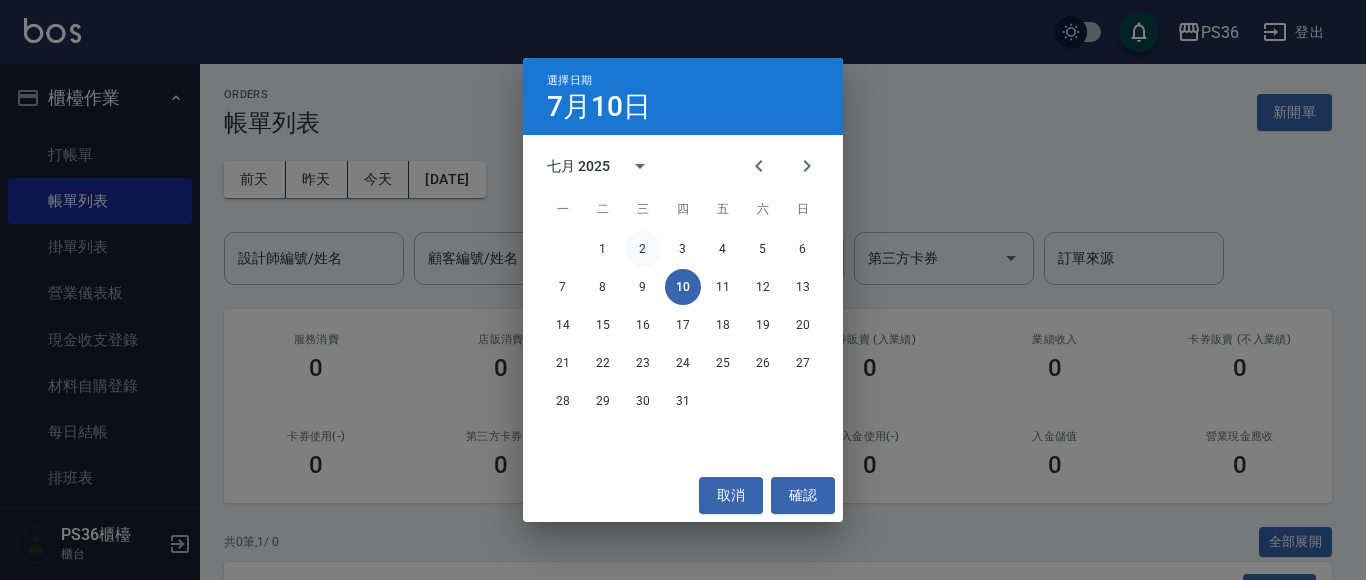 click on "2" at bounding box center [643, 249] 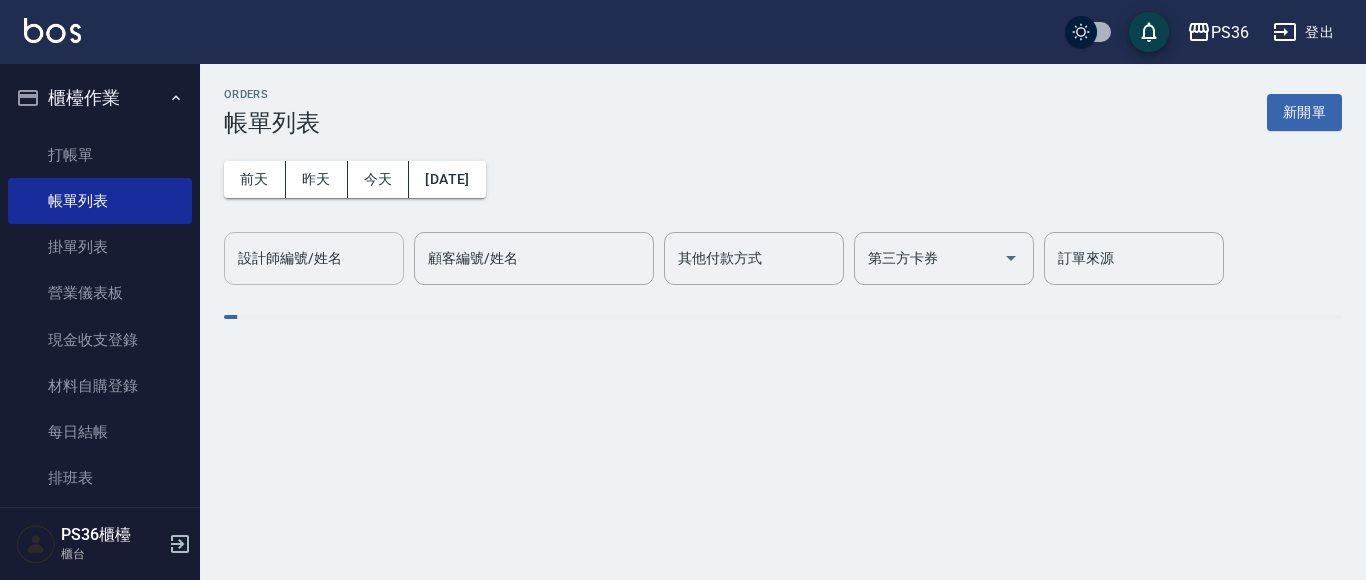 click on "設計師編號/姓名 設計師編號/姓名" at bounding box center (314, 258) 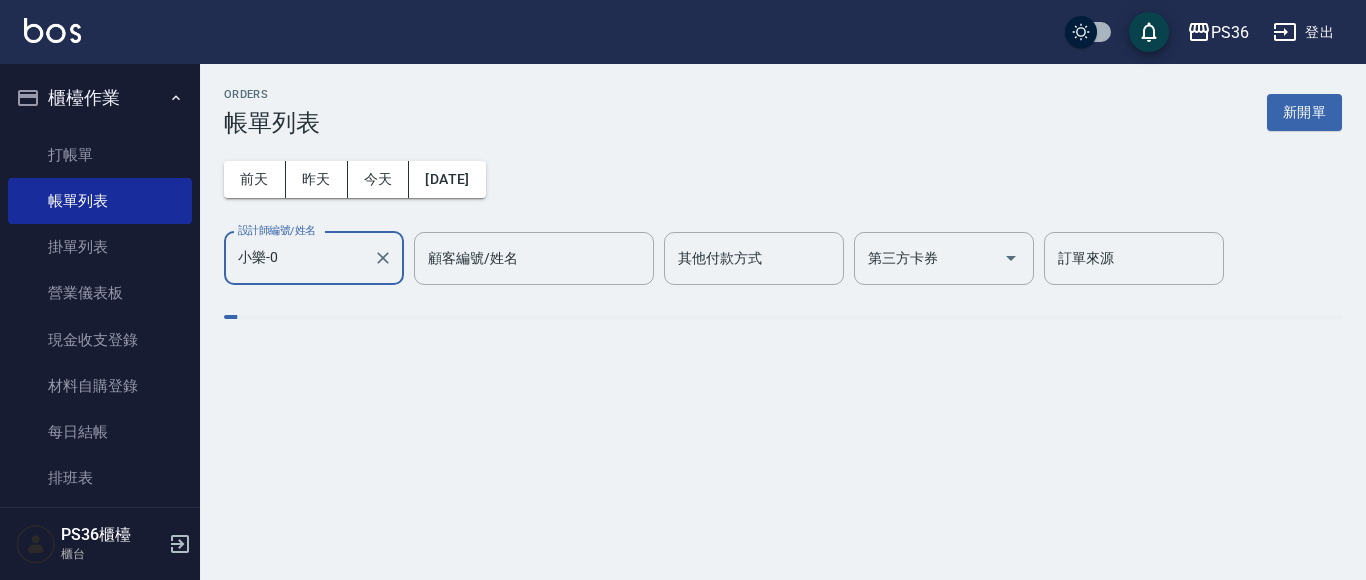 type on "小樂-0" 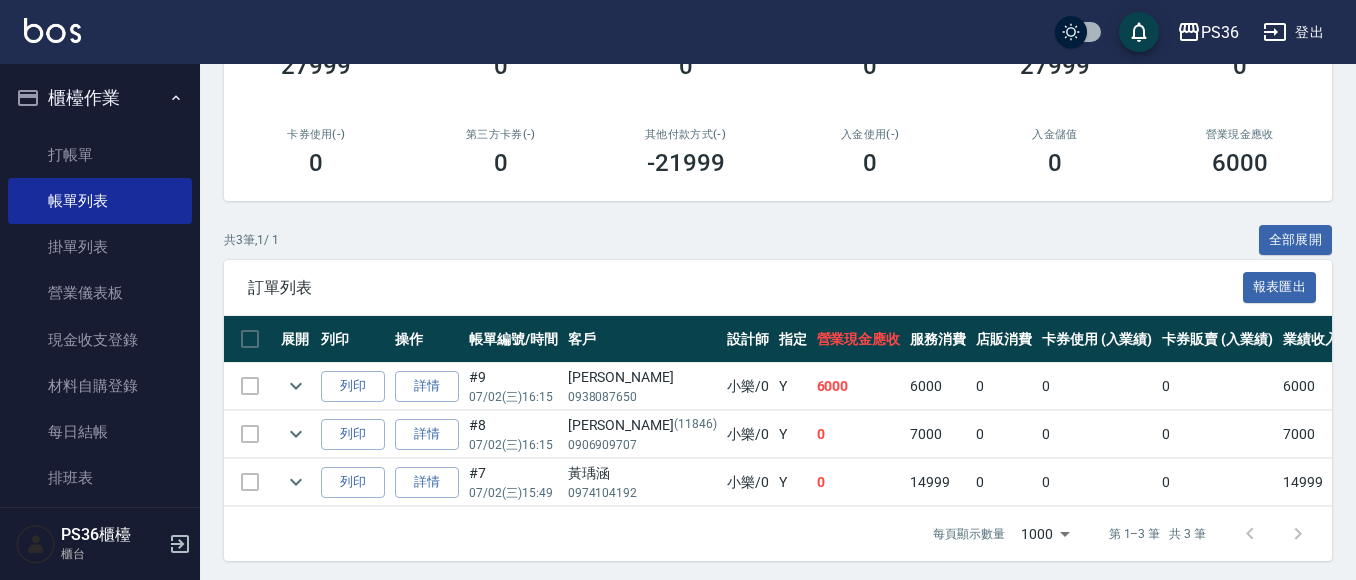 scroll, scrollTop: 324, scrollLeft: 0, axis: vertical 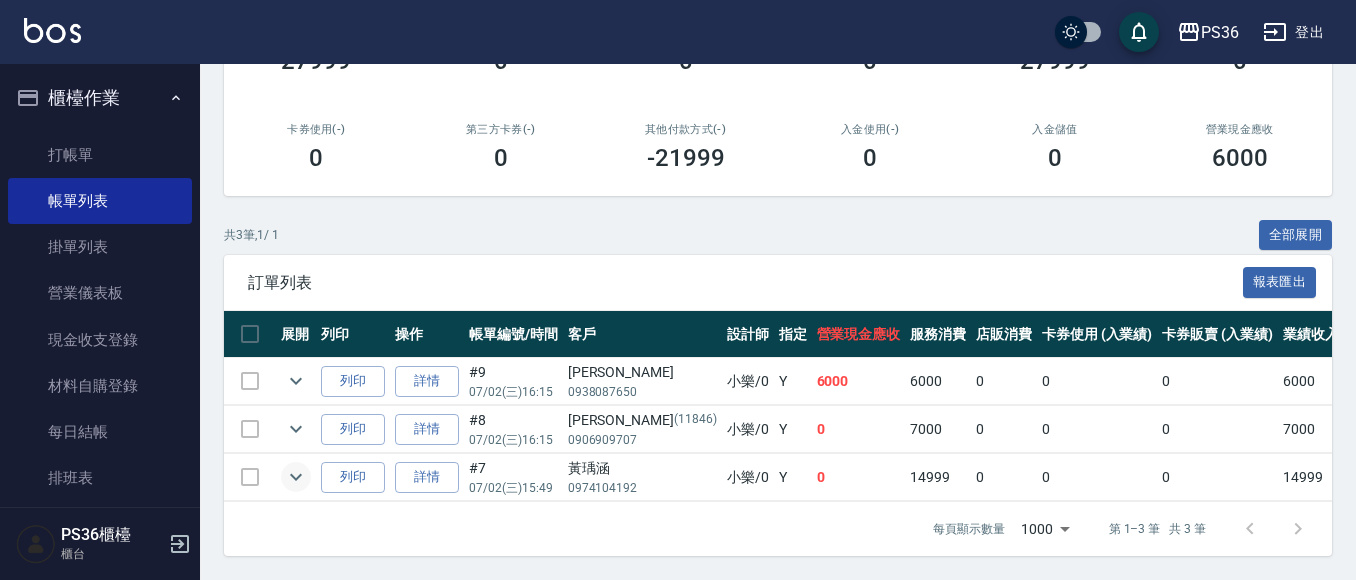 click 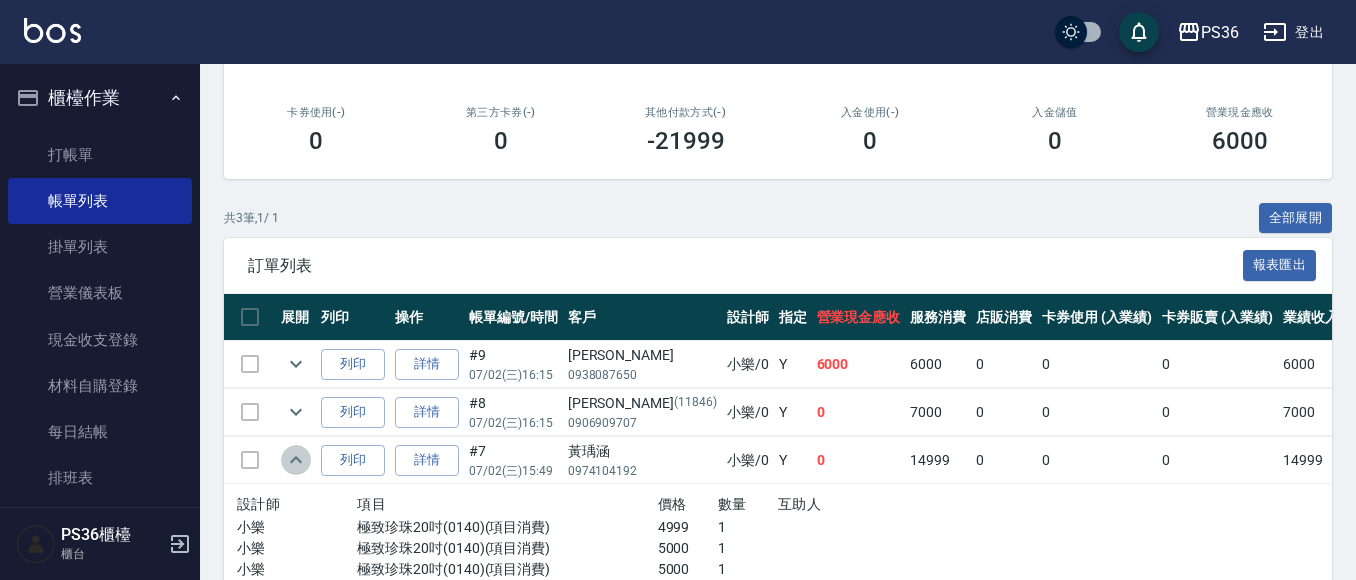 click 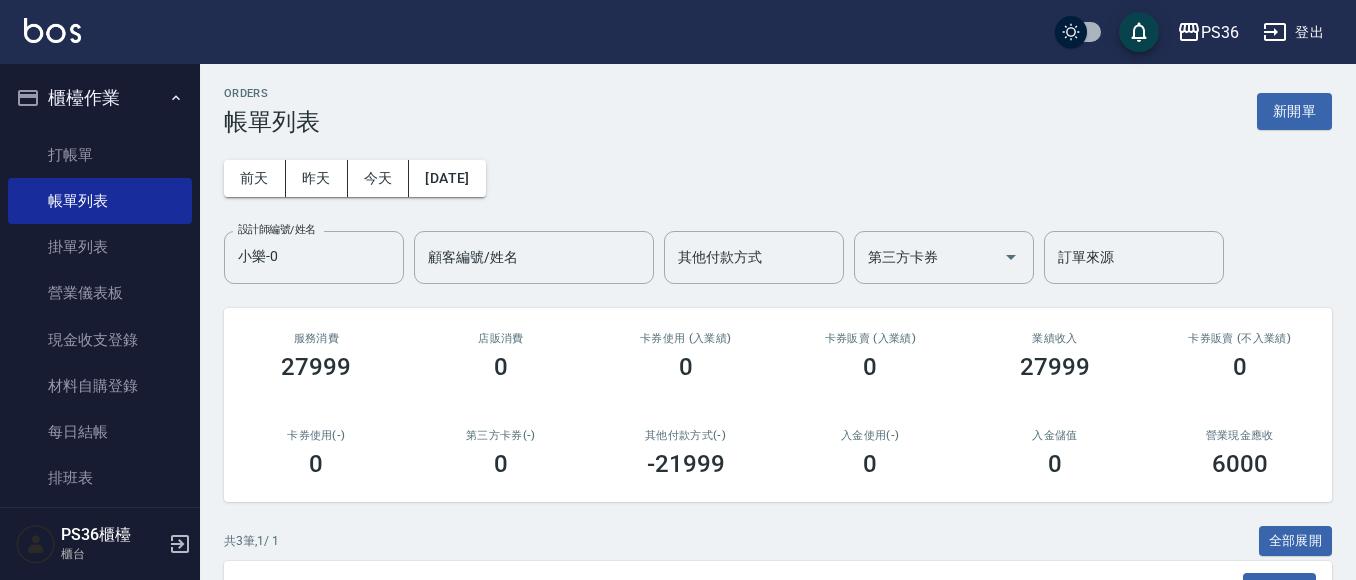 scroll, scrollTop: 0, scrollLeft: 0, axis: both 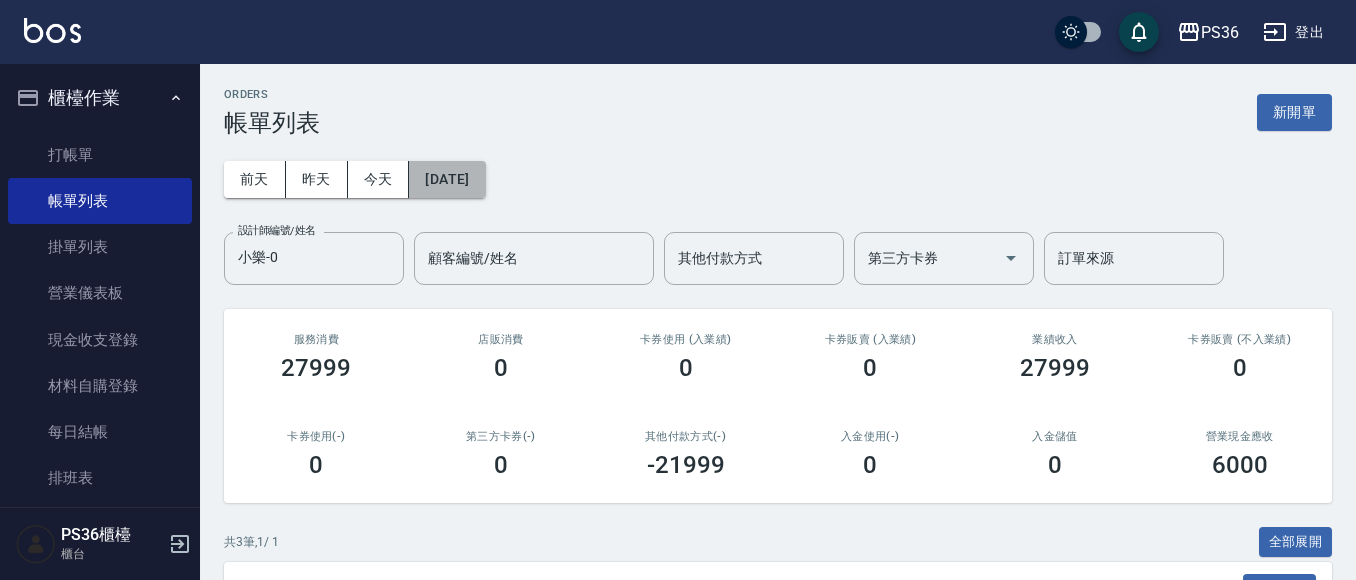 click on "[DATE]" at bounding box center (447, 179) 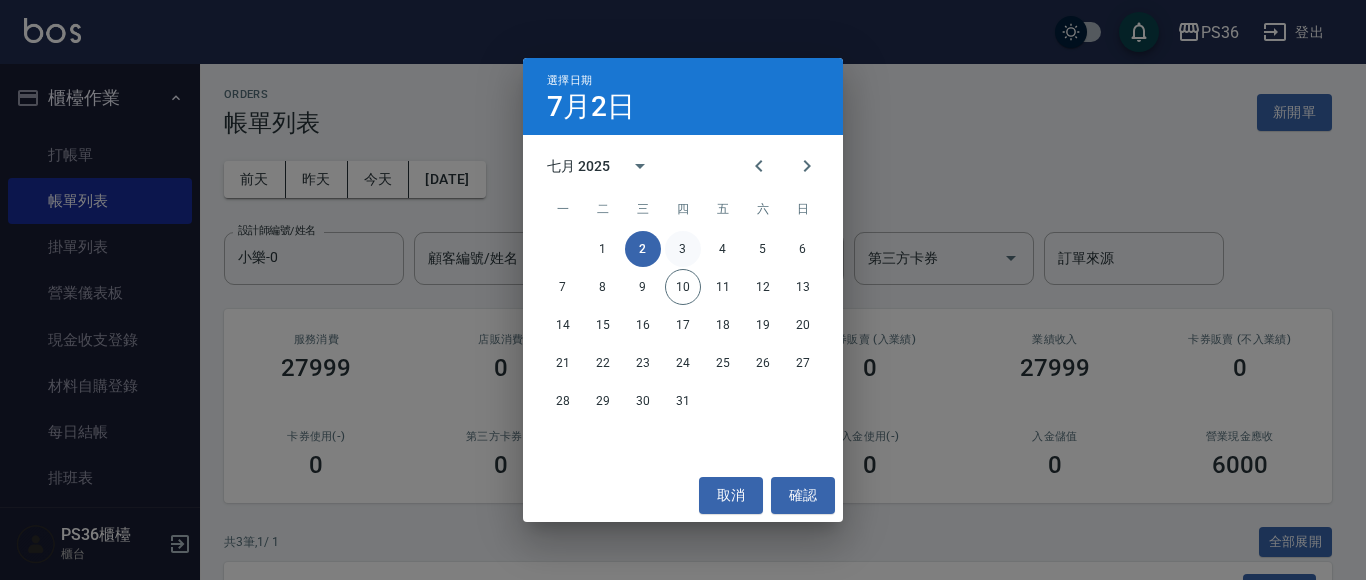 click on "3" at bounding box center [683, 249] 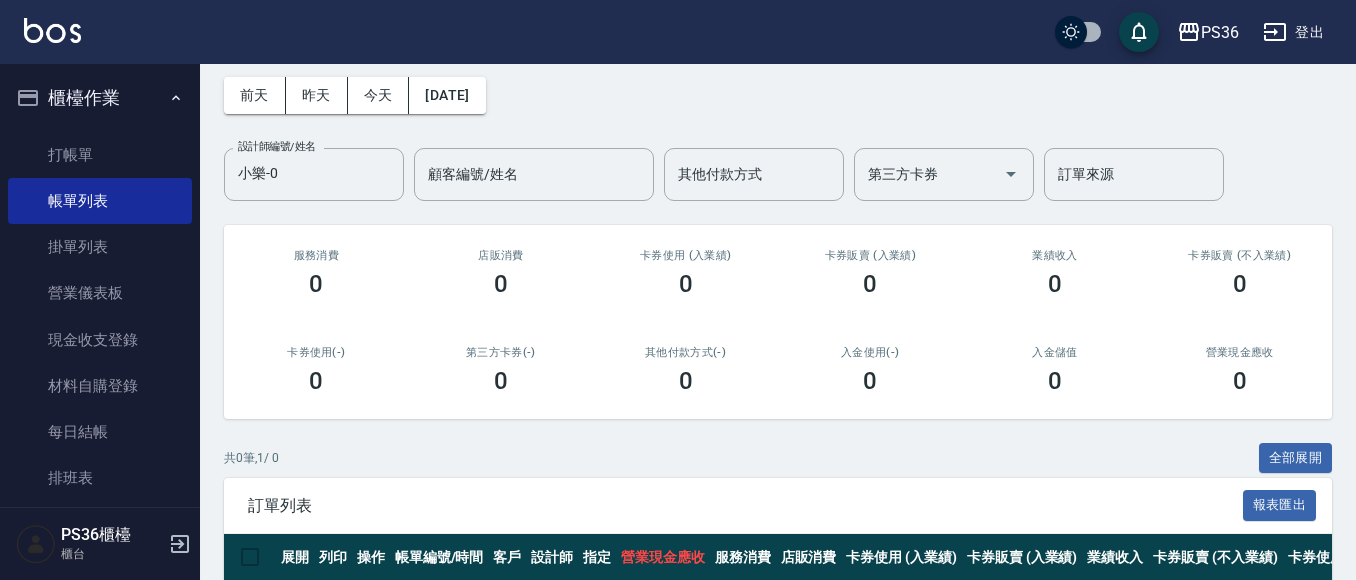 scroll, scrollTop: 0, scrollLeft: 0, axis: both 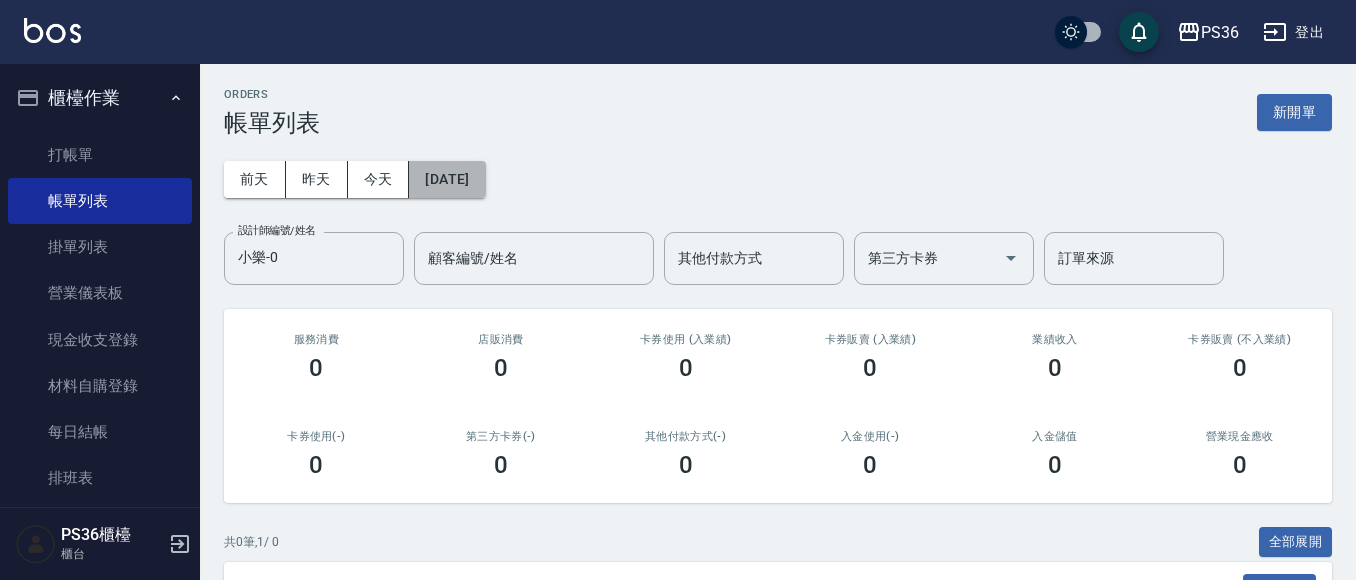 click on "[DATE]" at bounding box center (447, 179) 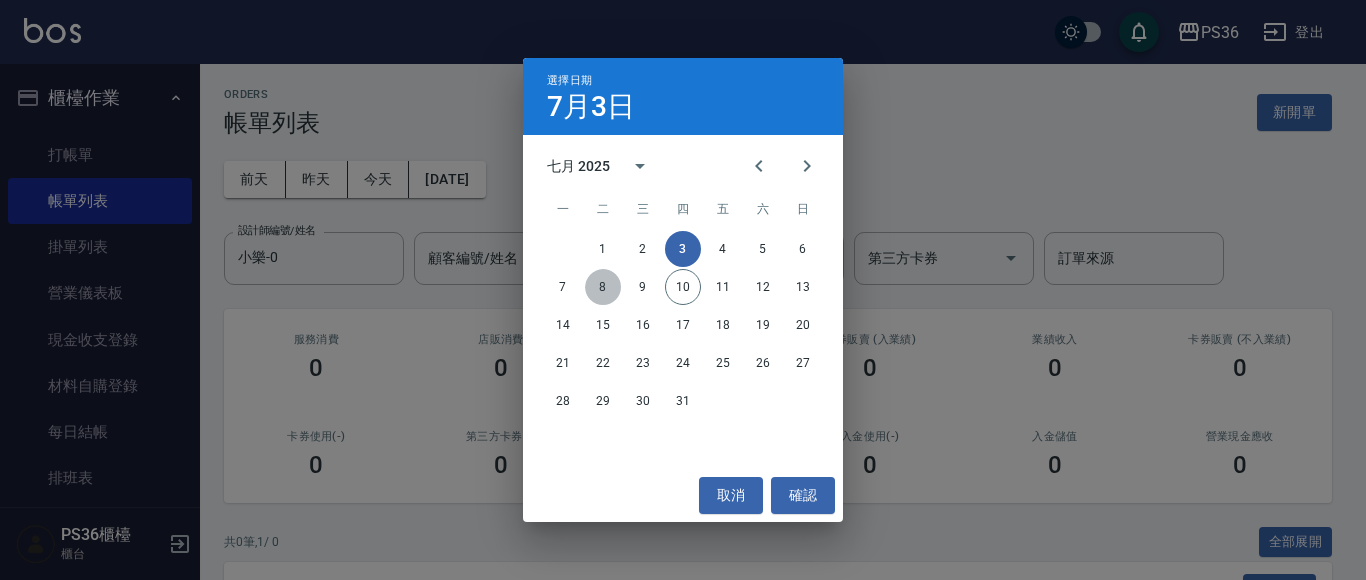 click on "8" at bounding box center (603, 287) 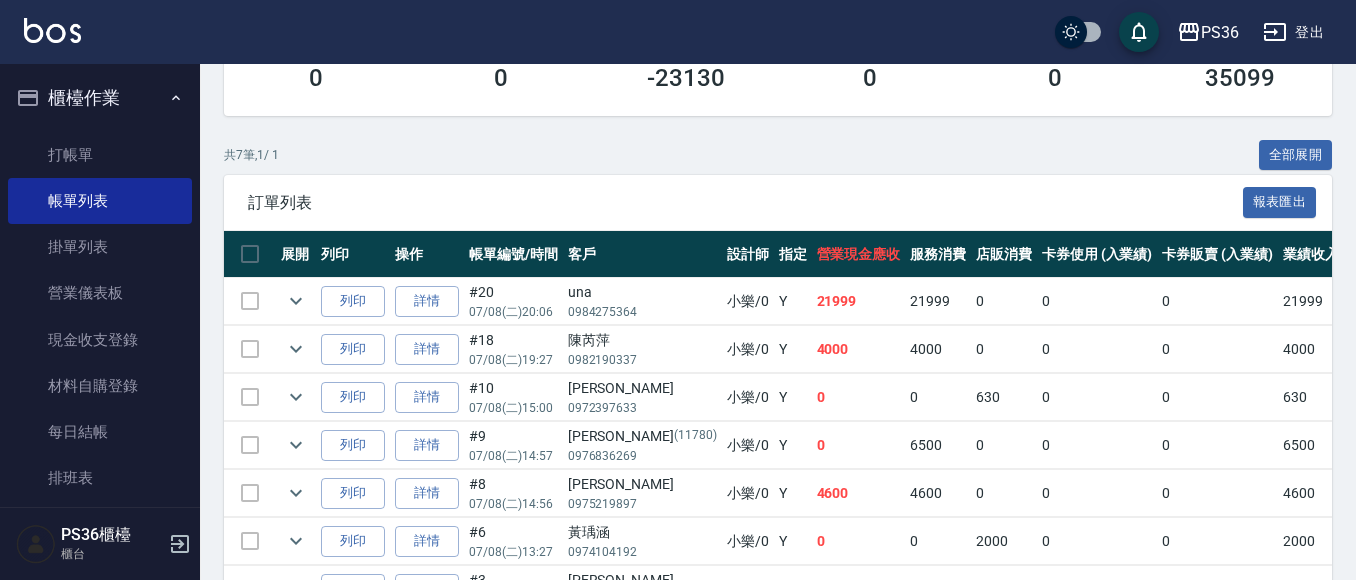 scroll, scrollTop: 400, scrollLeft: 0, axis: vertical 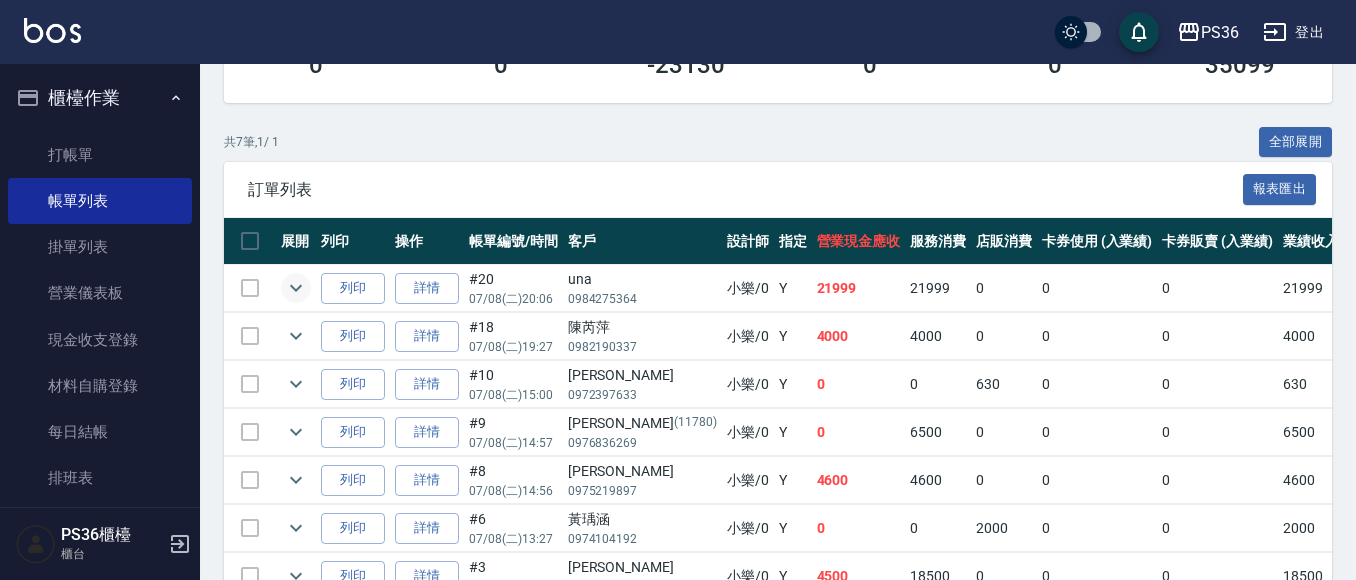 click 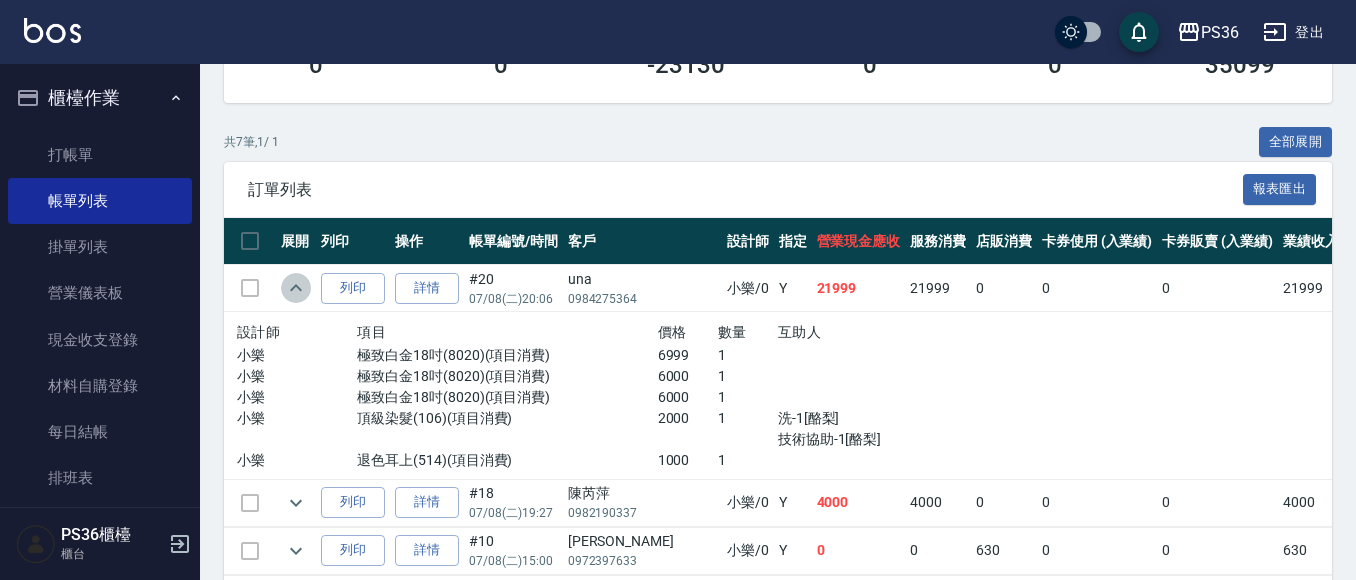 click 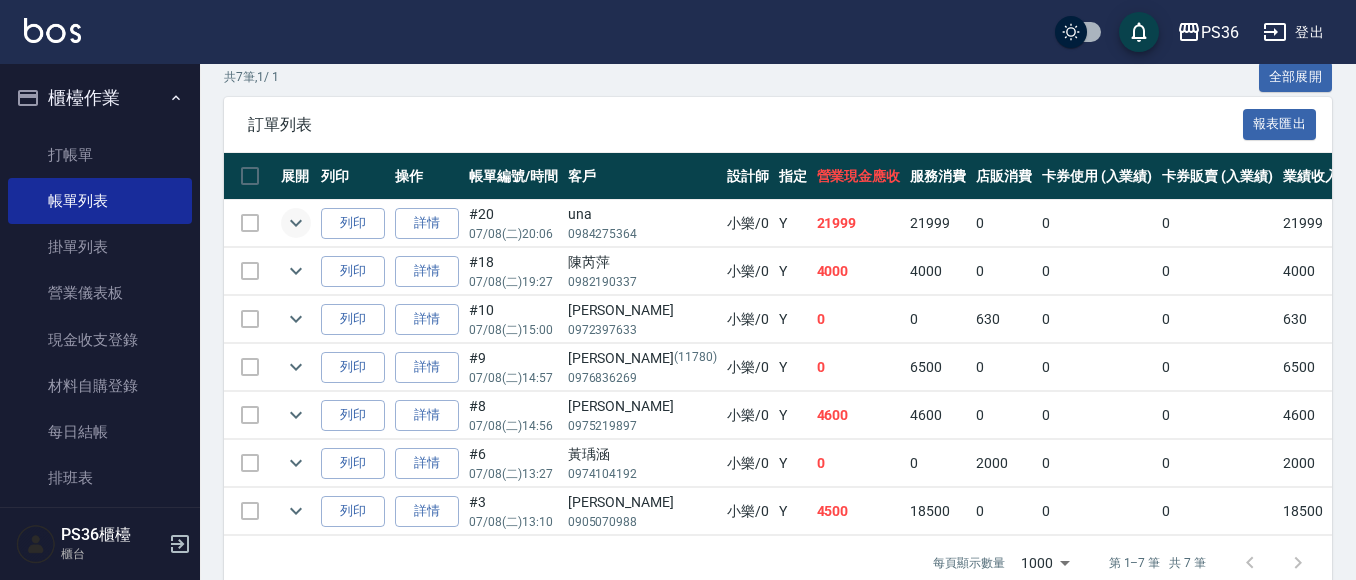 scroll, scrollTop: 500, scrollLeft: 0, axis: vertical 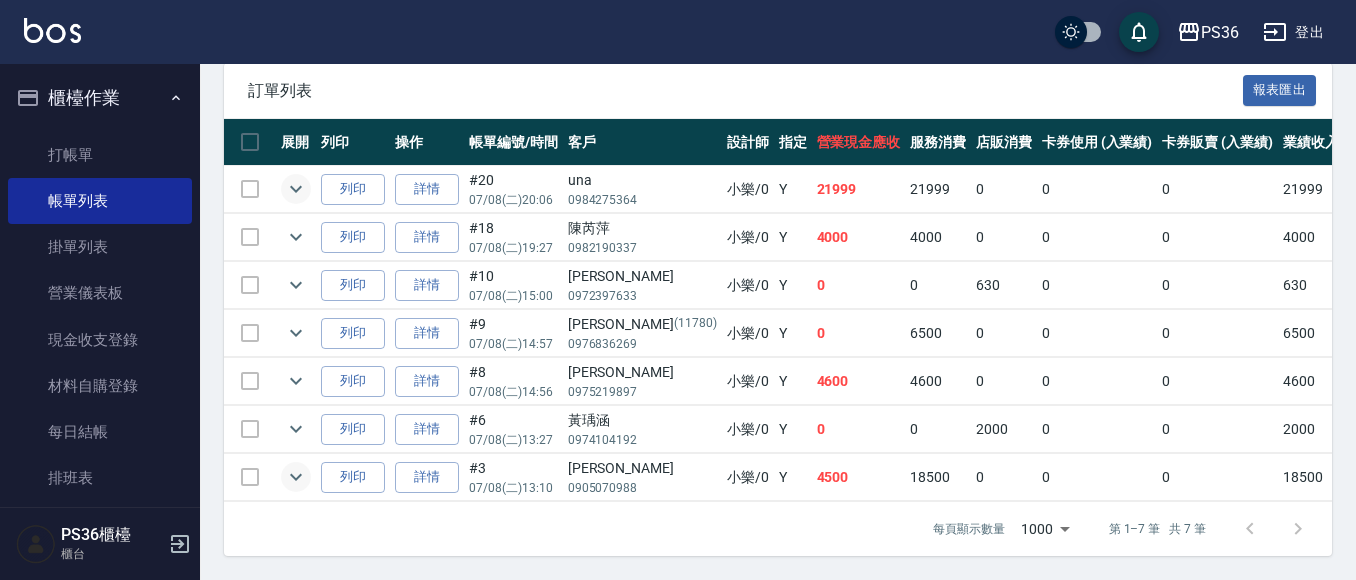 click 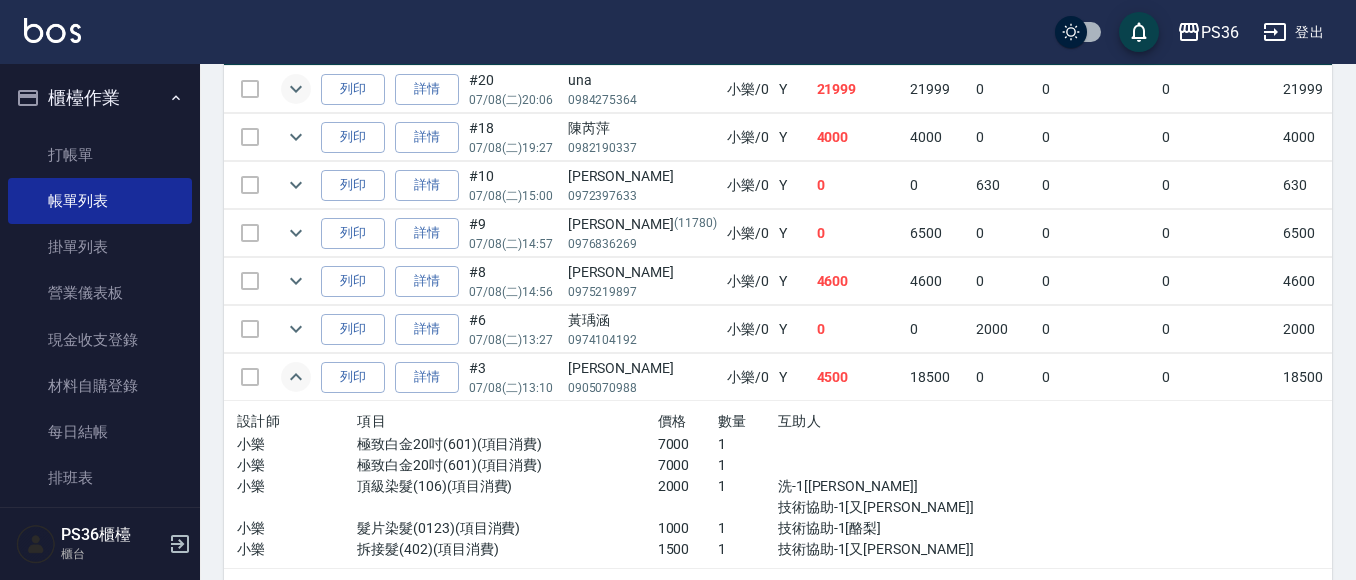 scroll, scrollTop: 600, scrollLeft: 0, axis: vertical 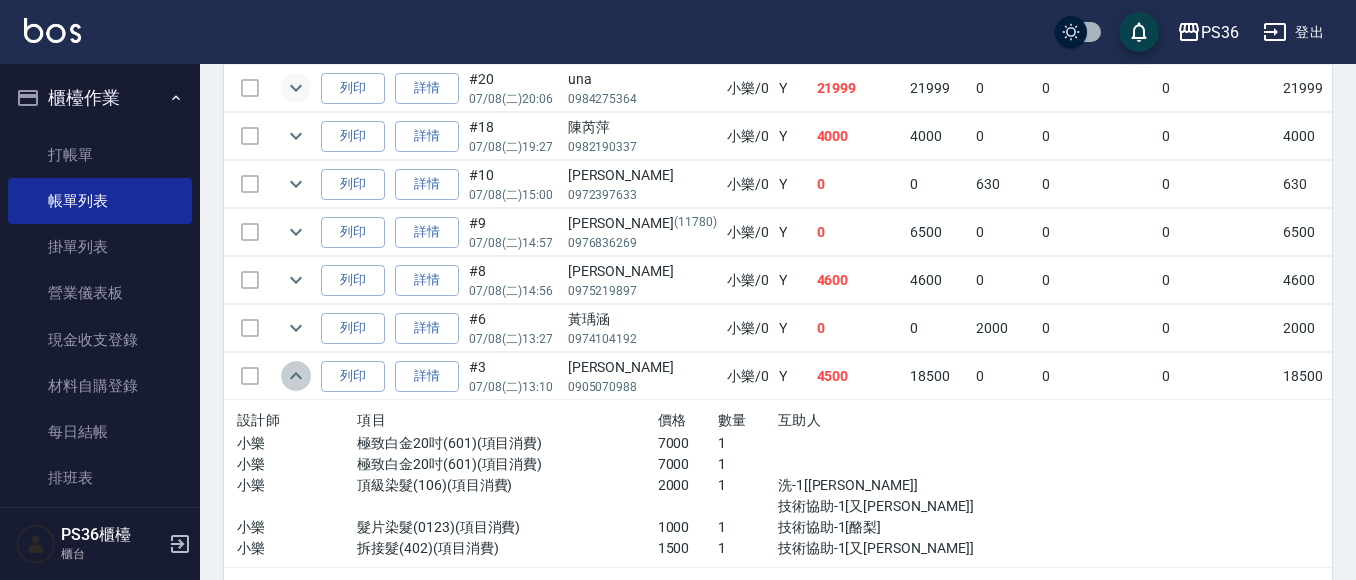 click 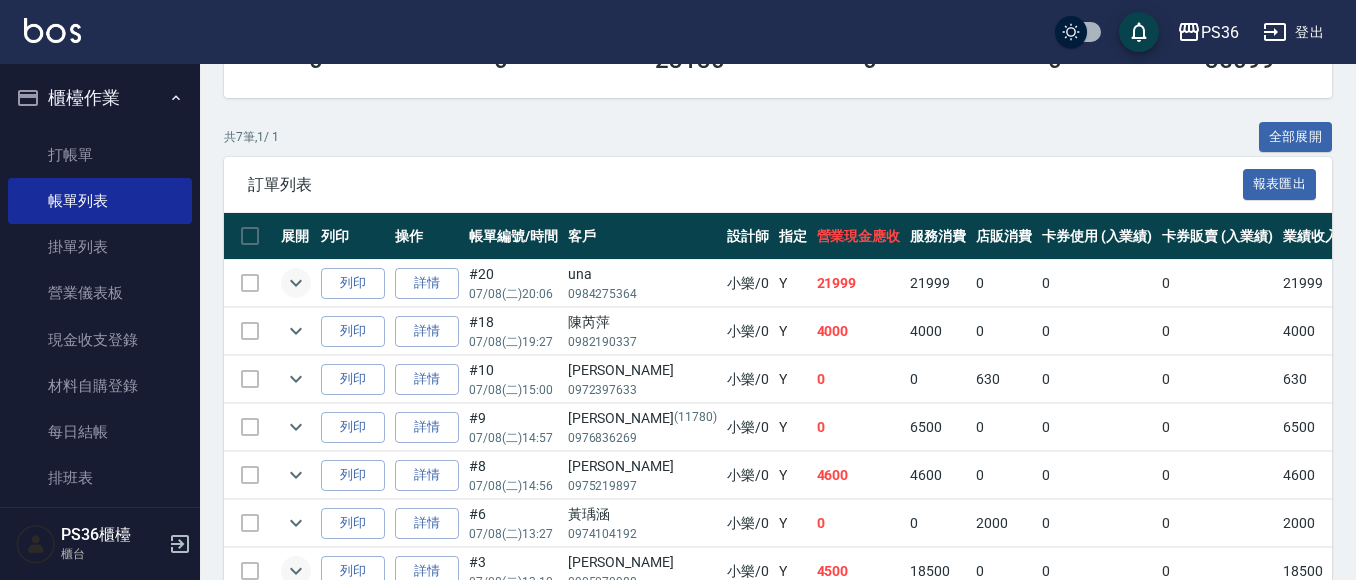 scroll, scrollTop: 116, scrollLeft: 0, axis: vertical 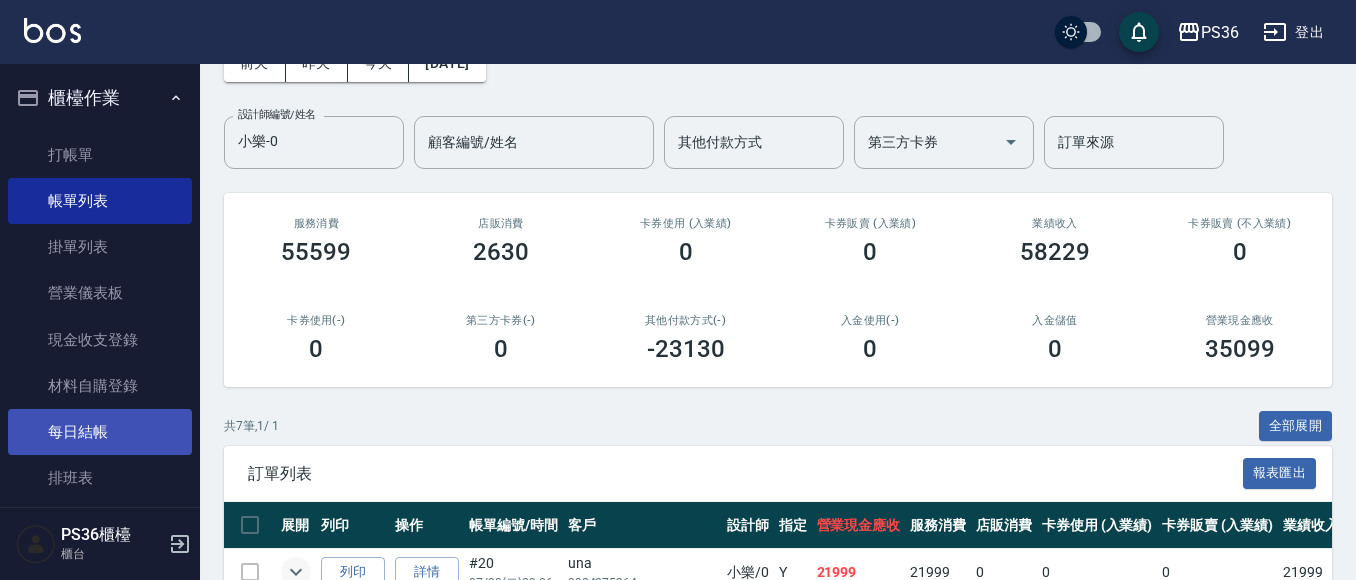 click on "每日結帳" at bounding box center [100, 432] 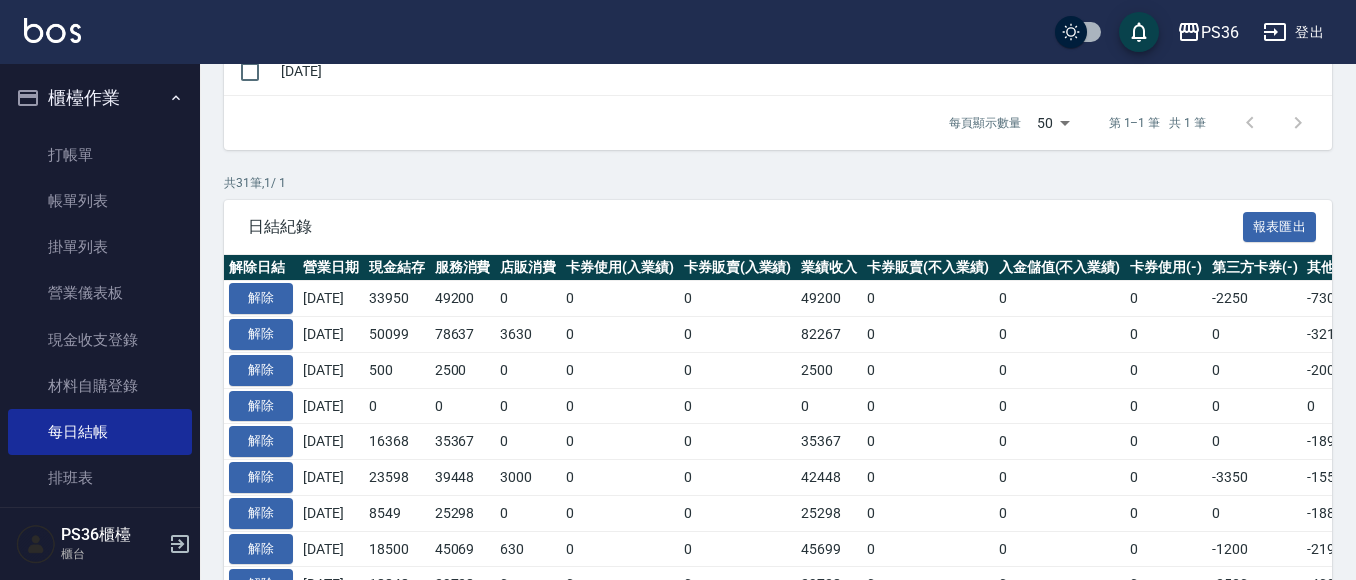 scroll, scrollTop: 300, scrollLeft: 0, axis: vertical 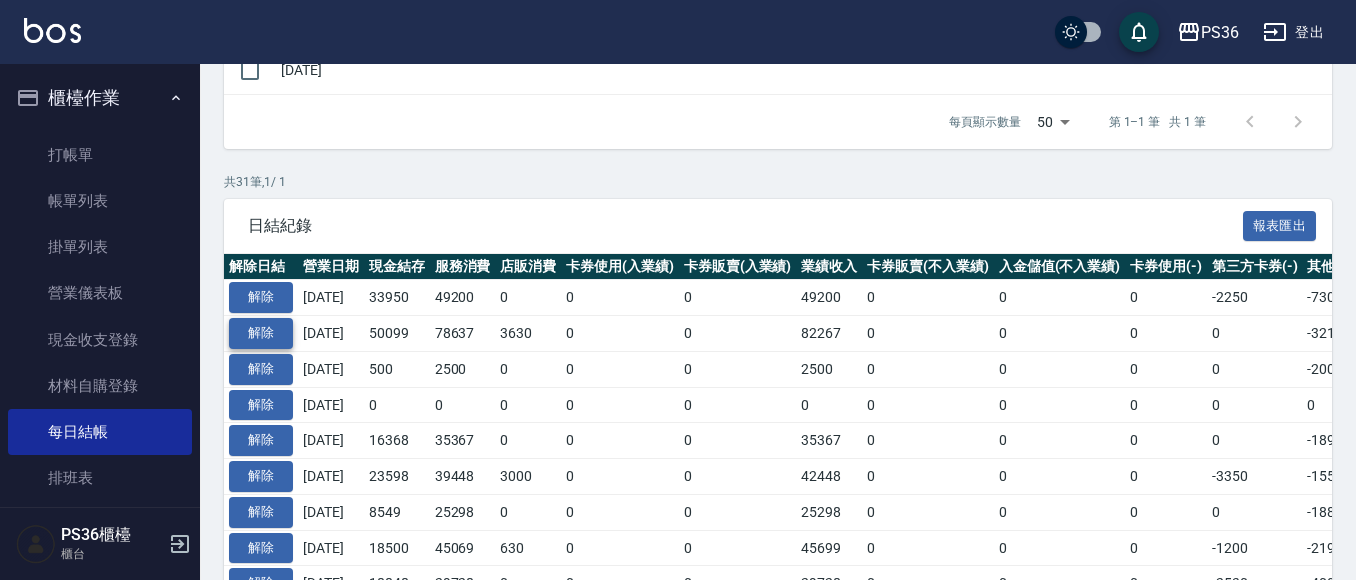 click on "解除" at bounding box center (261, 333) 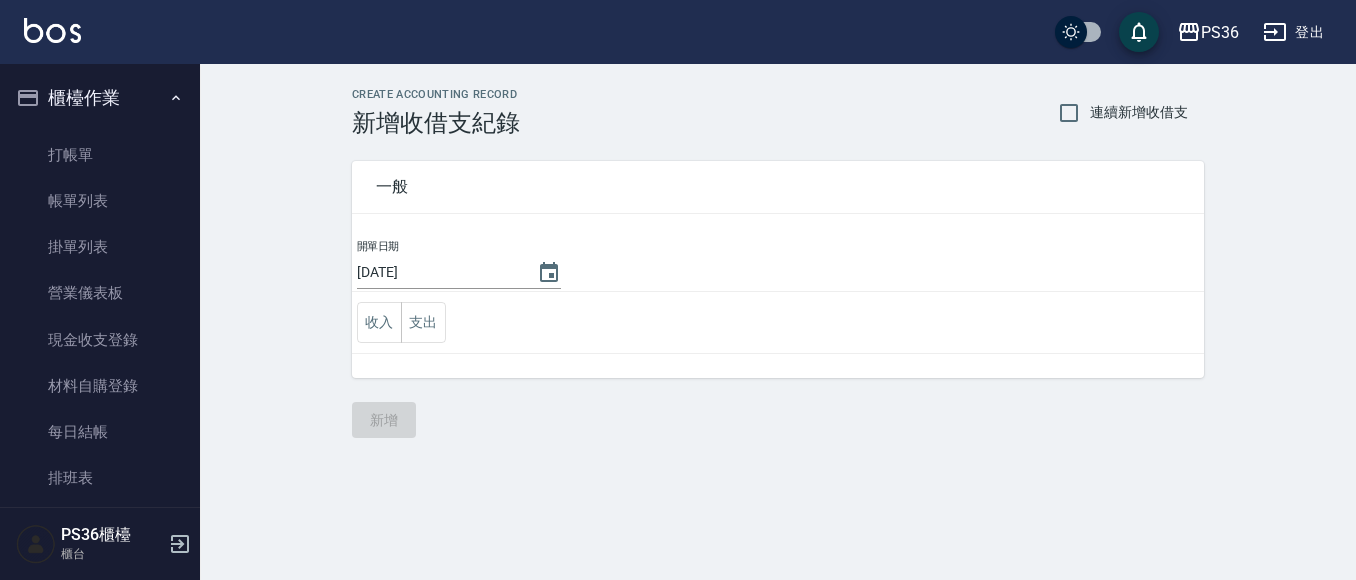 scroll, scrollTop: 0, scrollLeft: 0, axis: both 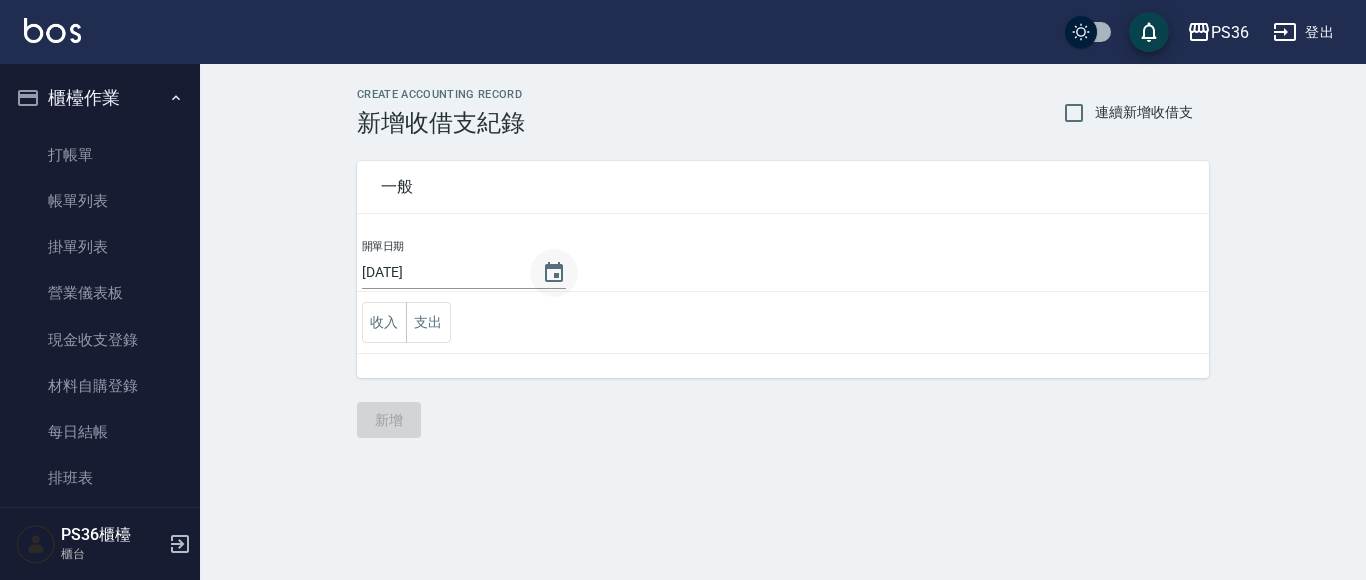 click 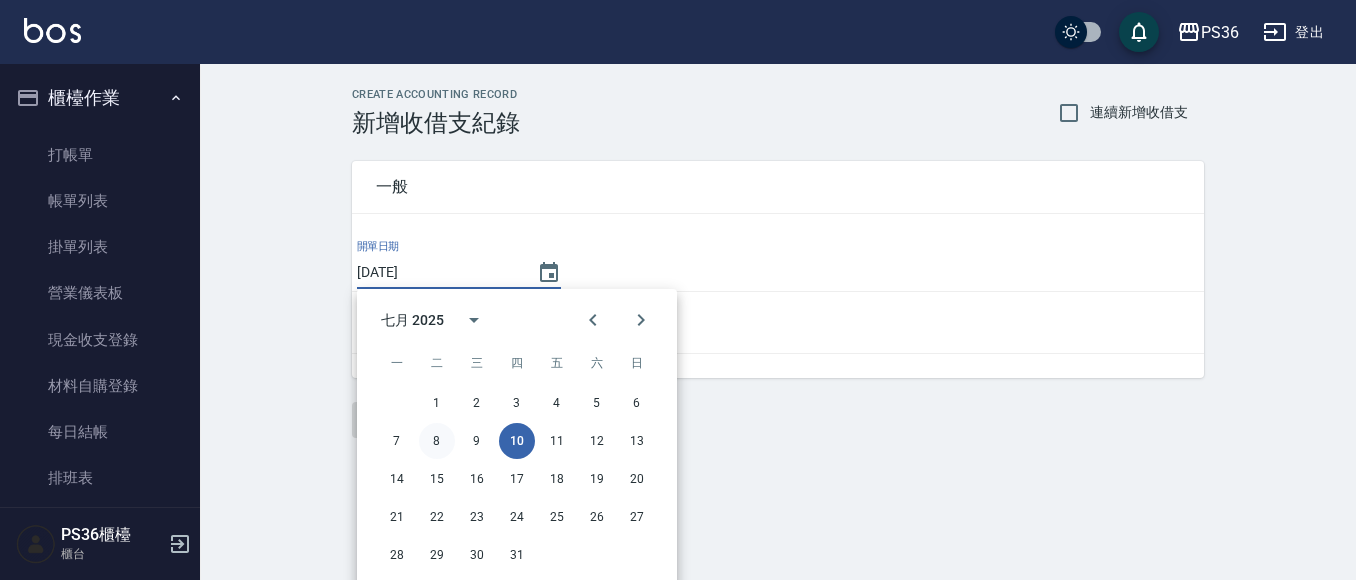 click on "8" at bounding box center (437, 441) 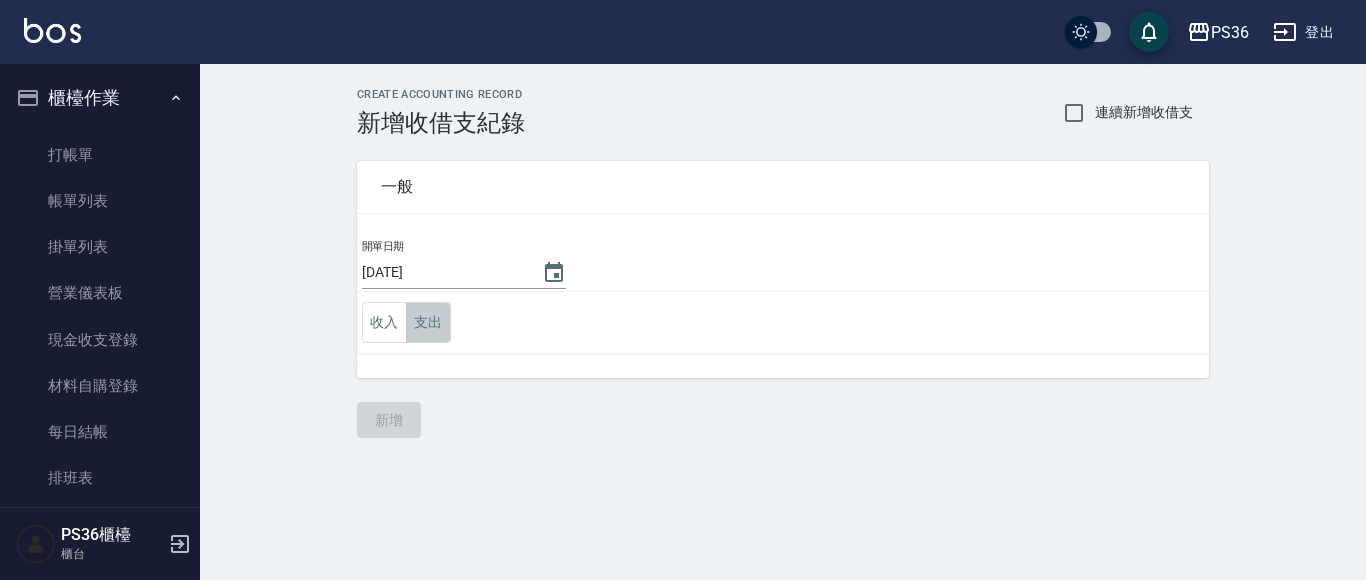 click on "支出" at bounding box center (428, 322) 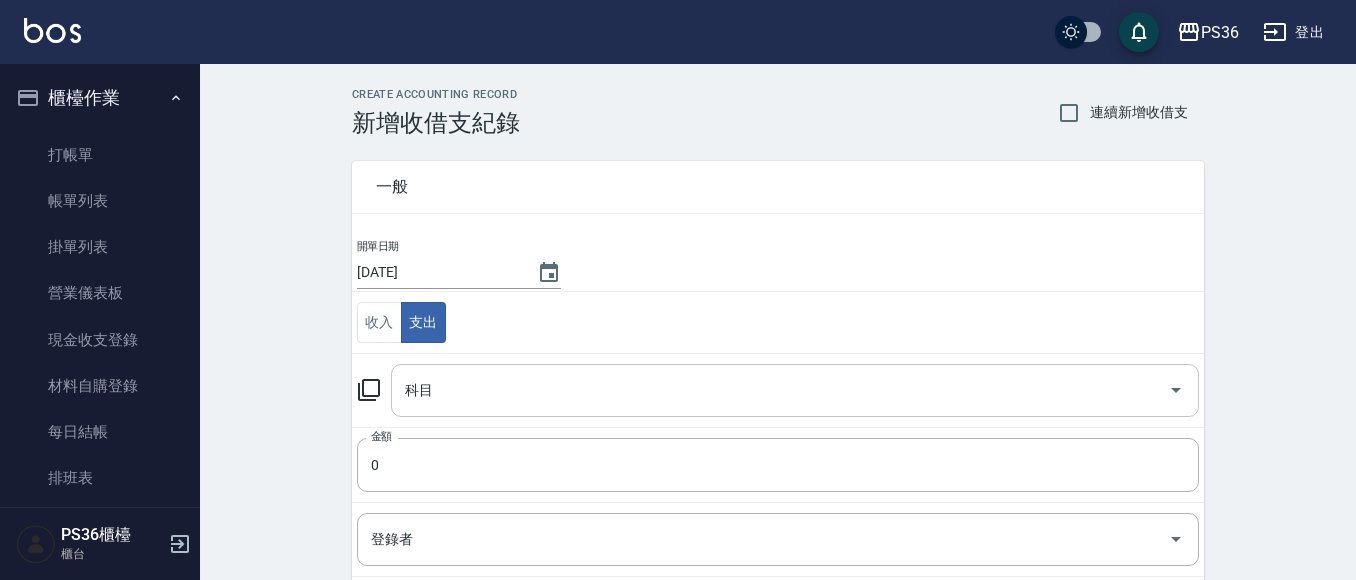 click on "科目" at bounding box center (795, 390) 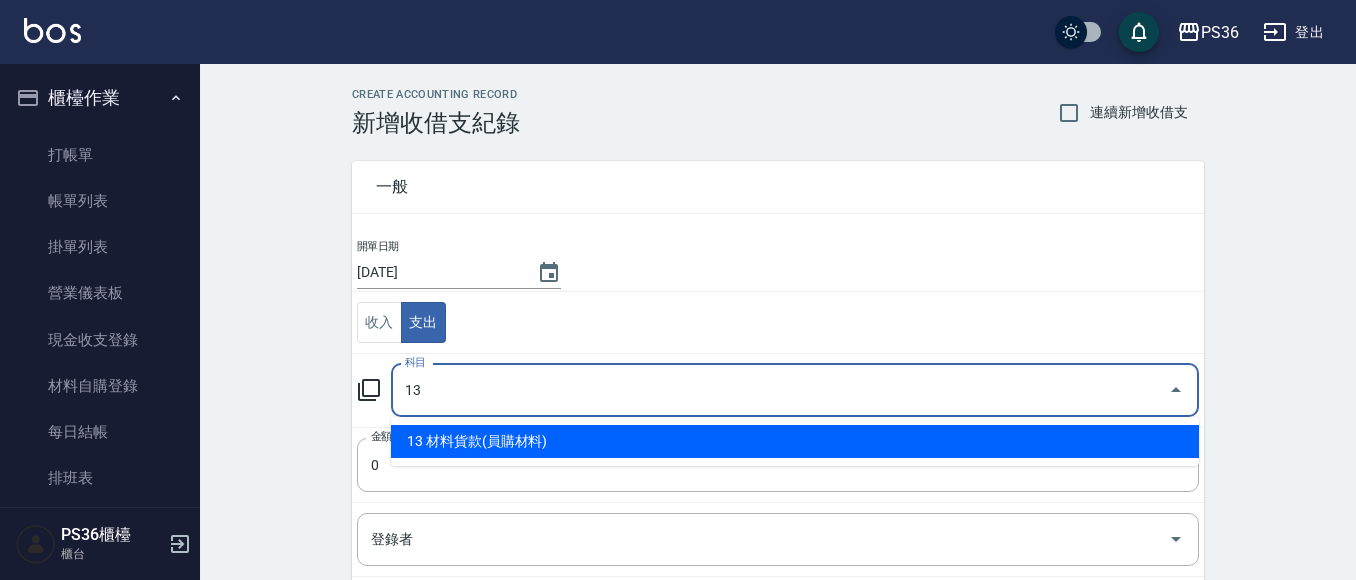 click on "13 材料貨款(員購材料)" at bounding box center [795, 441] 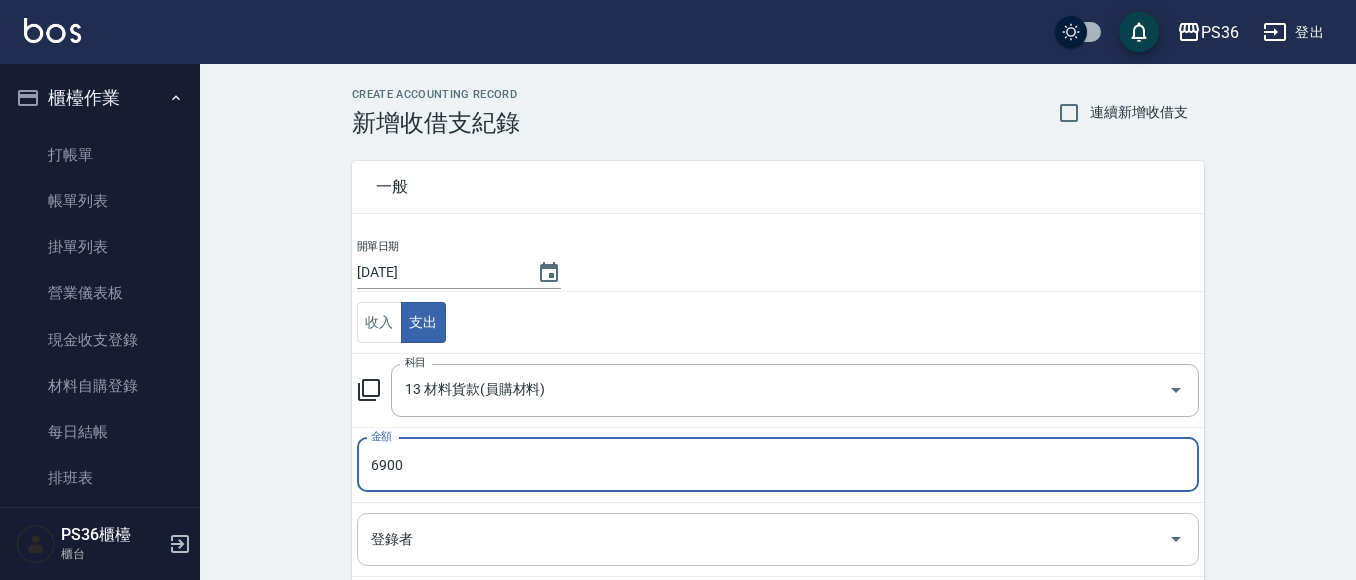 type on "6900" 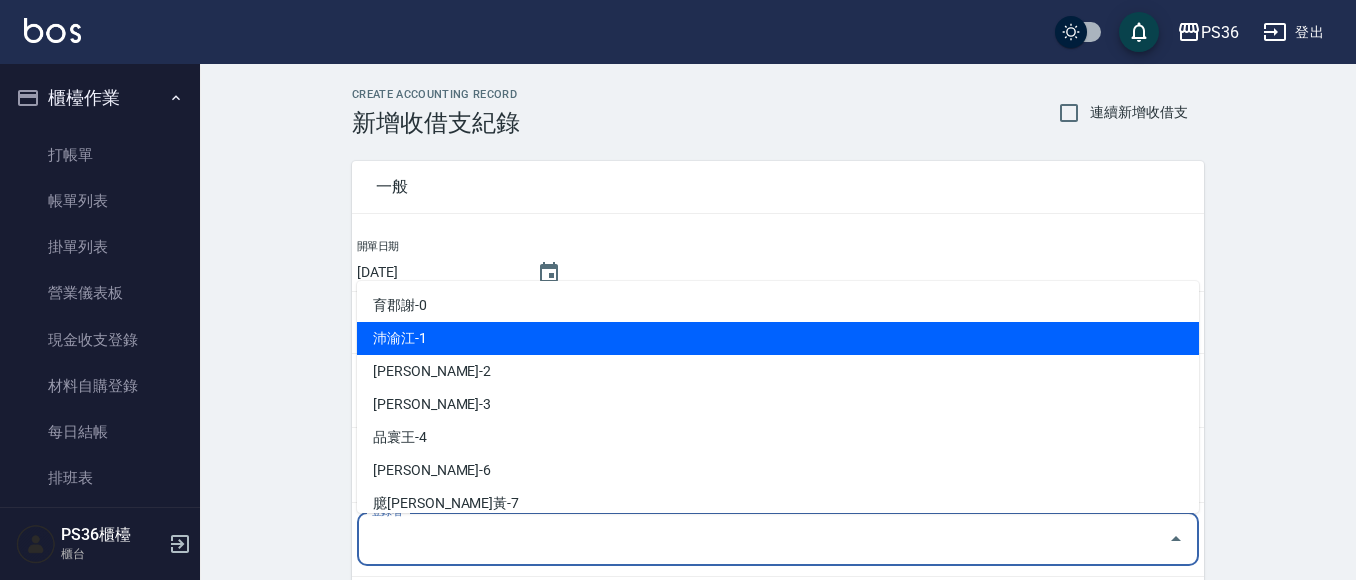 click on "沛渝江-1" at bounding box center (778, 338) 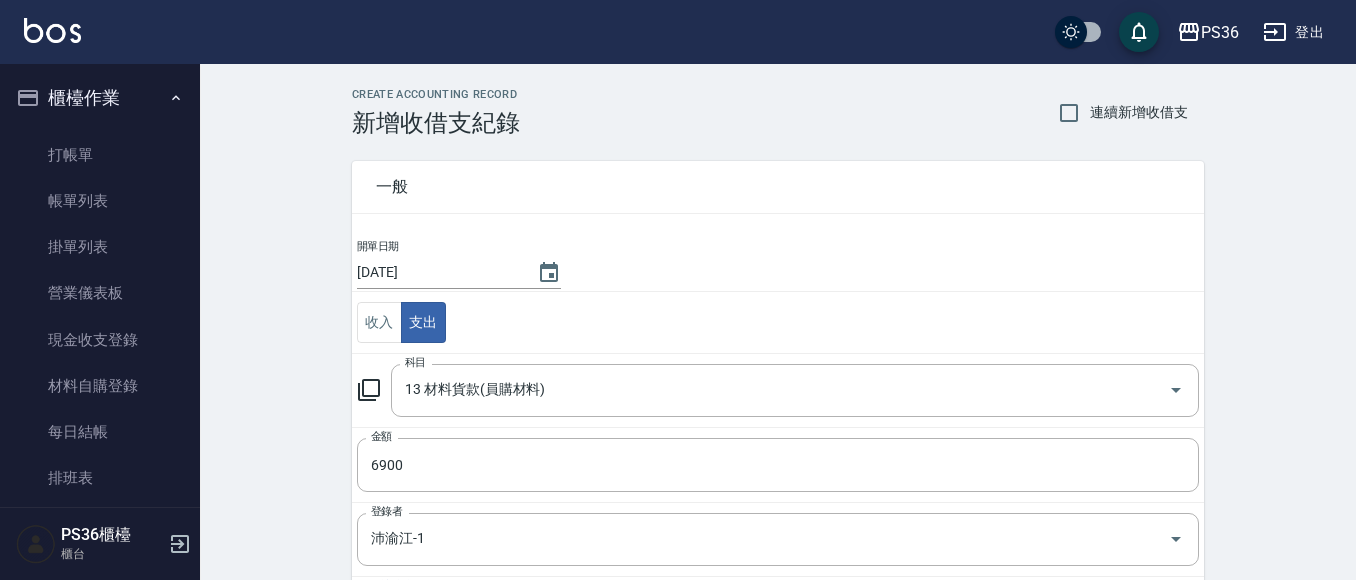 scroll, scrollTop: 303, scrollLeft: 0, axis: vertical 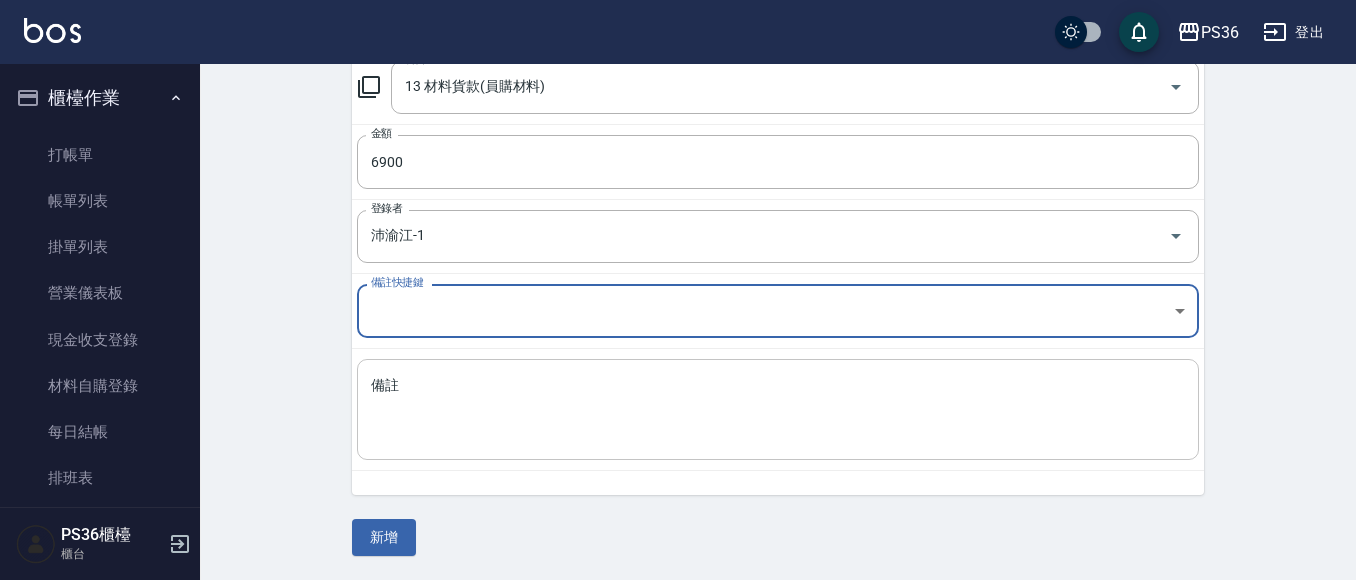 click on "備註" at bounding box center [778, 410] 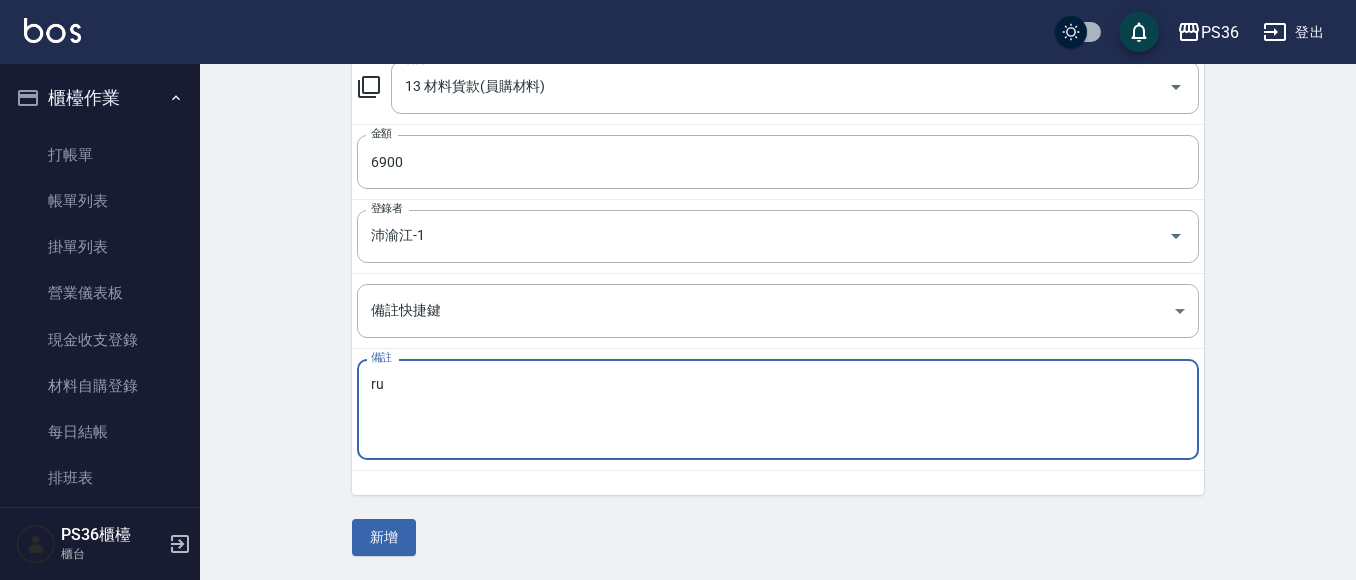 type on "r" 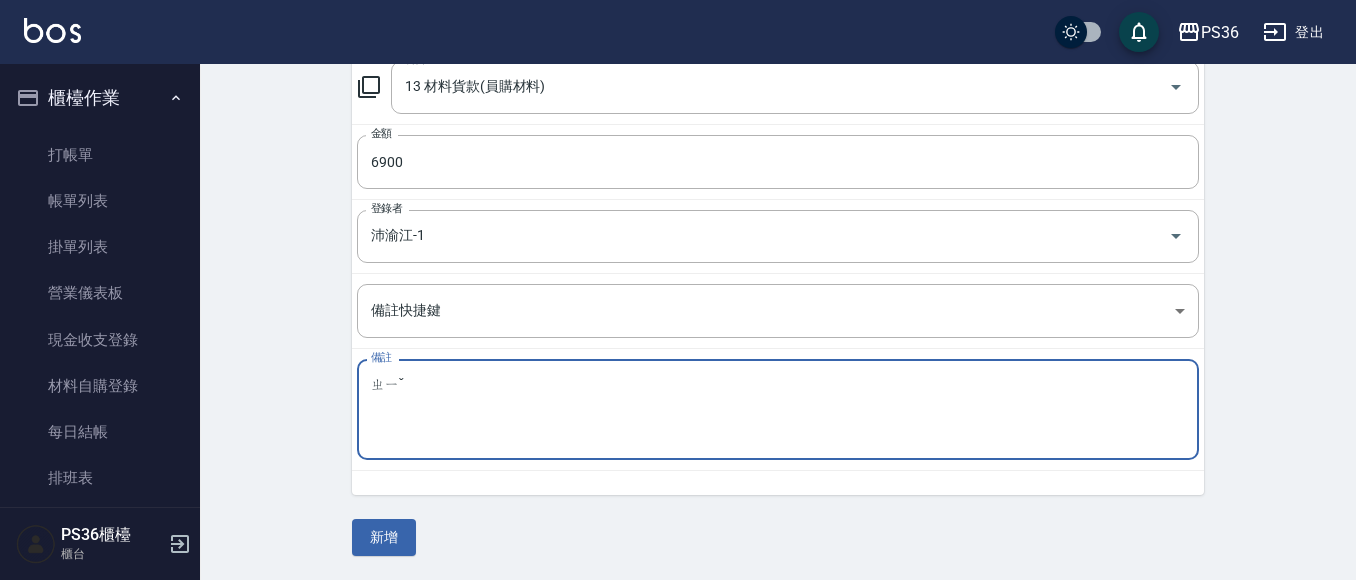 type on "ㄓ" 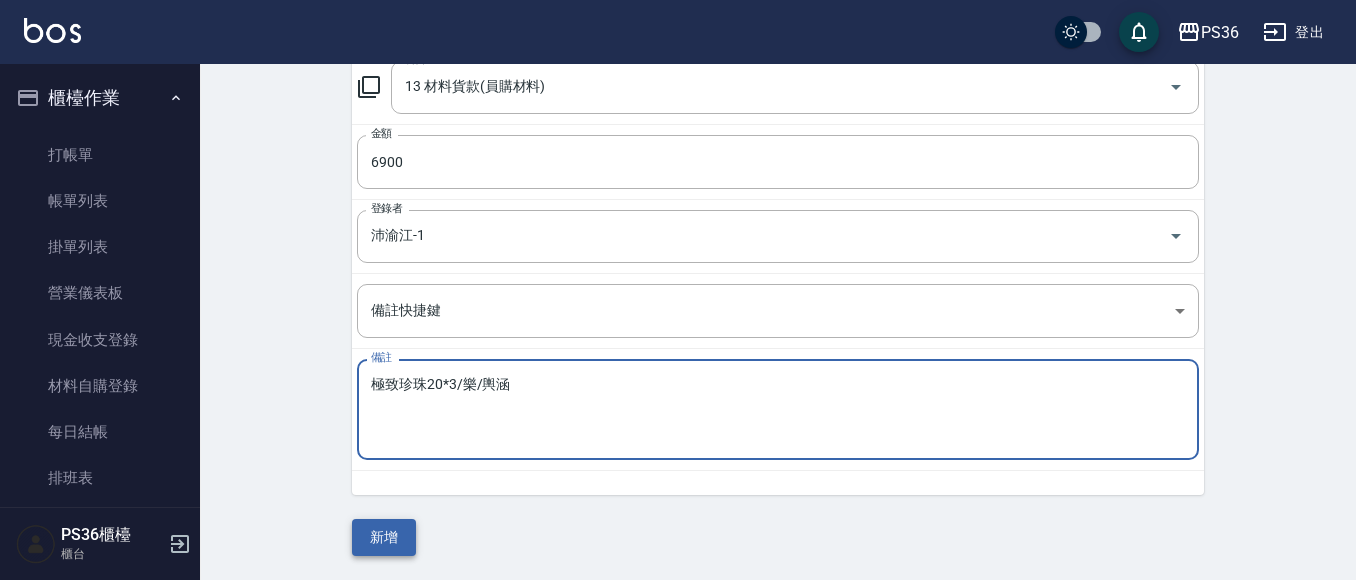 type on "極致珍珠20*3/樂/輿涵" 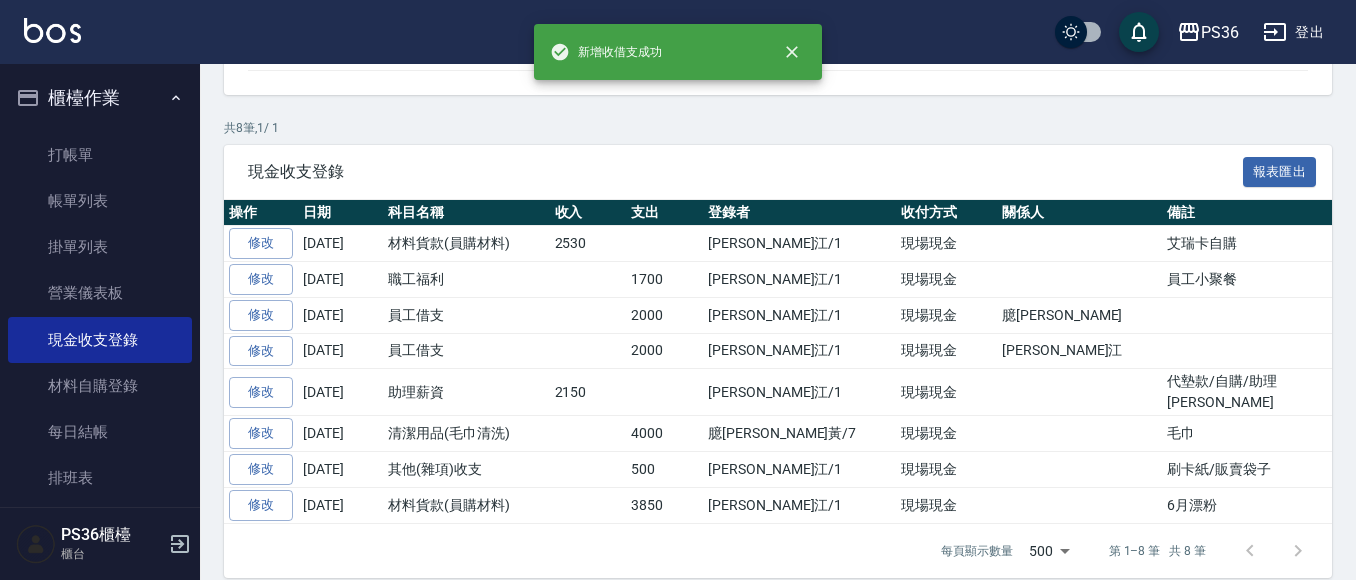 scroll, scrollTop: 0, scrollLeft: 0, axis: both 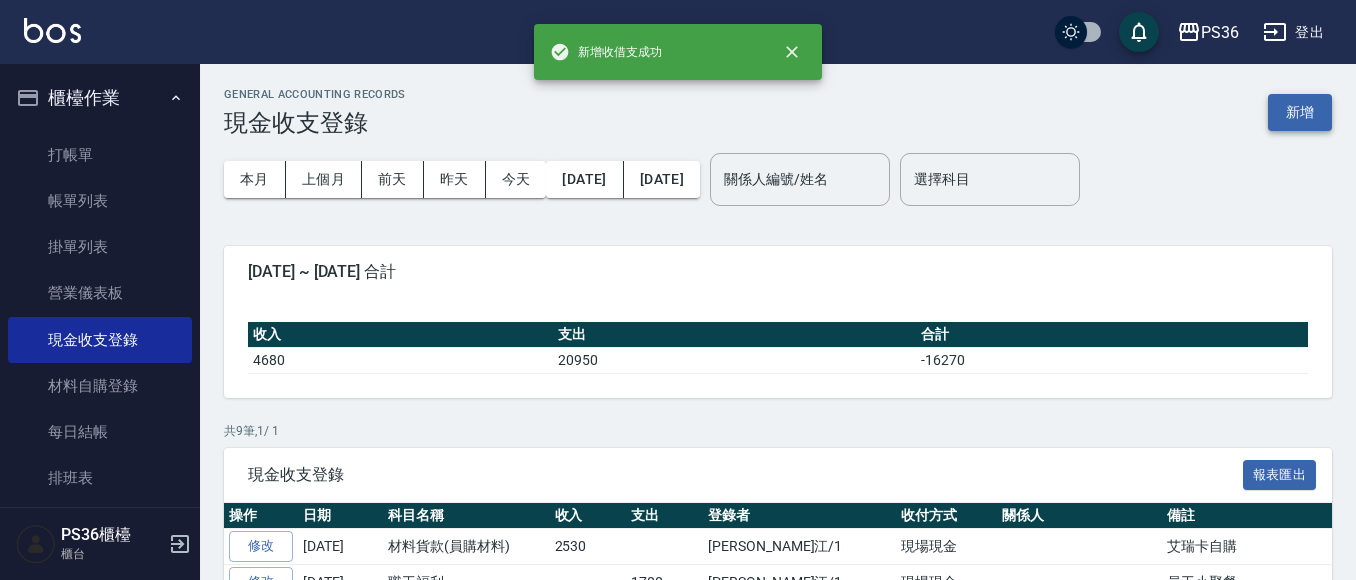 click on "新增" at bounding box center [1300, 112] 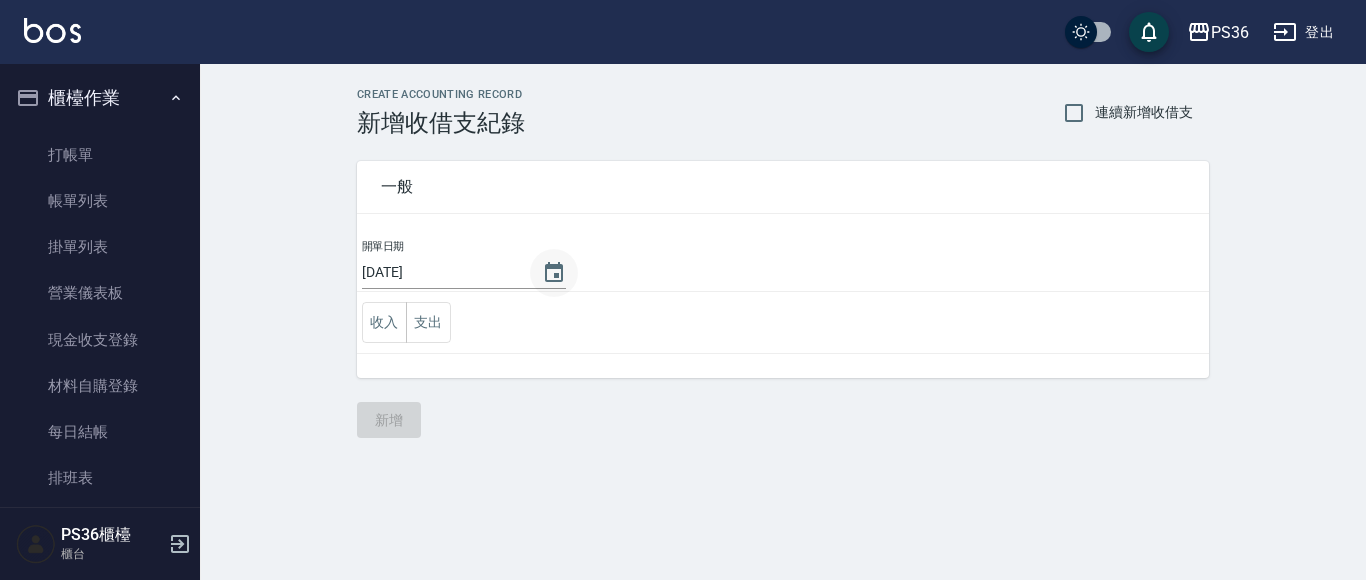 click 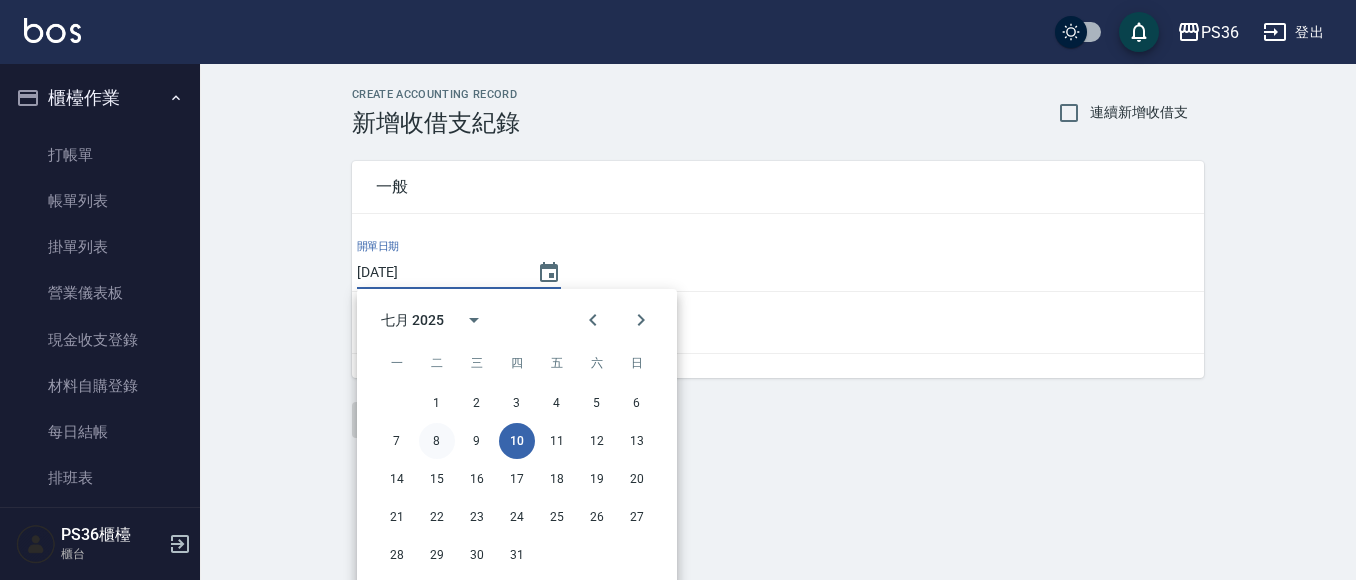 click on "8" at bounding box center (437, 441) 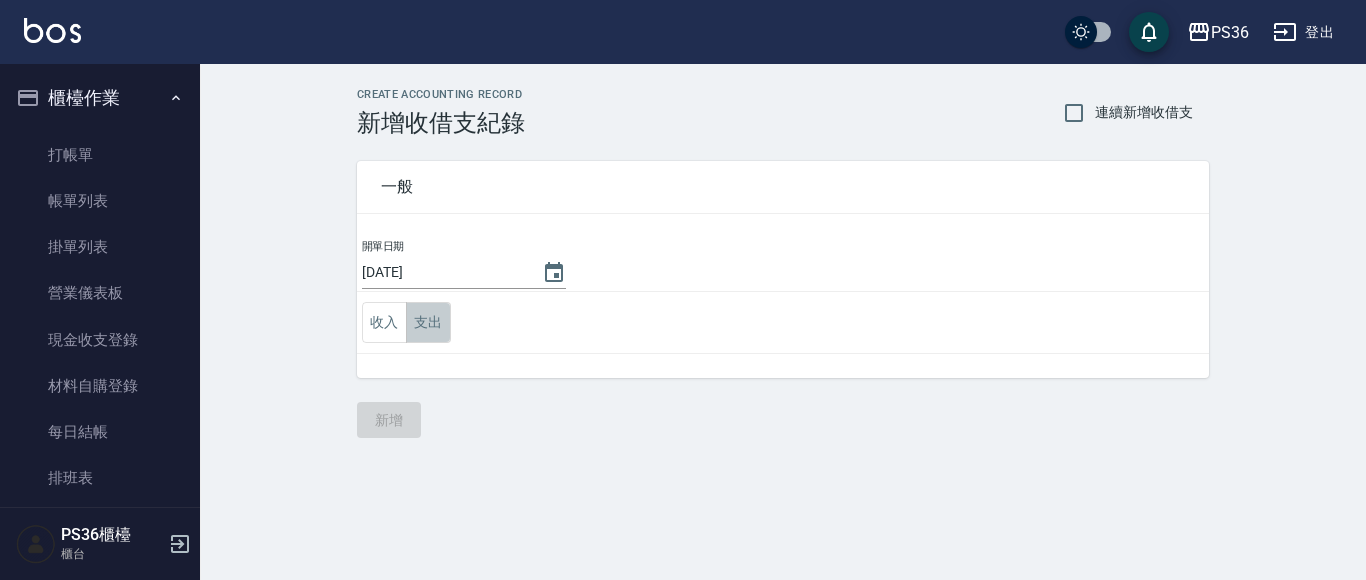 click on "支出" at bounding box center [428, 322] 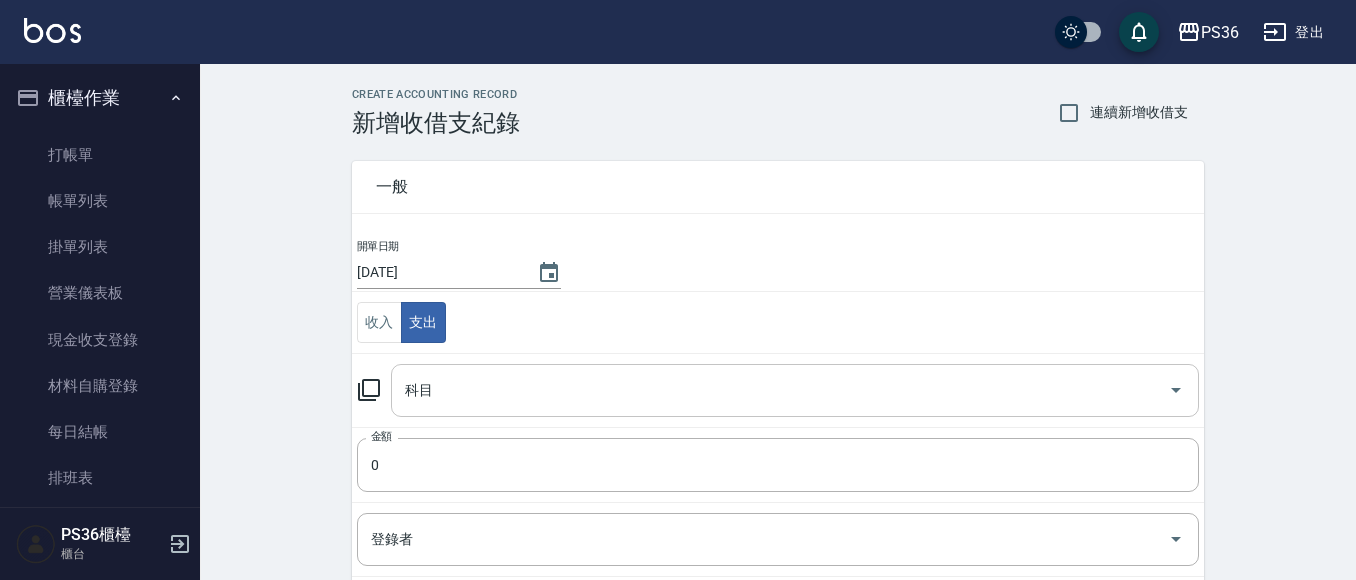 click on "科目" at bounding box center [780, 390] 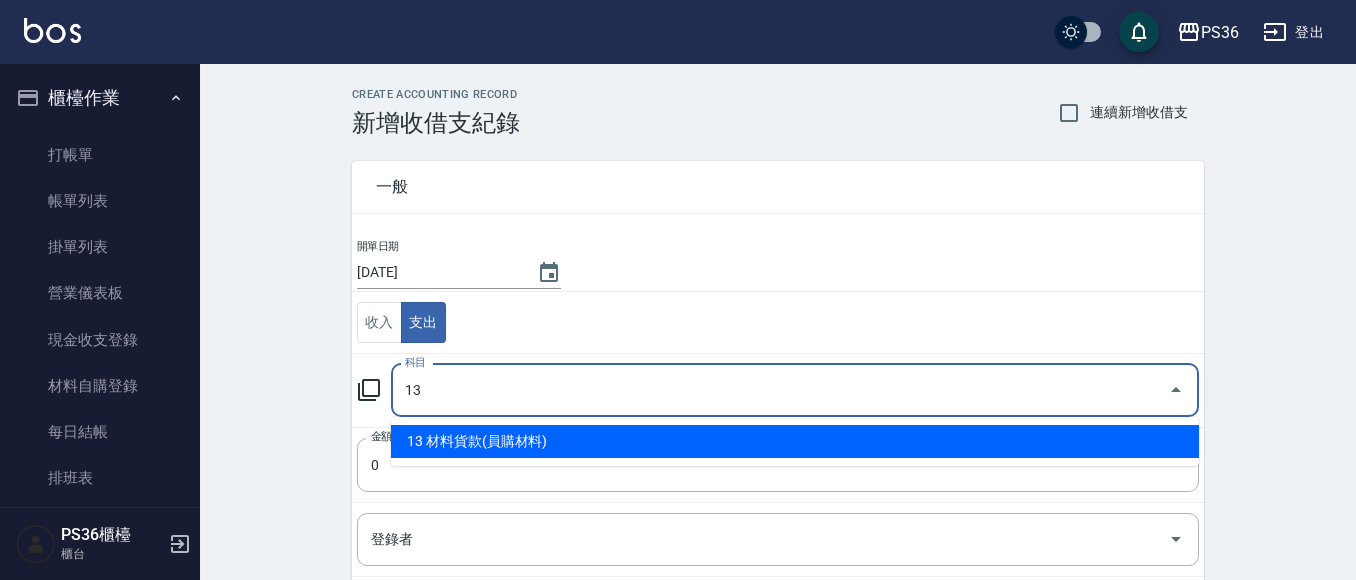 click on "13 材料貨款(員購材料)" at bounding box center (795, 441) 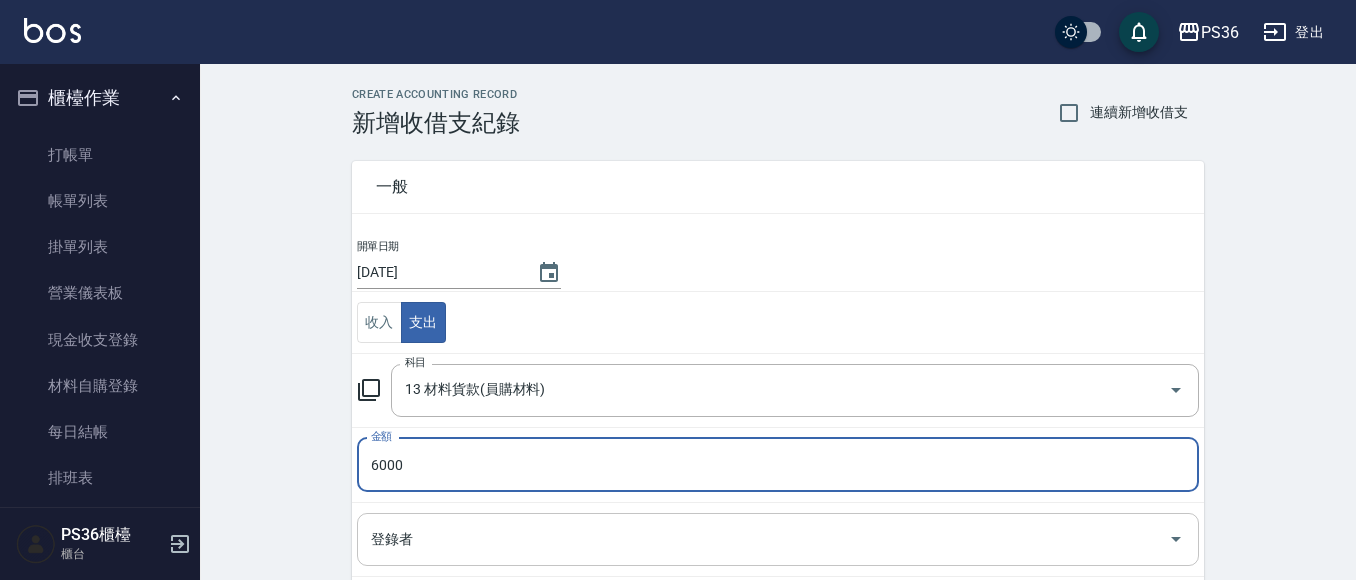 type on "6000" 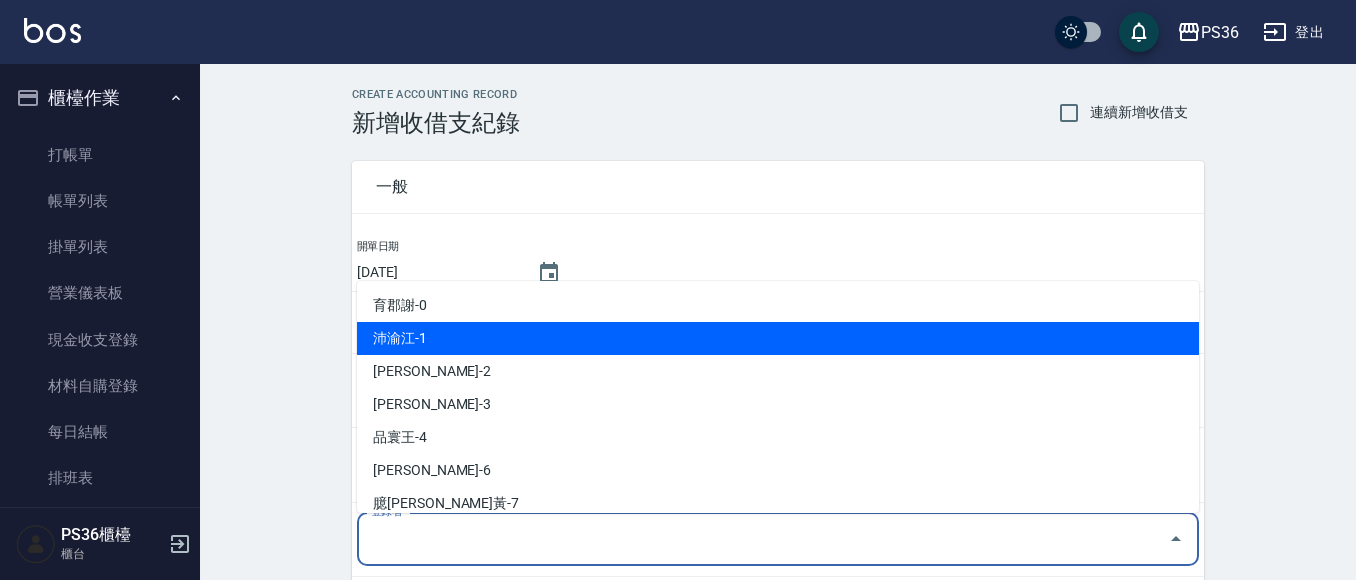 click on "沛渝江-1" at bounding box center [778, 338] 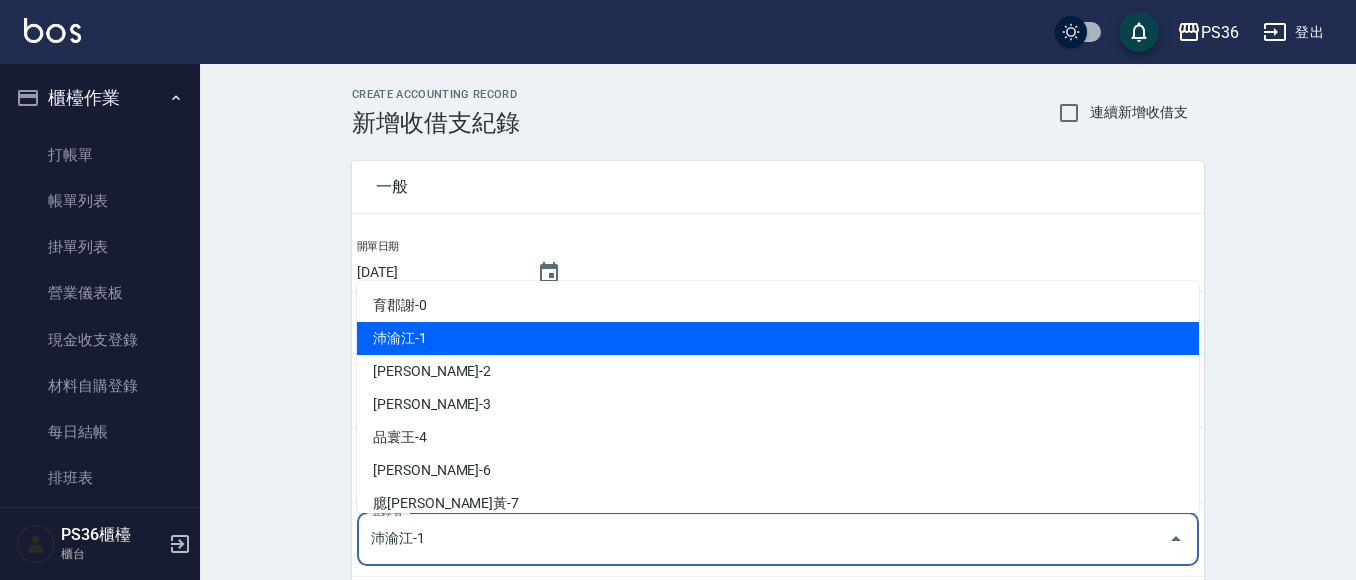 scroll, scrollTop: 303, scrollLeft: 0, axis: vertical 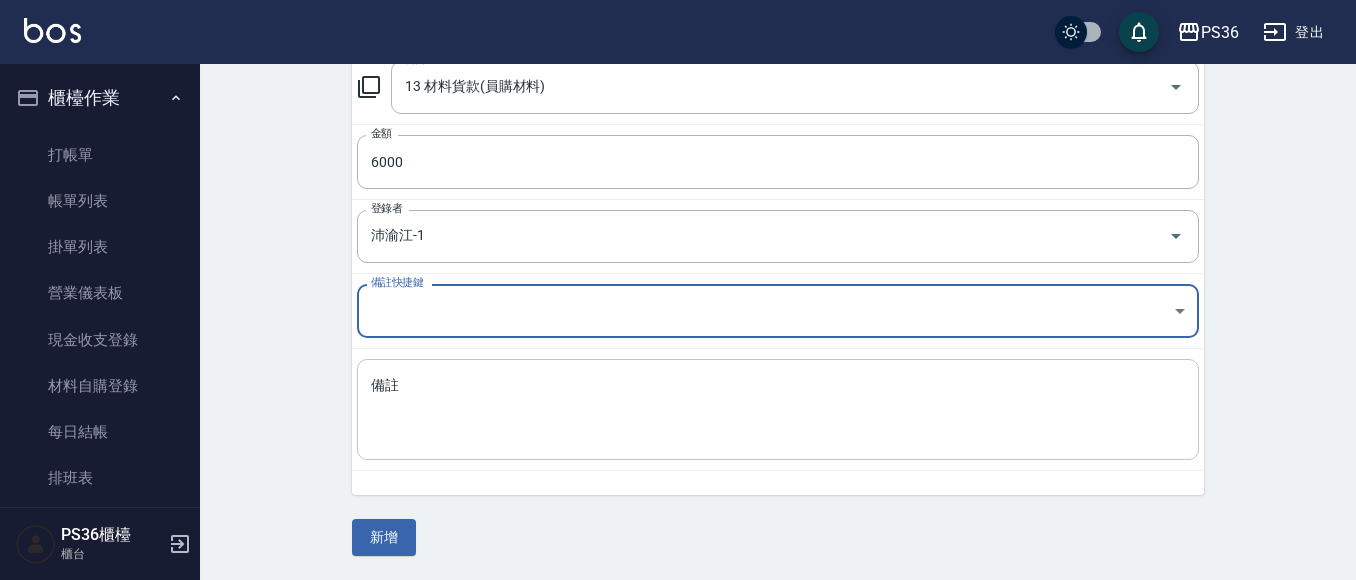 click on "備註" at bounding box center [778, 410] 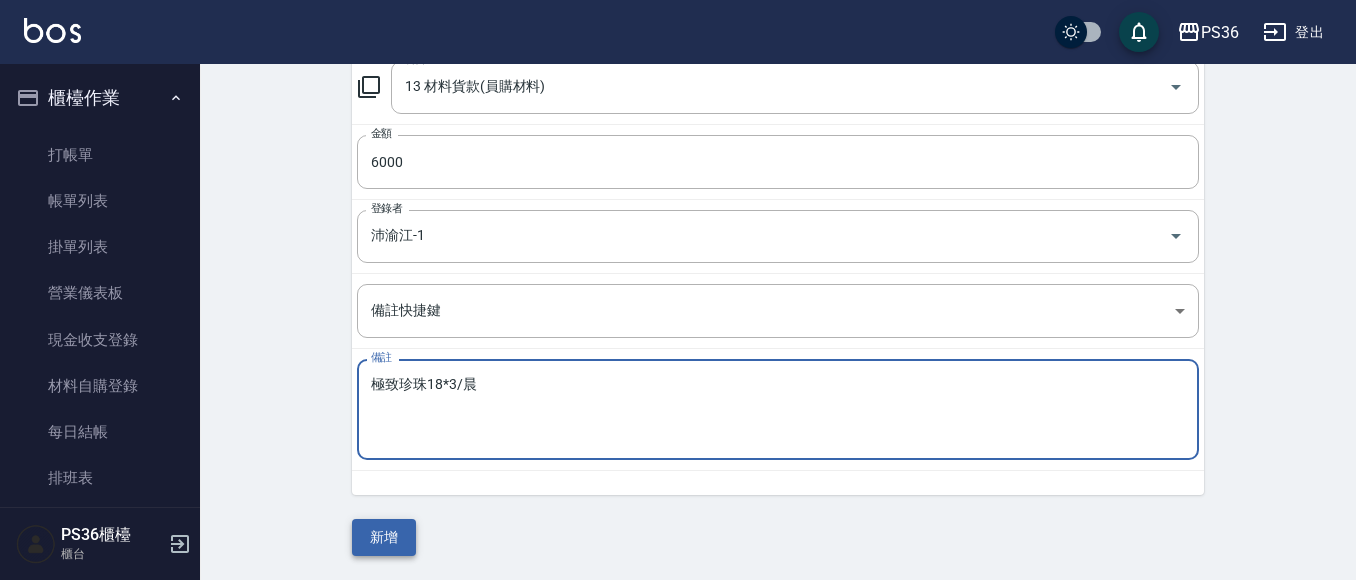 type on "極致珍珠18*3/晨" 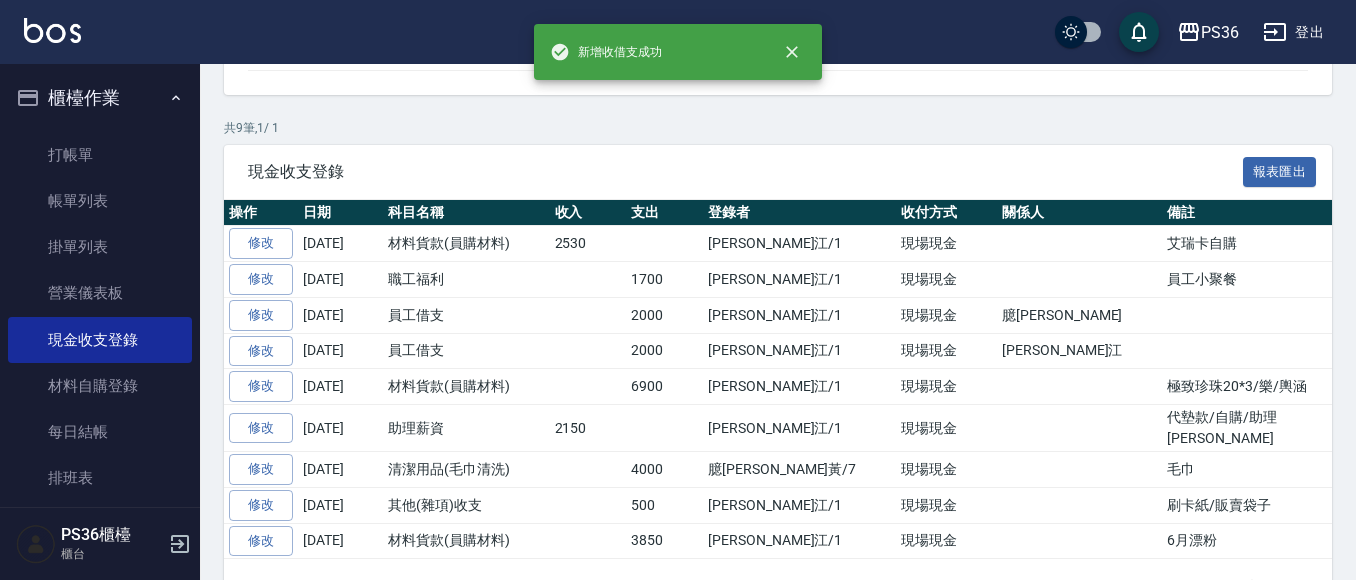 scroll, scrollTop: 0, scrollLeft: 0, axis: both 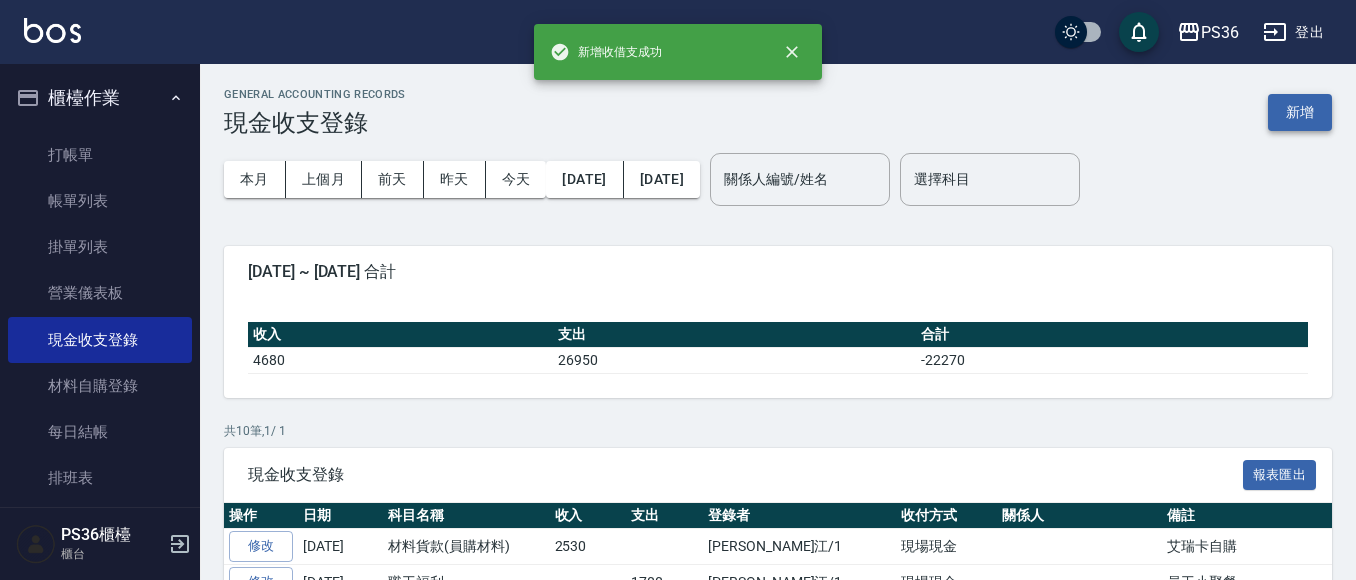 click on "新增" at bounding box center (1300, 112) 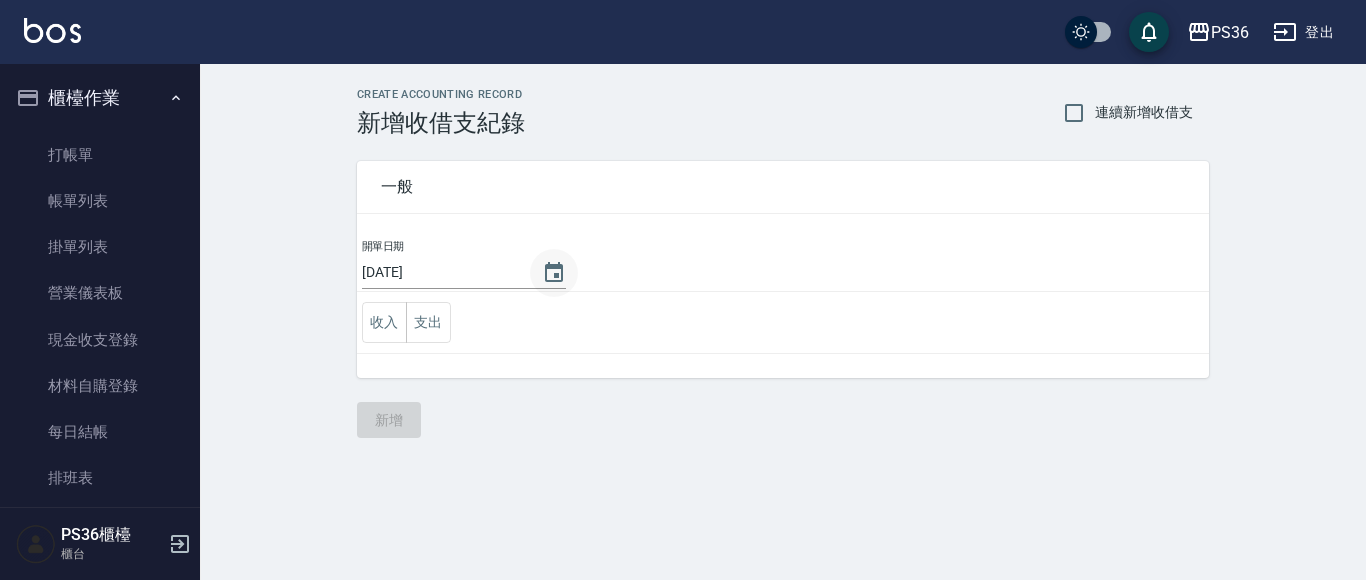 click 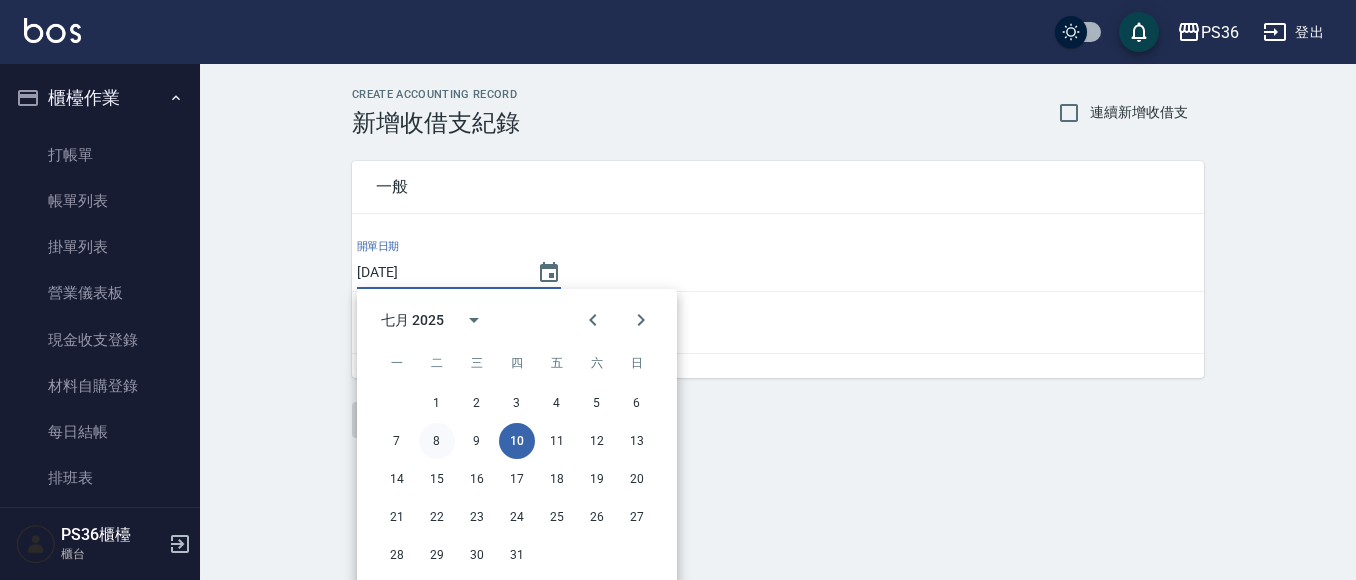 drag, startPoint x: 436, startPoint y: 440, endPoint x: 440, endPoint y: 425, distance: 15.524175 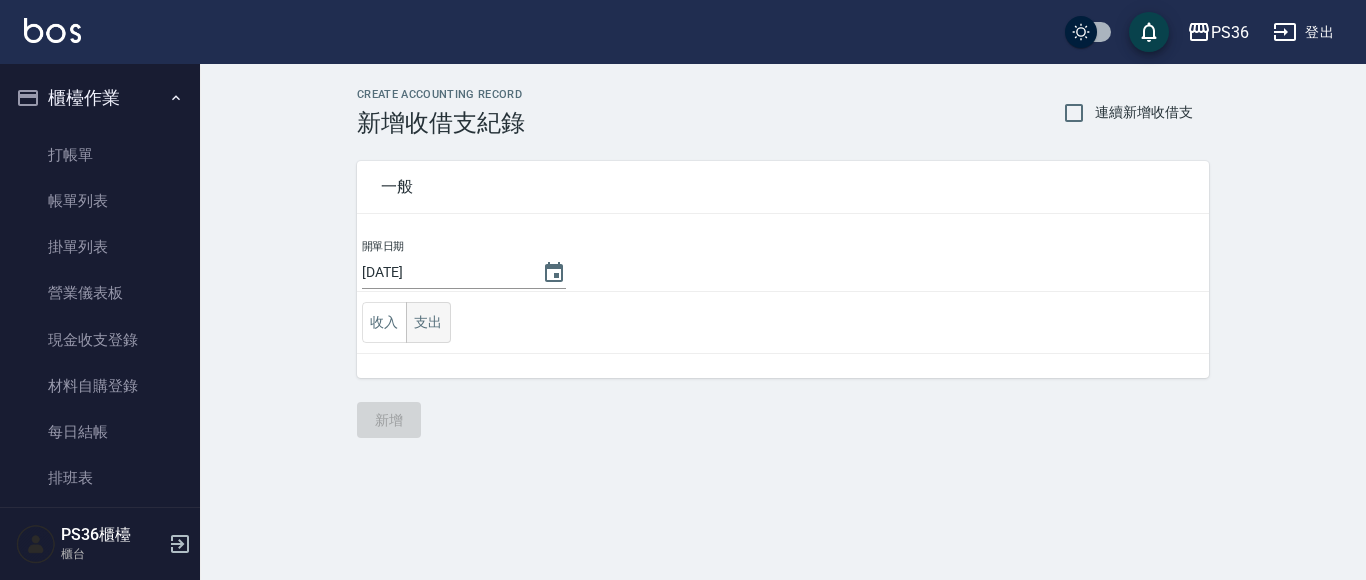 click on "支出" at bounding box center [428, 322] 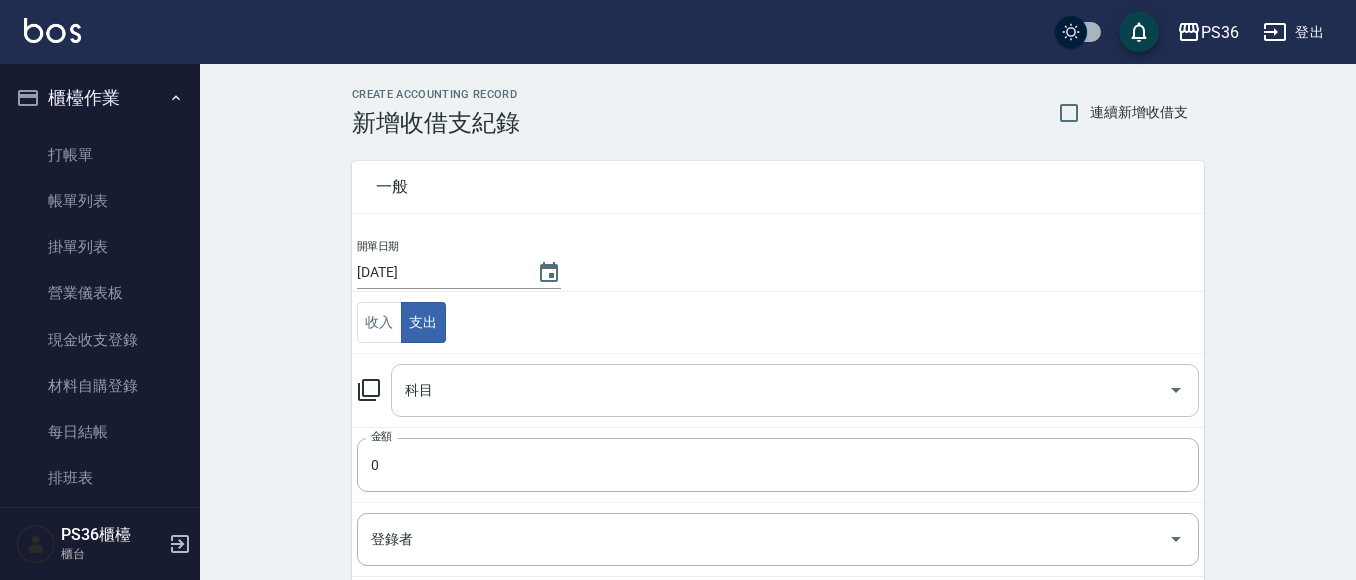 click on "科目" at bounding box center [780, 390] 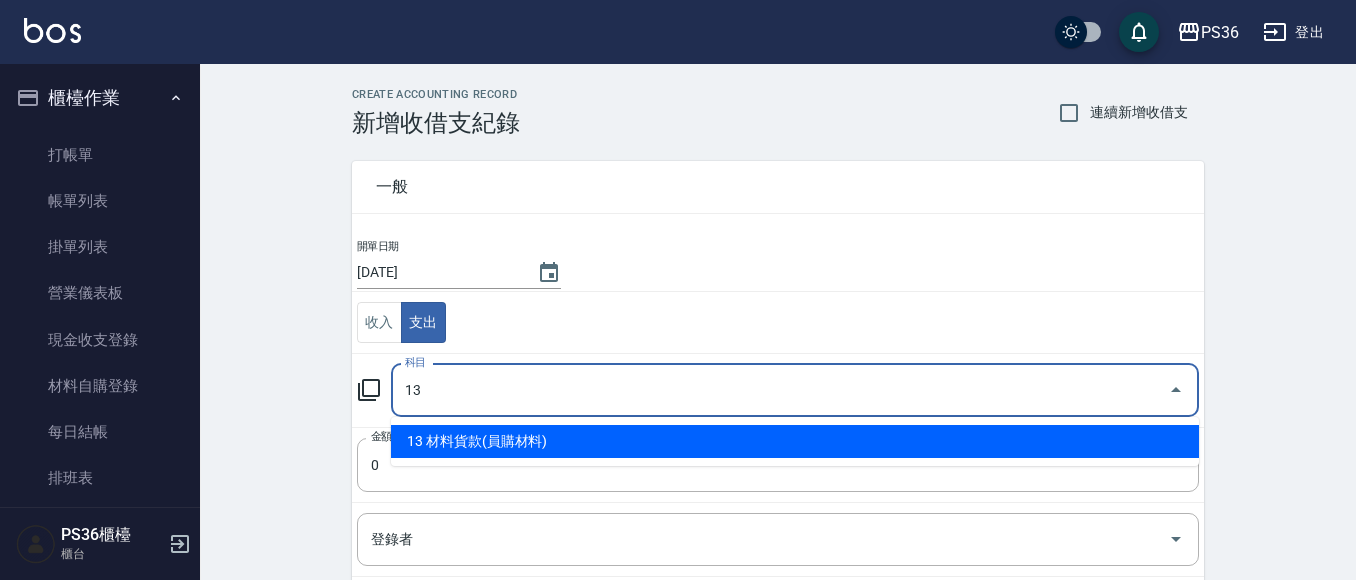 click on "13 材料貨款(員購材料)" at bounding box center [795, 441] 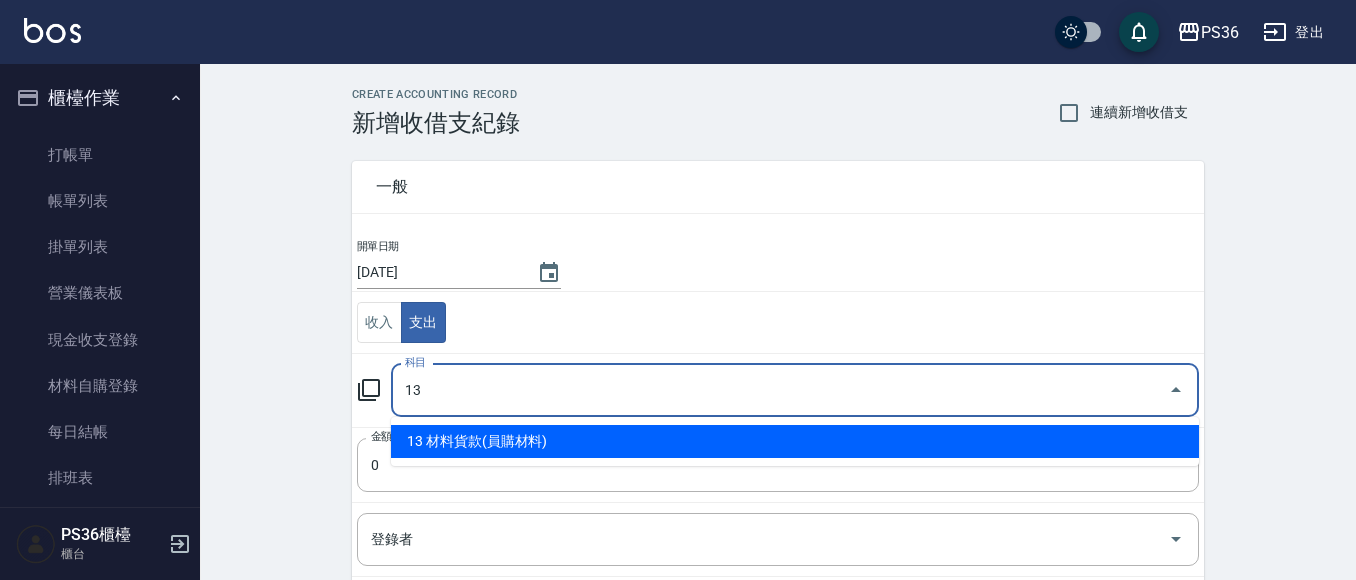 type on "13 材料貨款(員購材料)" 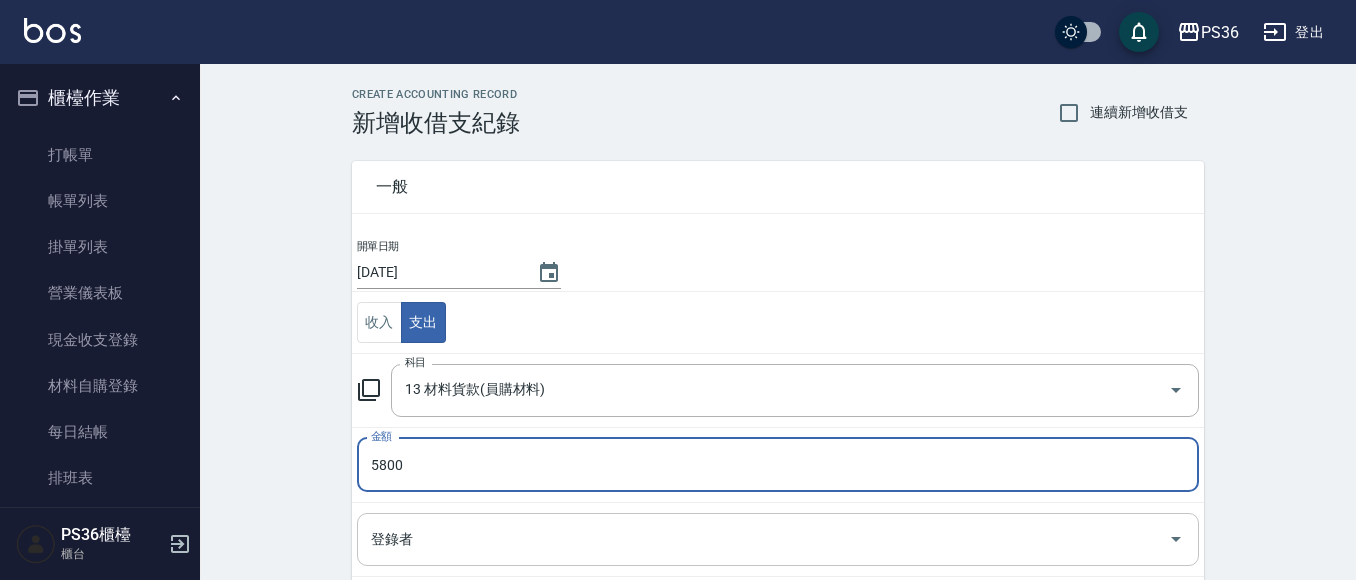 type on "5800" 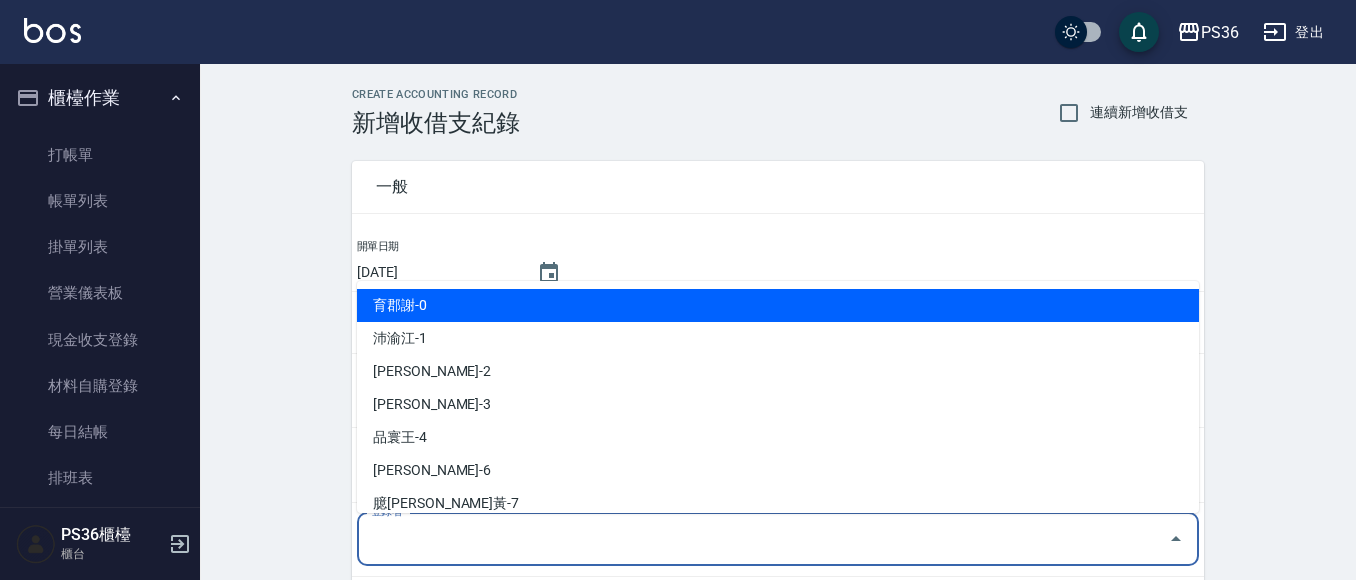 click on "登錄者" at bounding box center (763, 539) 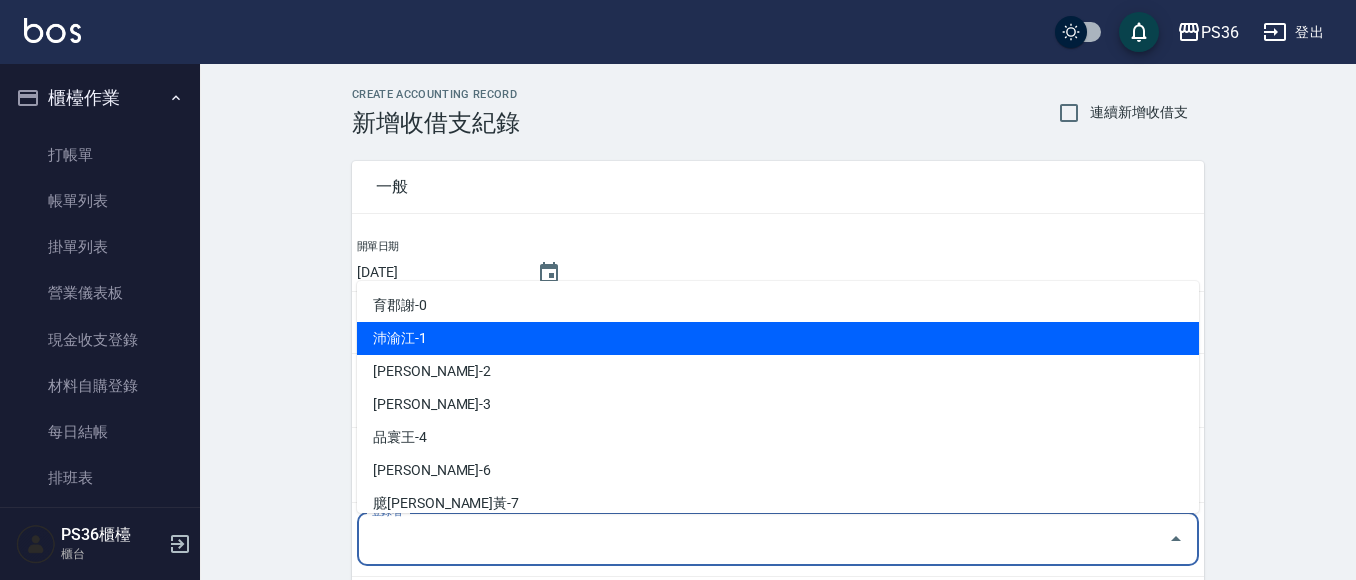 click on "沛渝江-1" at bounding box center (778, 338) 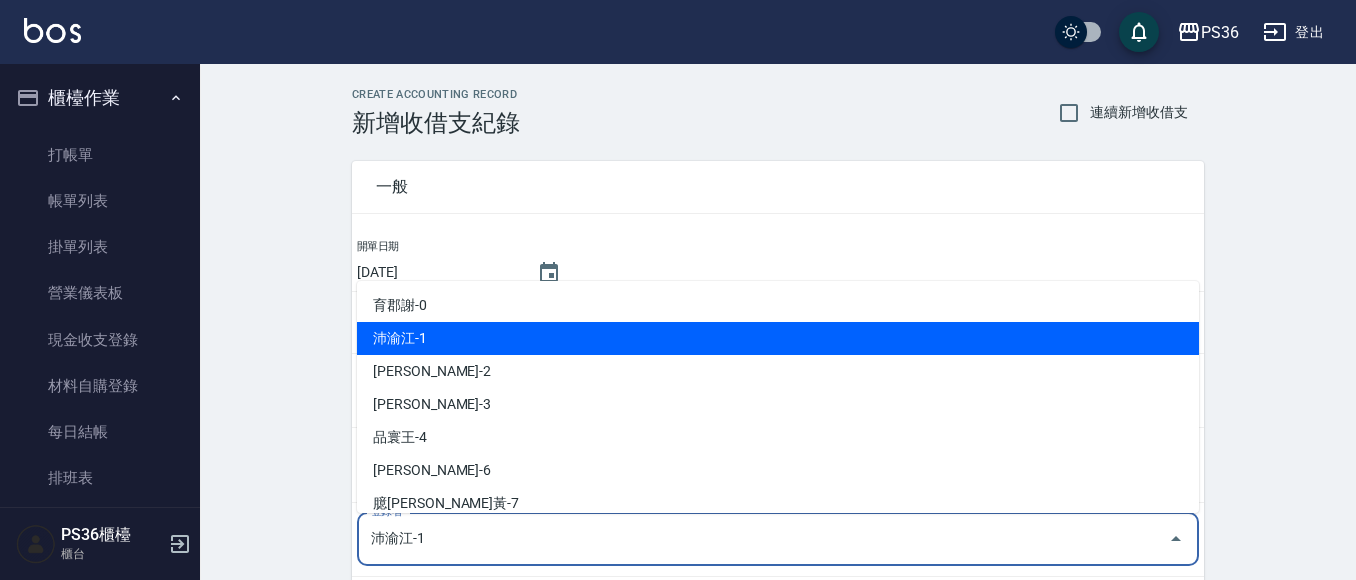 scroll, scrollTop: 303, scrollLeft: 0, axis: vertical 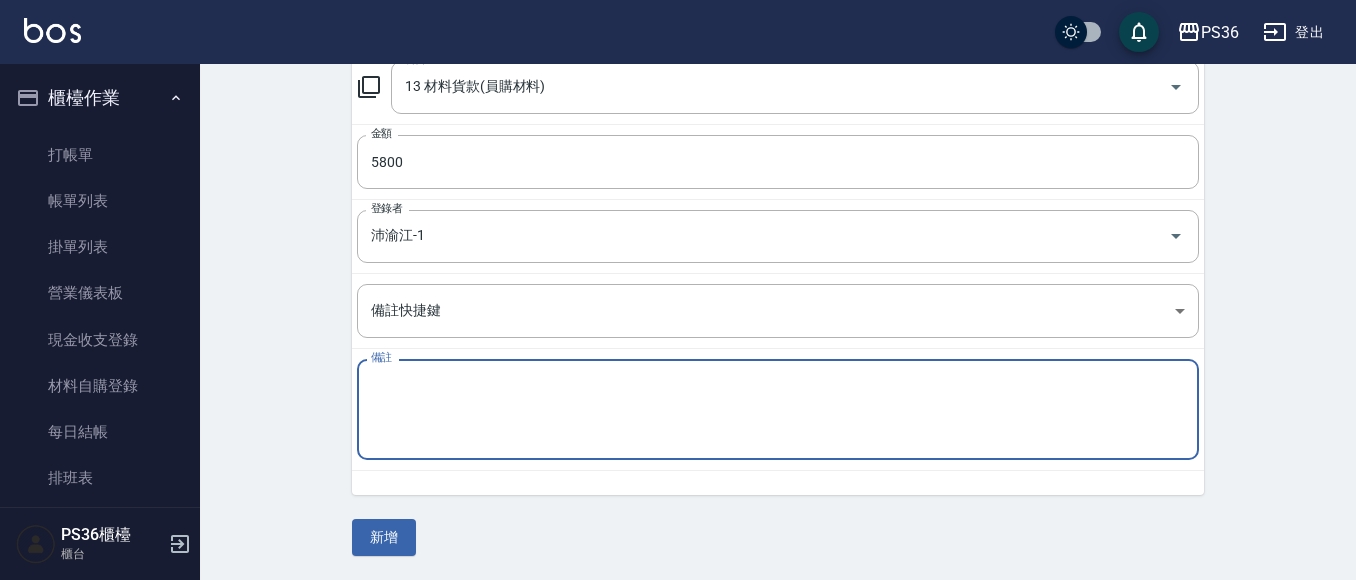 click on "備註" at bounding box center (778, 410) 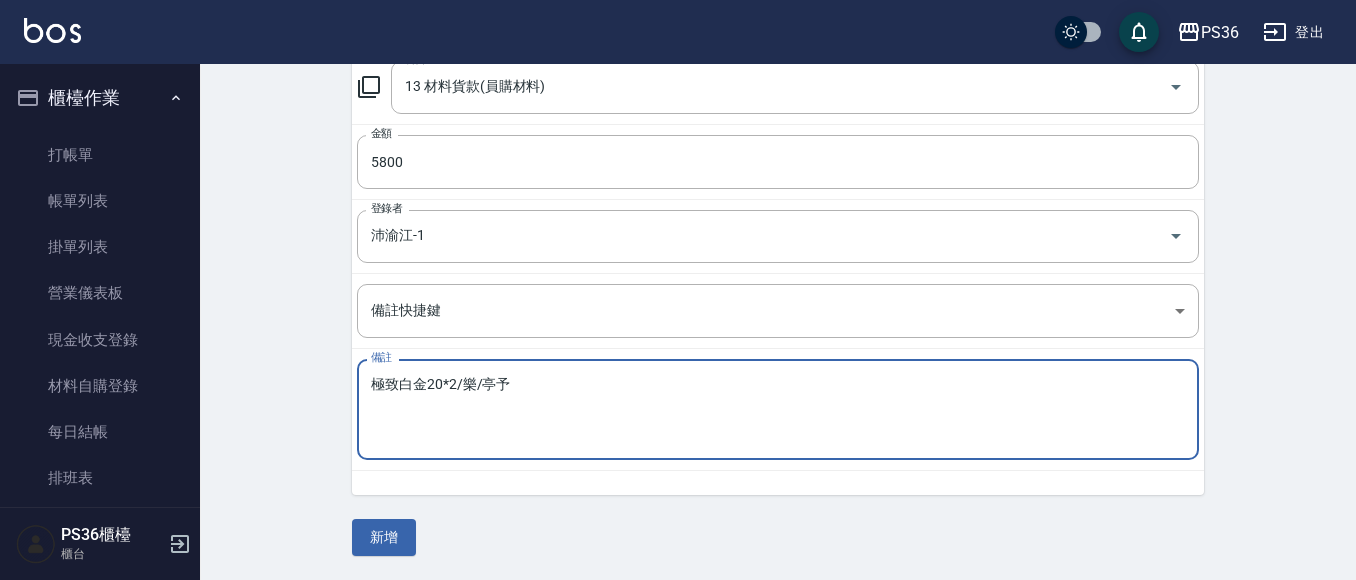 type on "極致白金20*2/樂/亭予" 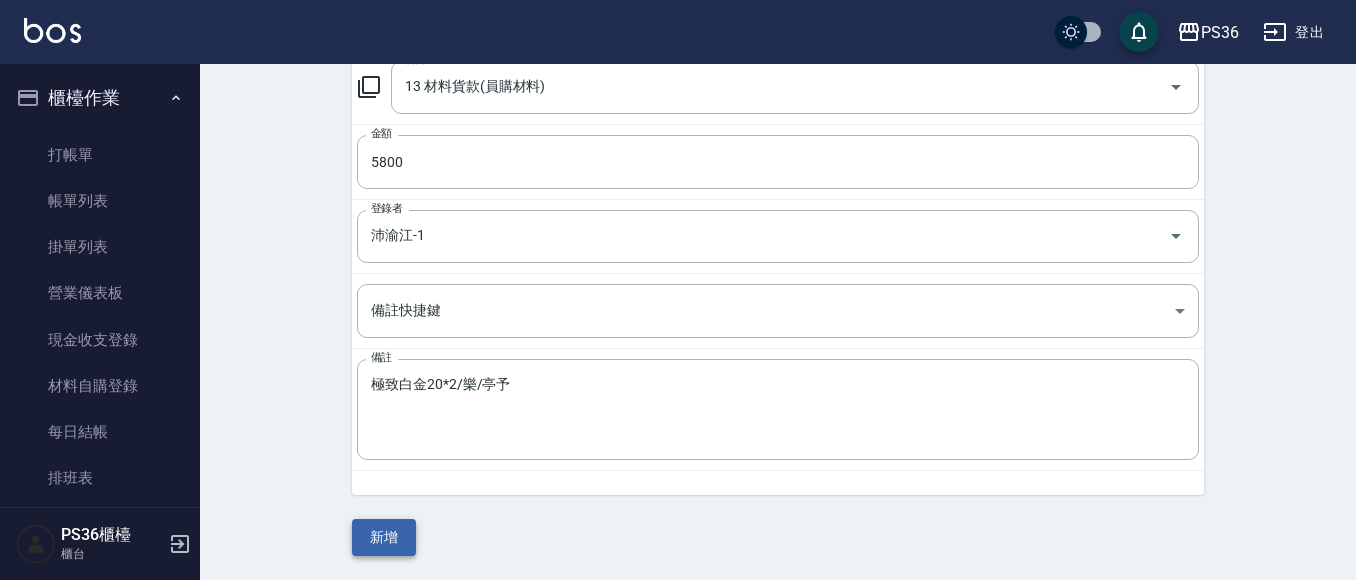 click on "新增" at bounding box center [384, 537] 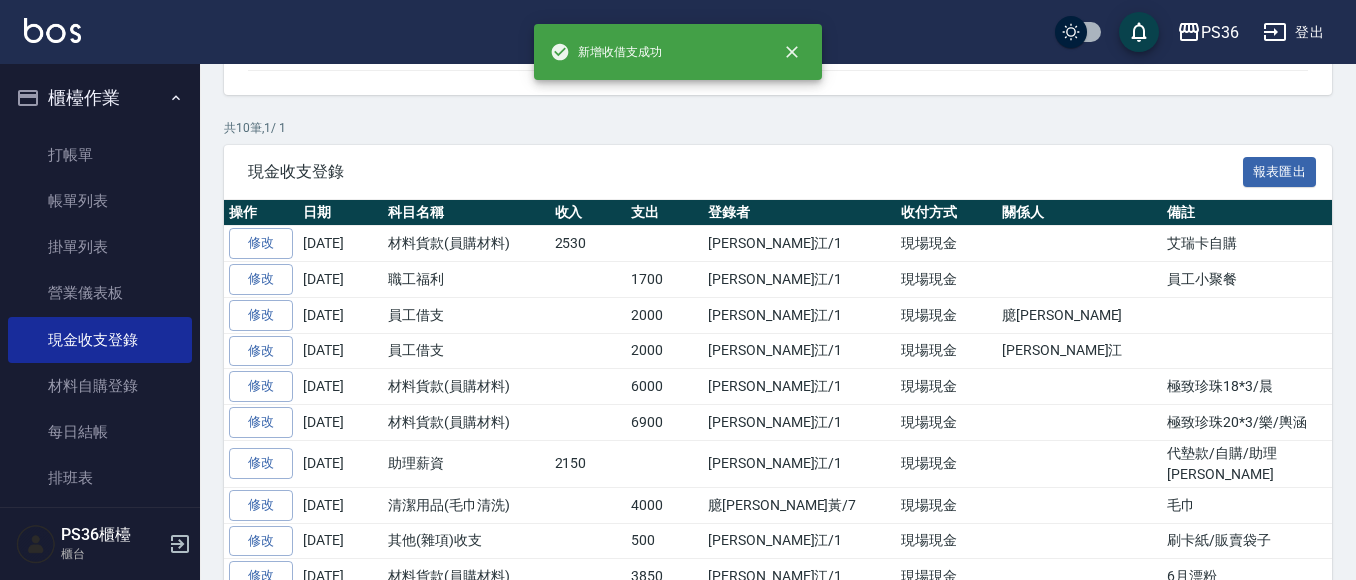 scroll, scrollTop: 0, scrollLeft: 0, axis: both 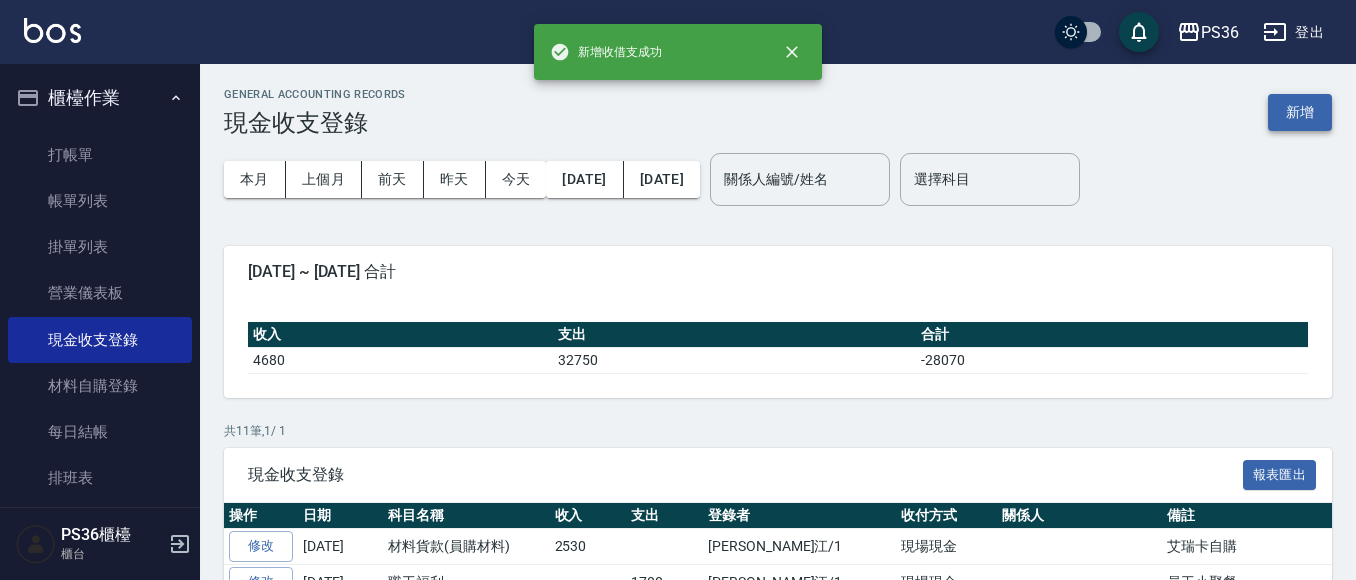 click on "新增" at bounding box center [1300, 112] 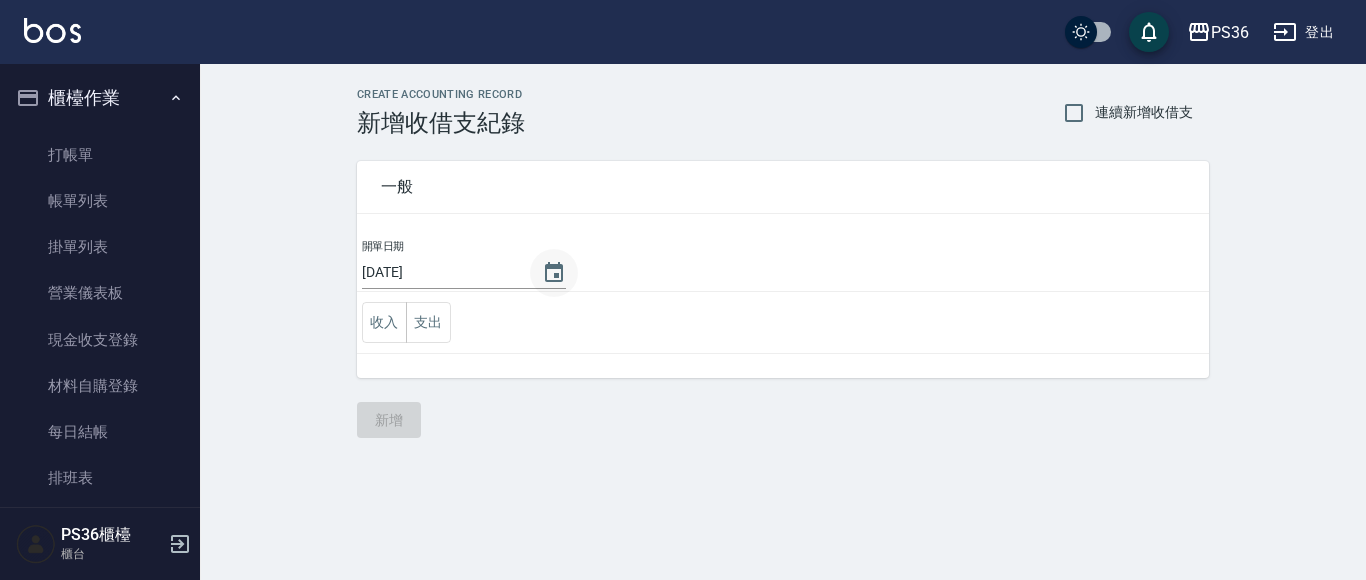 click 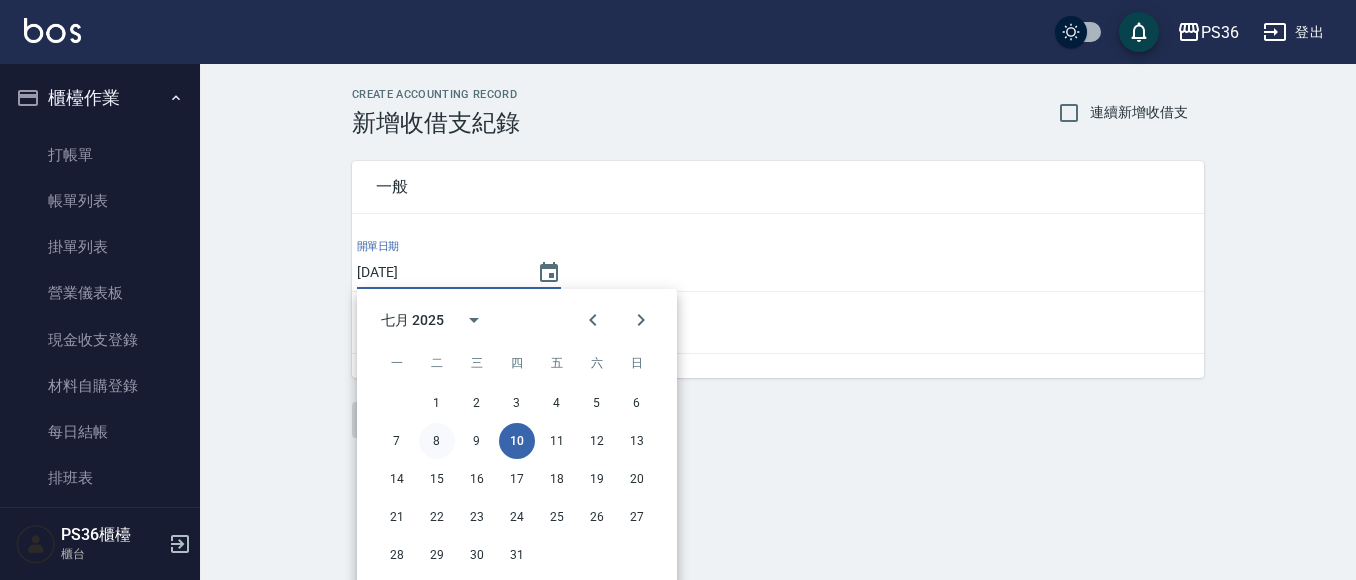 click on "8" at bounding box center (437, 441) 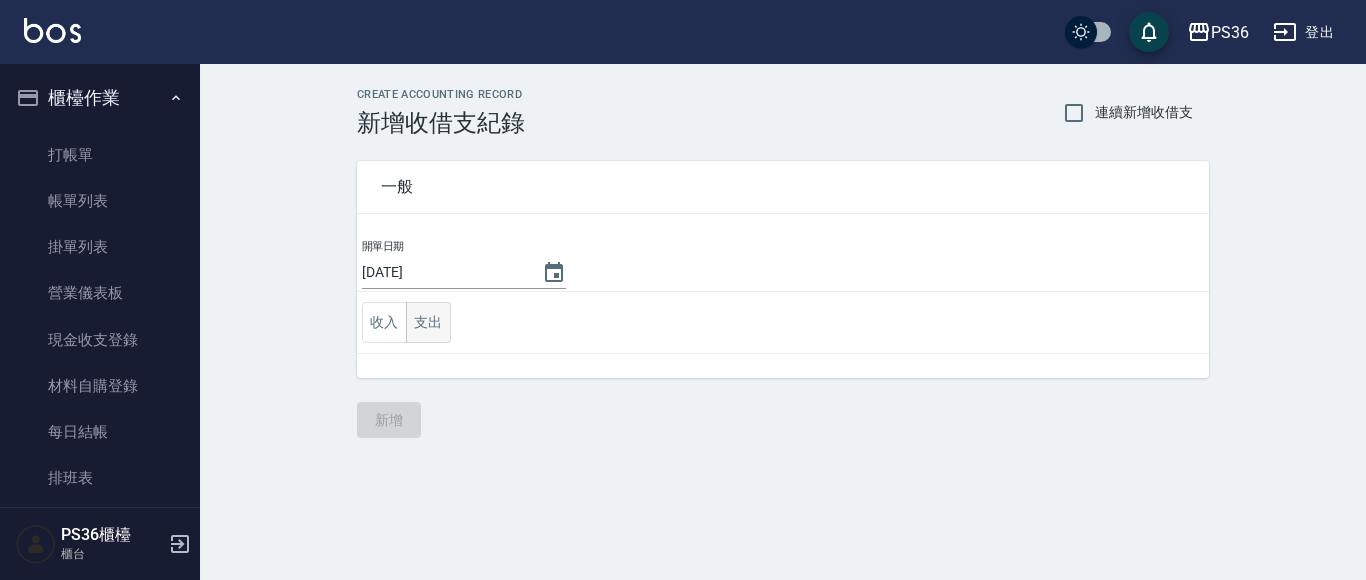 click on "支出" at bounding box center [428, 322] 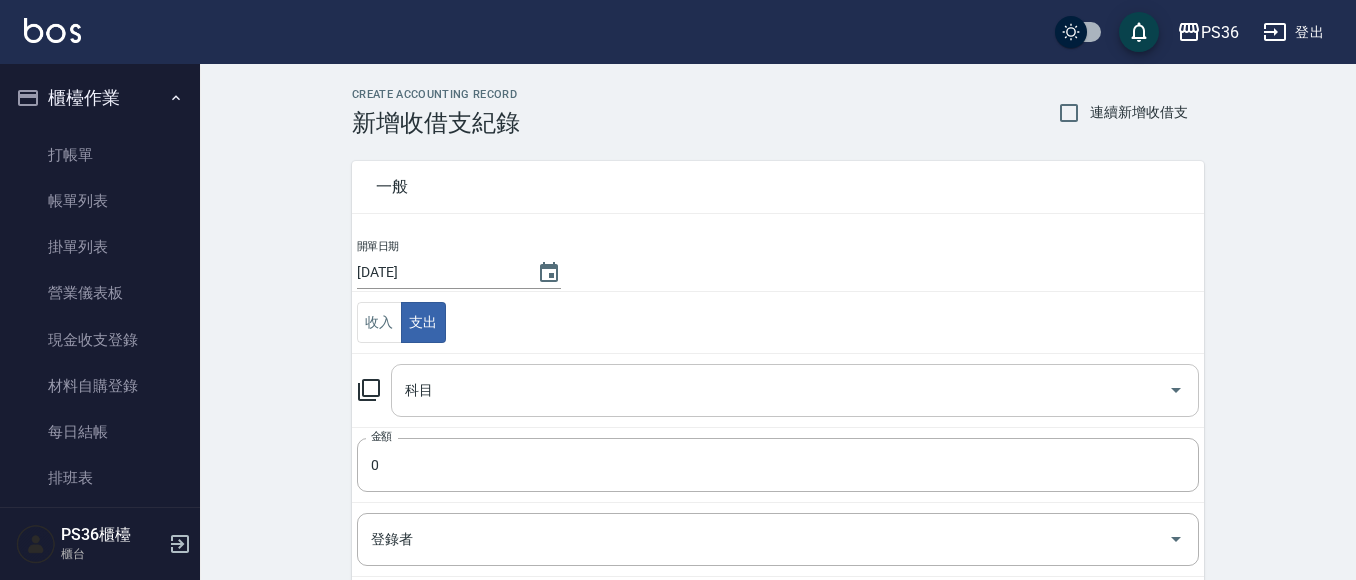 click on "科目" at bounding box center (780, 390) 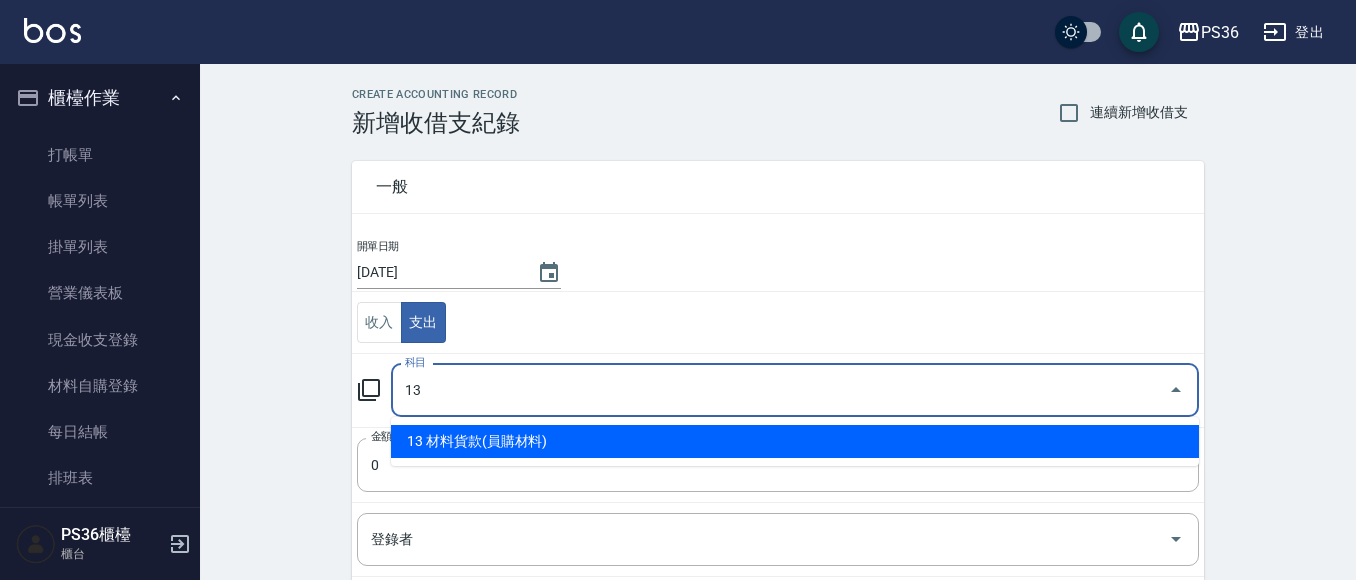 click on "13 材料貨款(員購材料)" at bounding box center (795, 441) 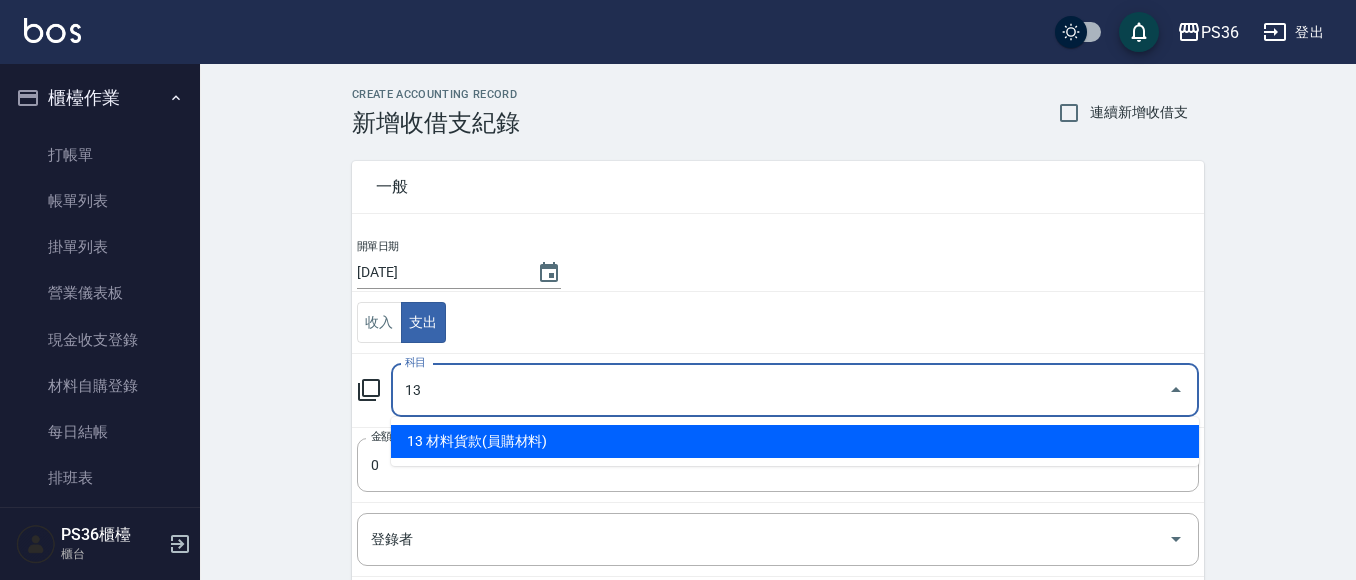 type on "13 材料貨款(員購材料)" 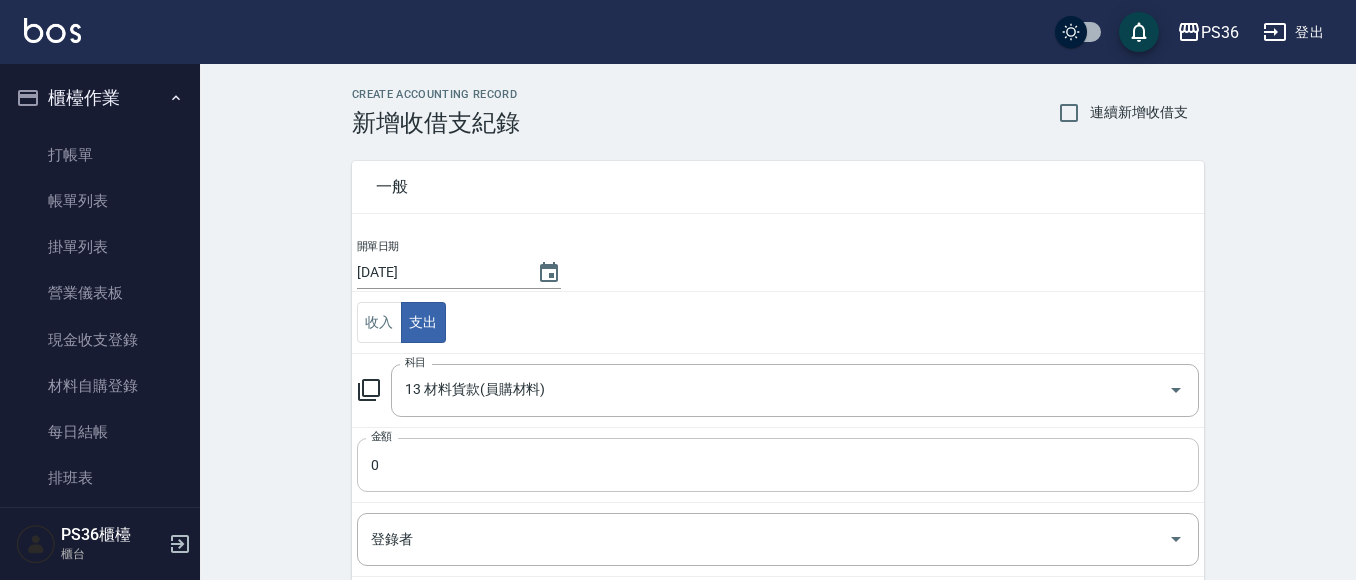 click on "0" at bounding box center [778, 465] 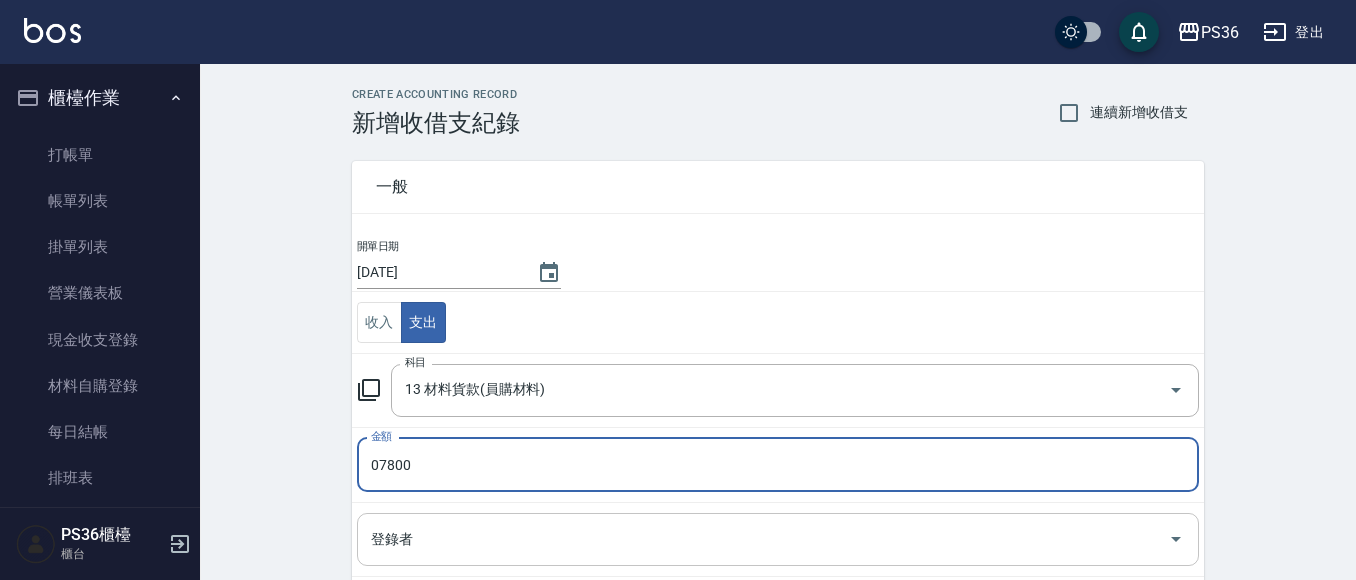 type on "07800" 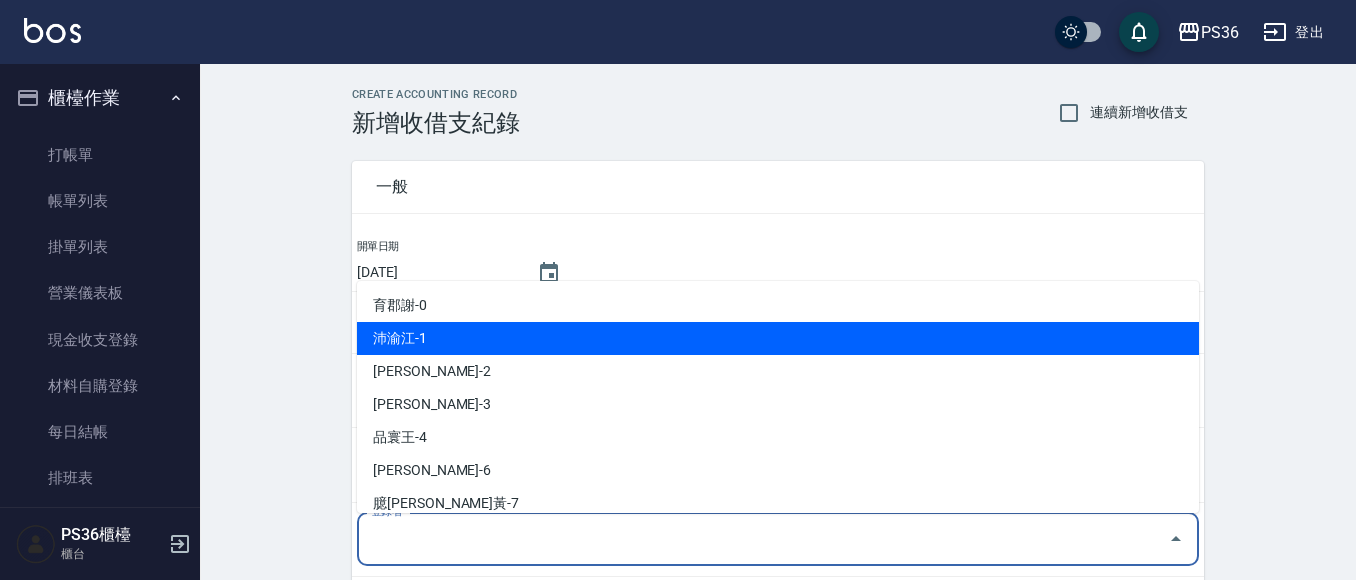 click on "沛渝江-1" at bounding box center (778, 338) 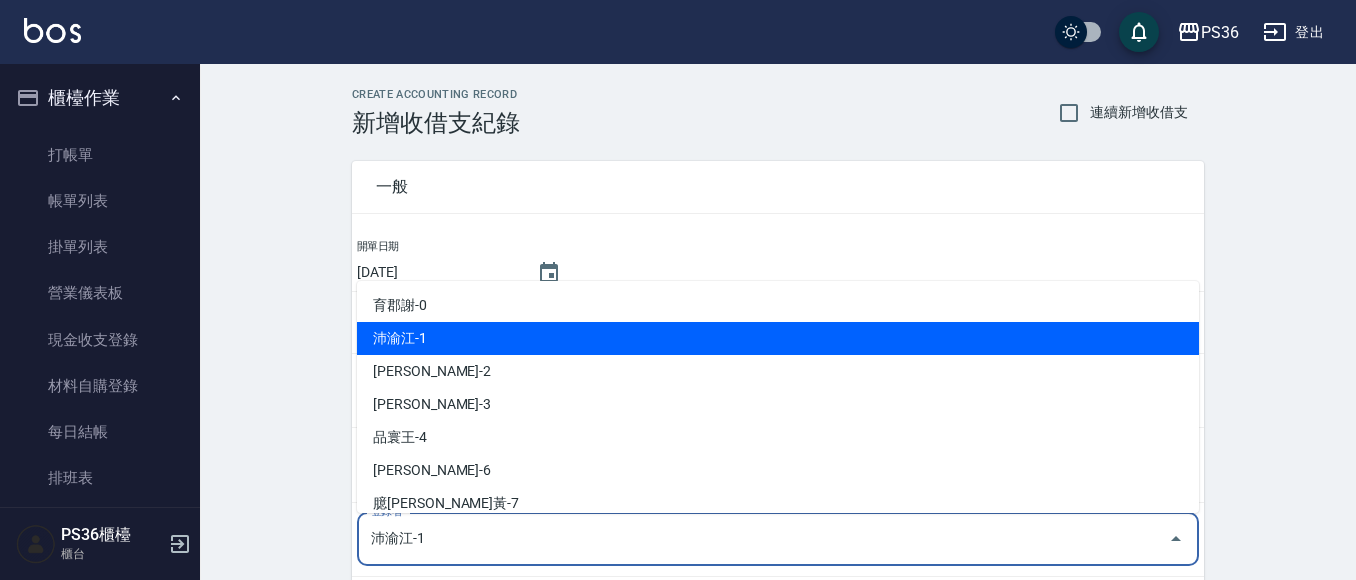 scroll, scrollTop: 303, scrollLeft: 0, axis: vertical 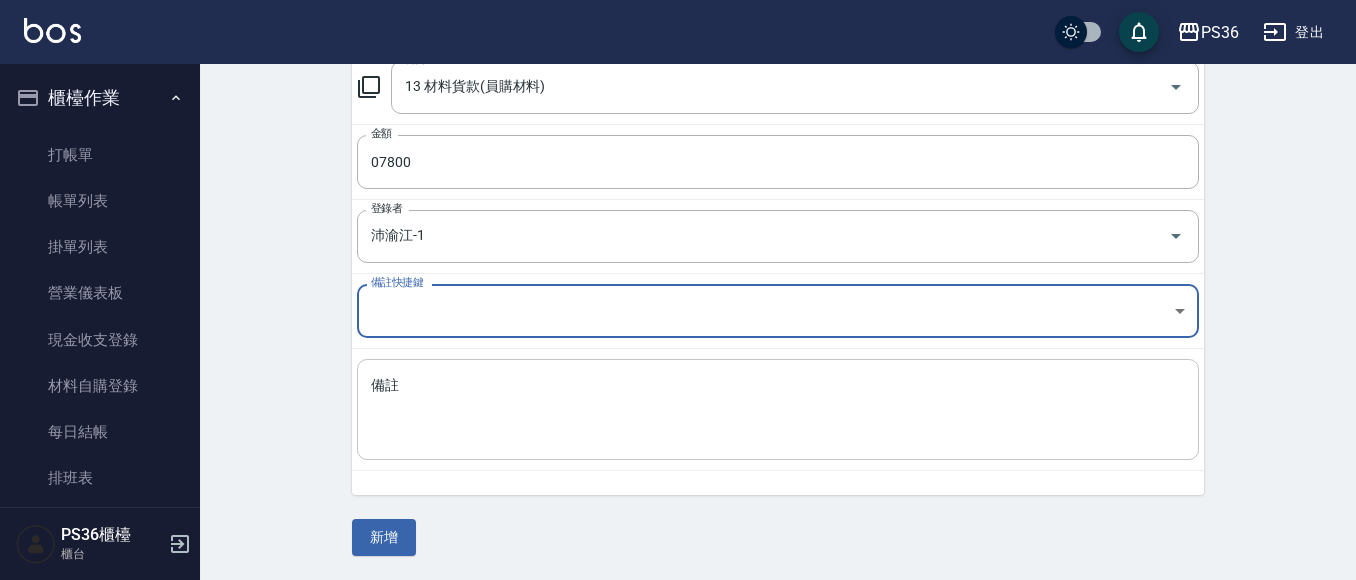 click on "x 備註" at bounding box center (778, 409) 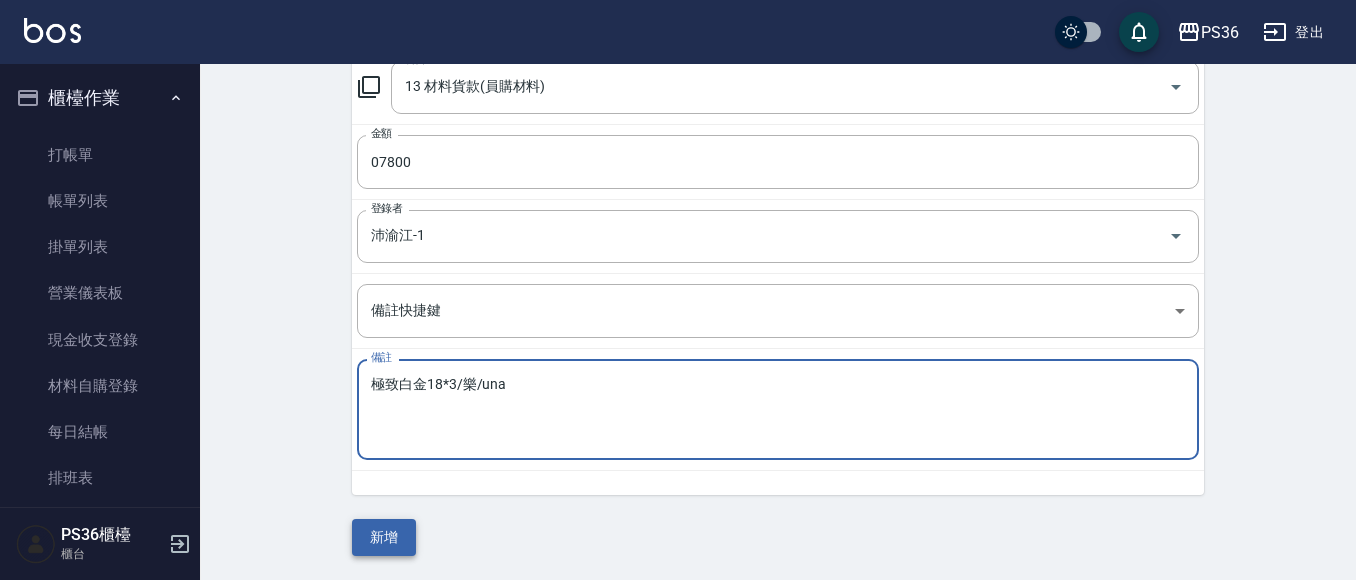 type on "極致白金18*3/樂/una" 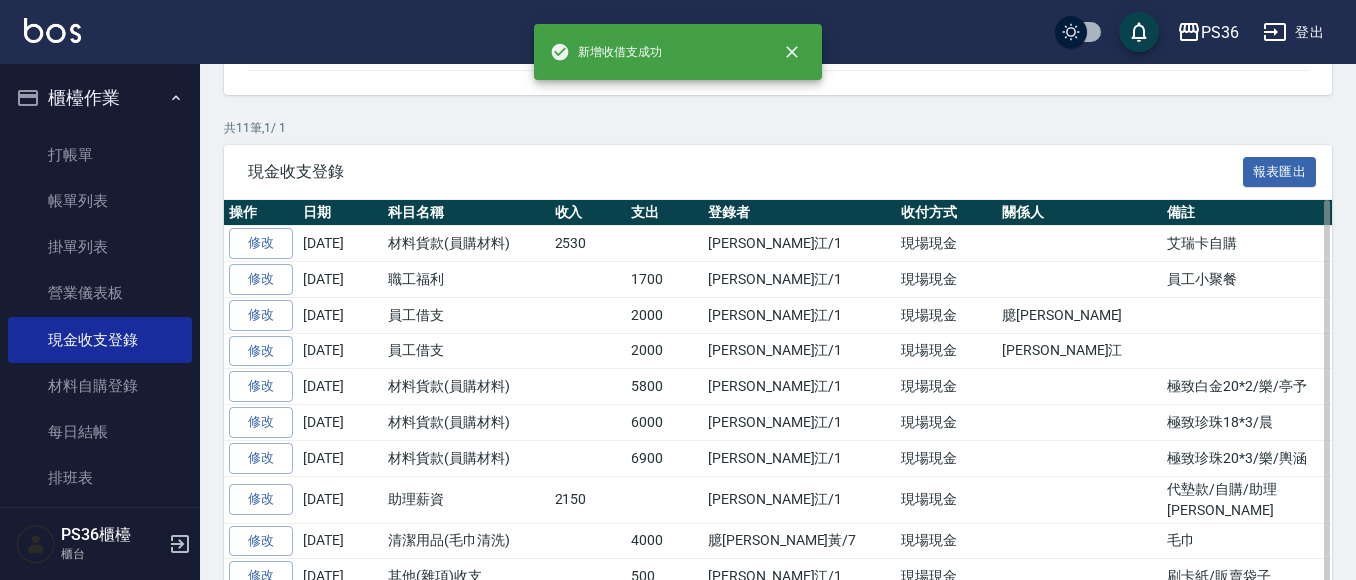 scroll, scrollTop: 0, scrollLeft: 0, axis: both 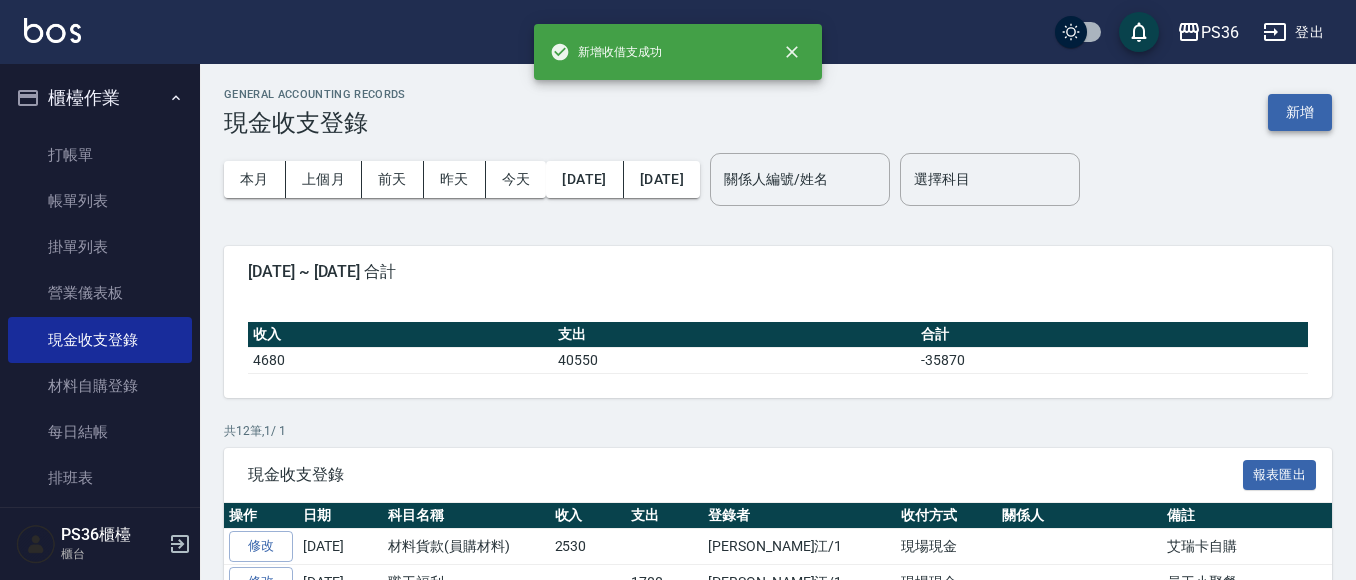 click on "新增" at bounding box center [1300, 112] 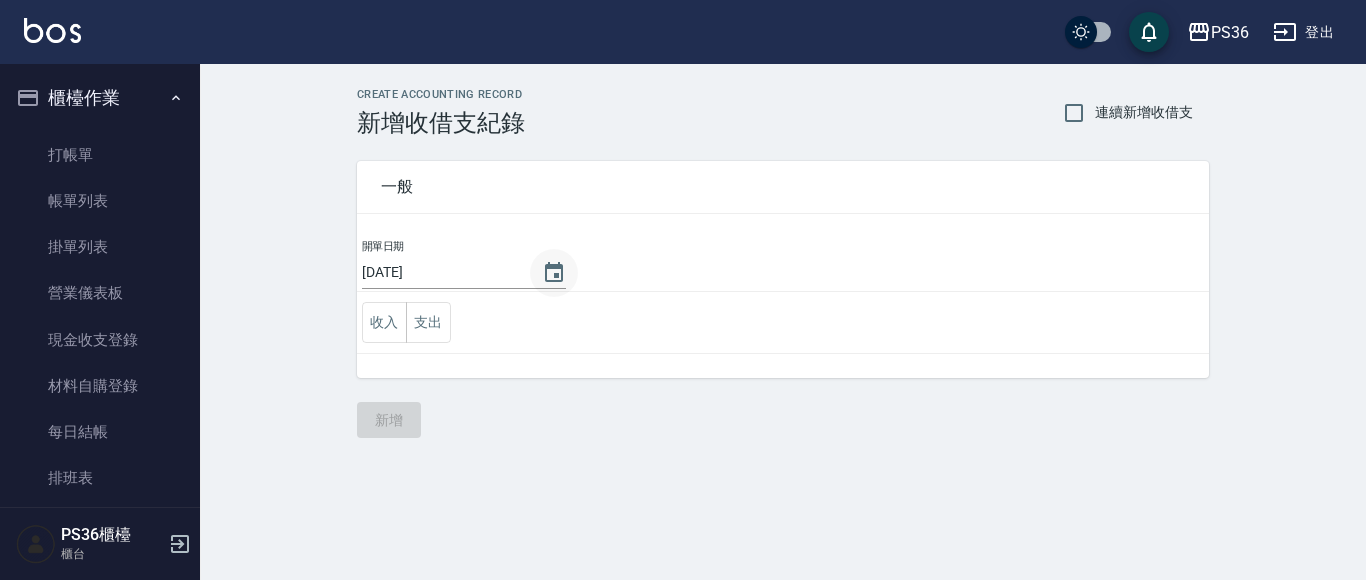 click 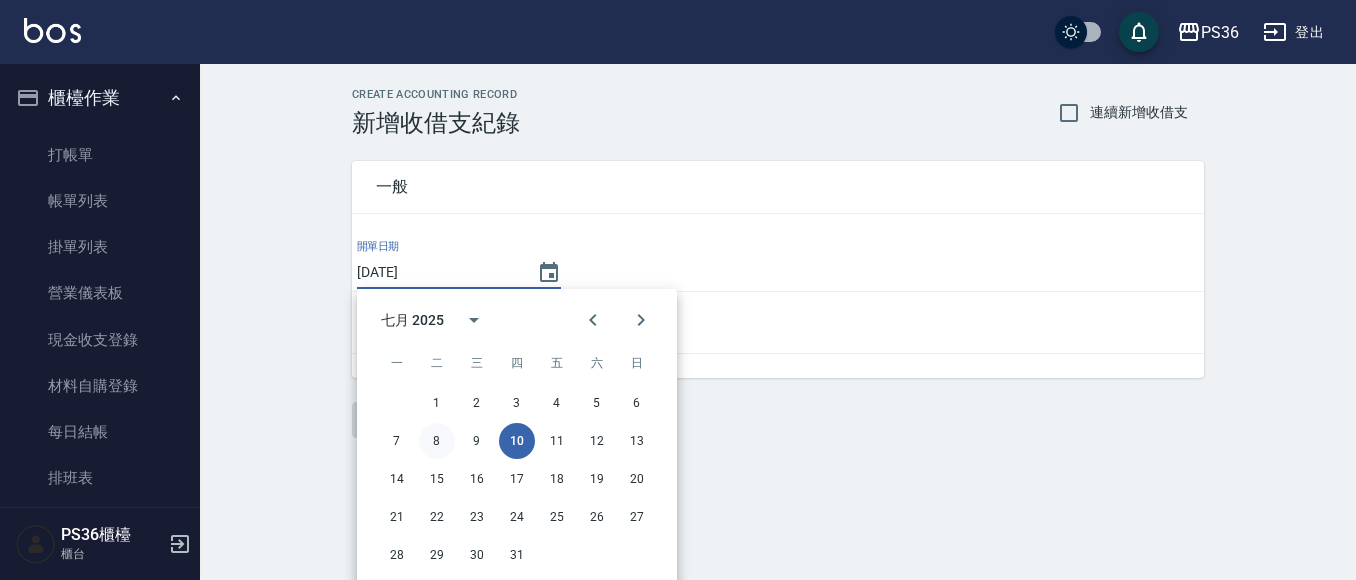 click on "8" at bounding box center (437, 441) 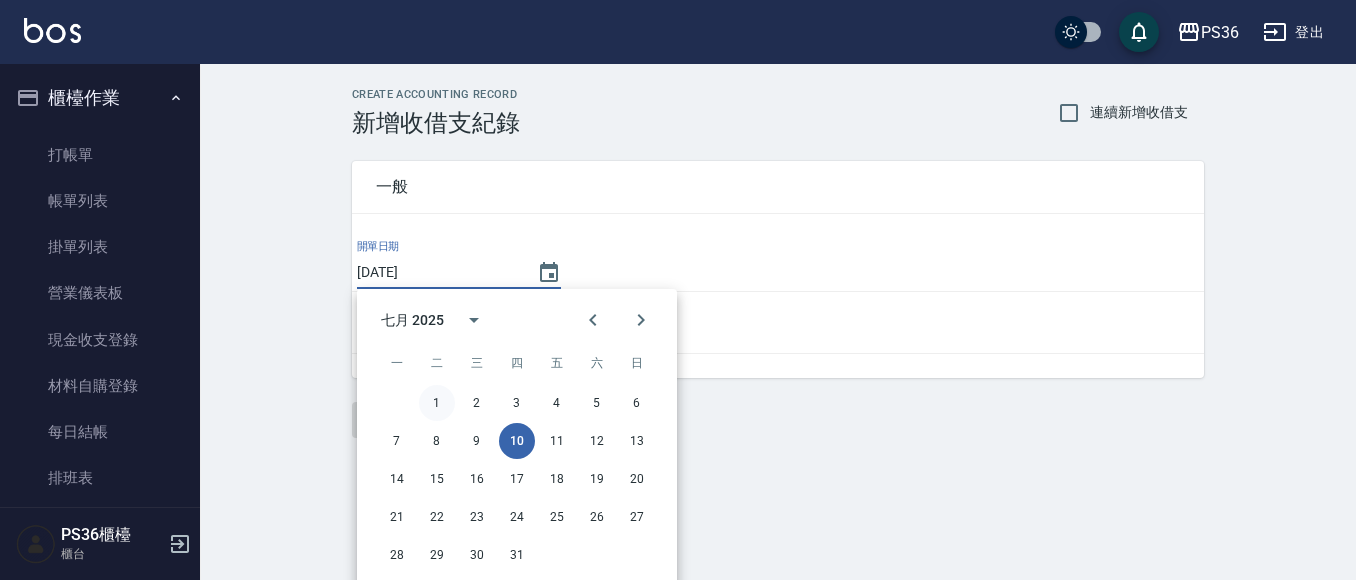 type on "[DATE]" 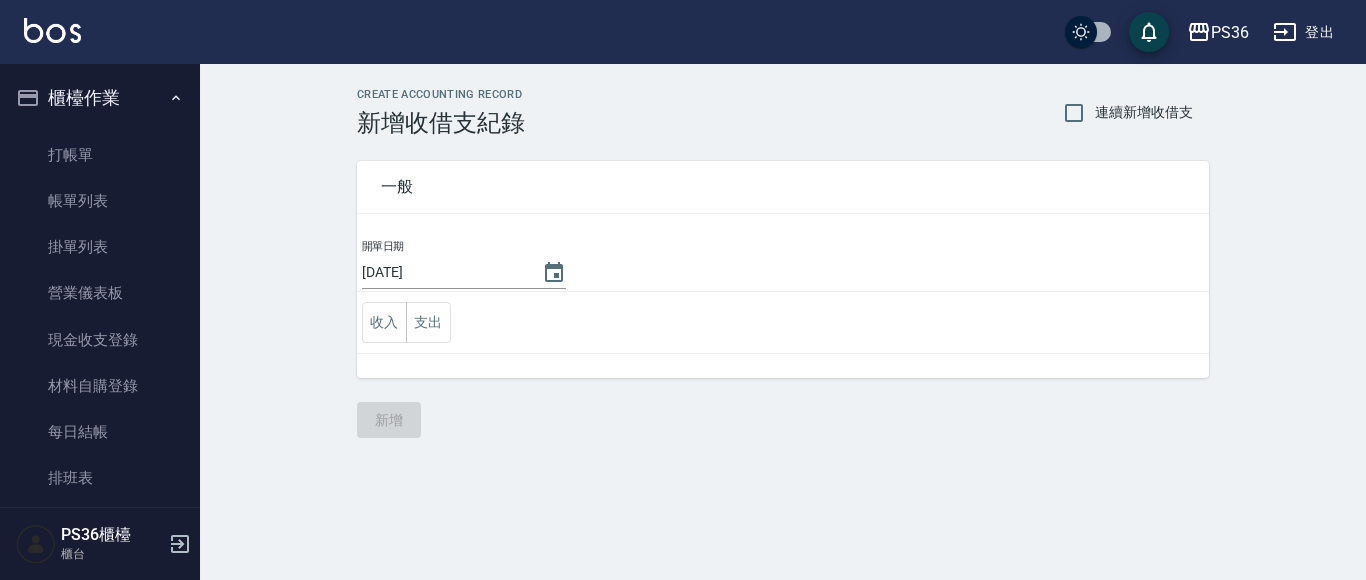 click on "收入 支出" at bounding box center (783, 323) 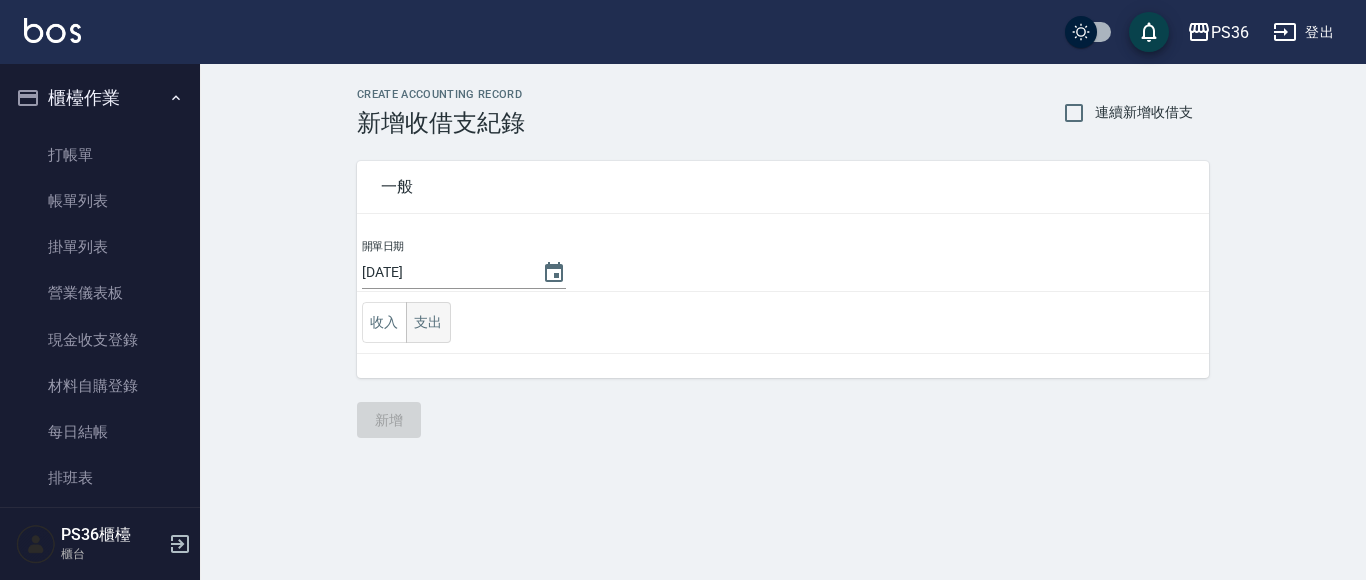 click on "支出" at bounding box center [428, 322] 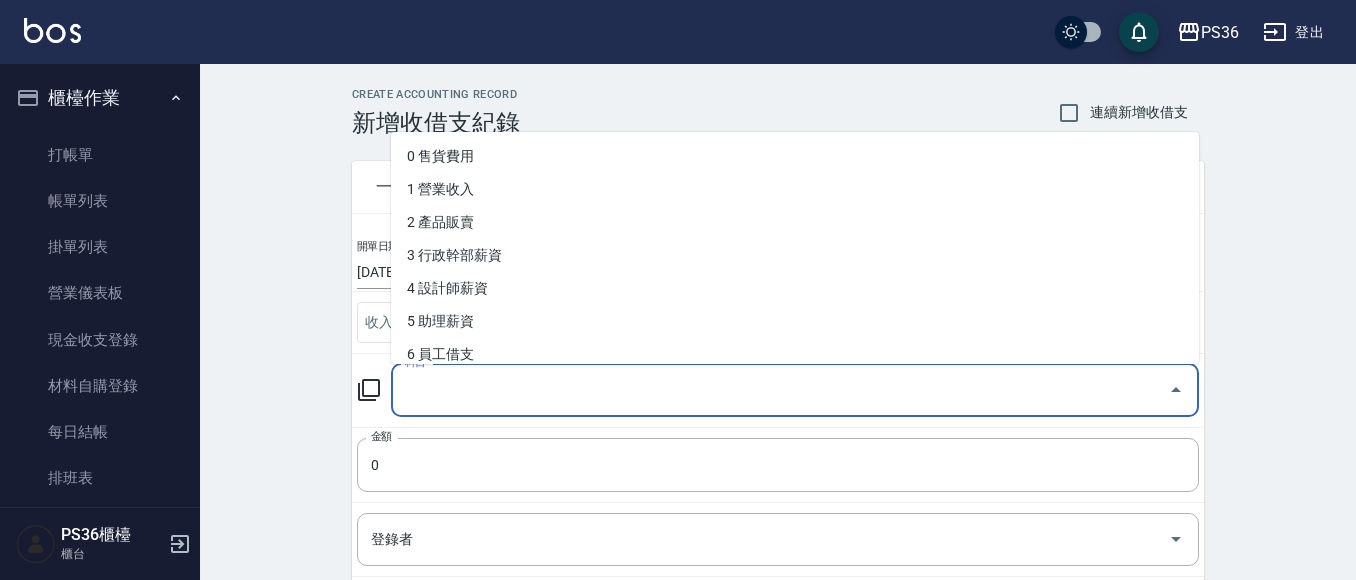 click on "科目" at bounding box center [780, 390] 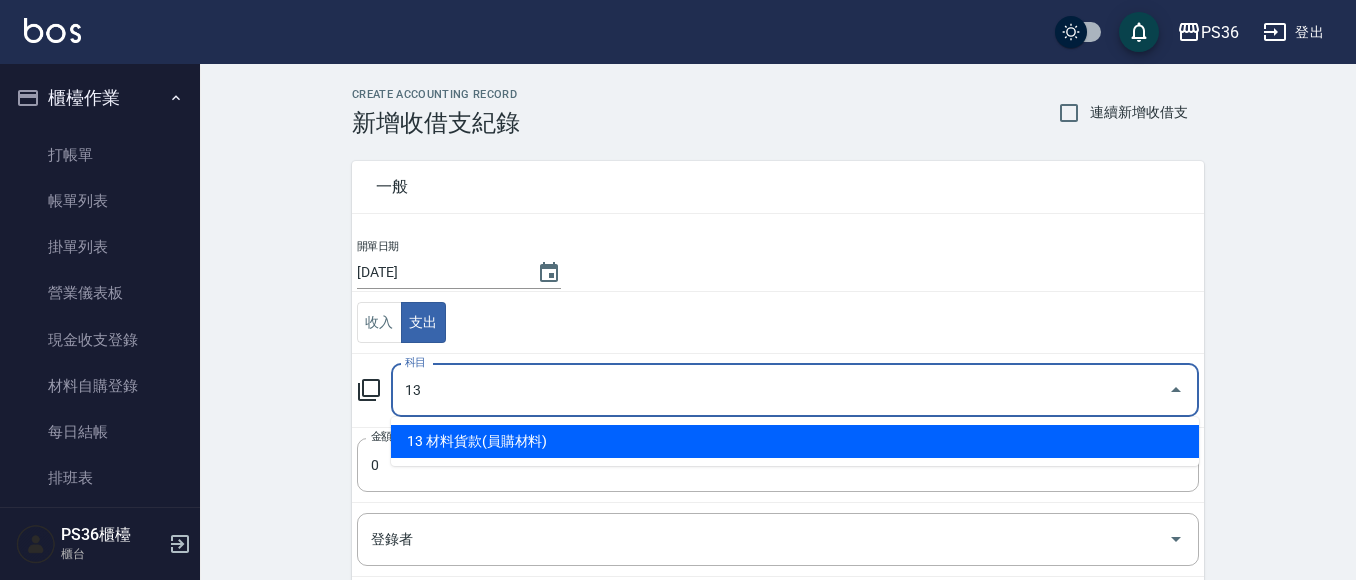 click on "13 材料貨款(員購材料)" at bounding box center [795, 441] 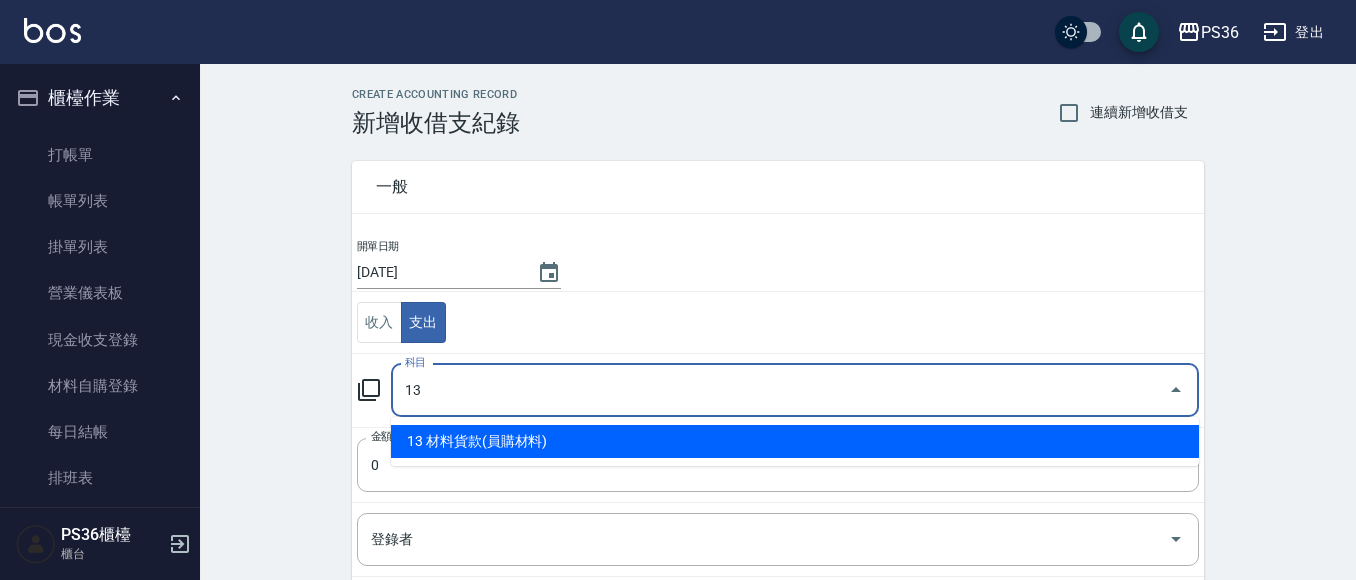 type on "13 材料貨款(員購材料)" 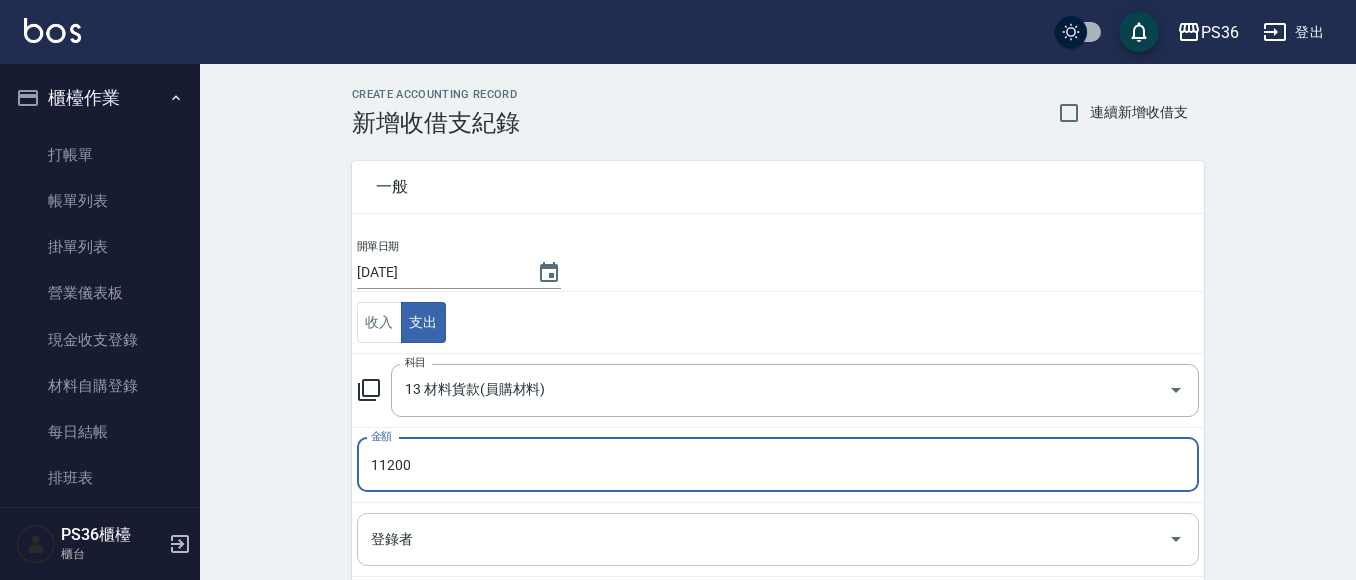 type on "11200" 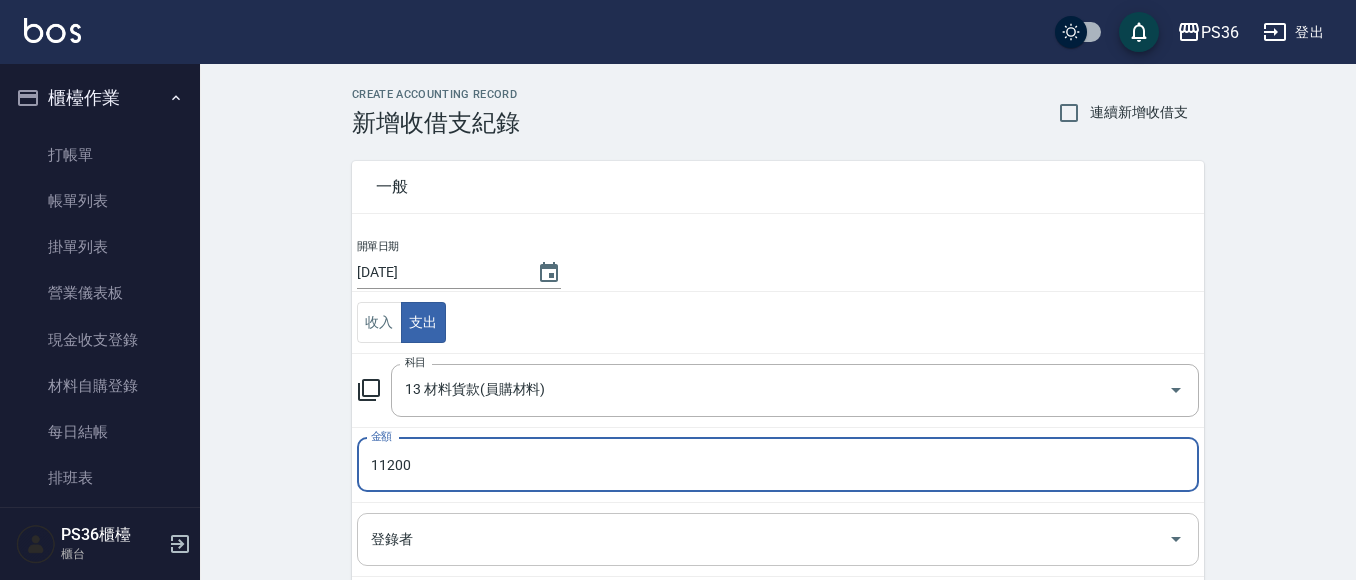 click on "登錄者 登錄者" at bounding box center (778, 539) 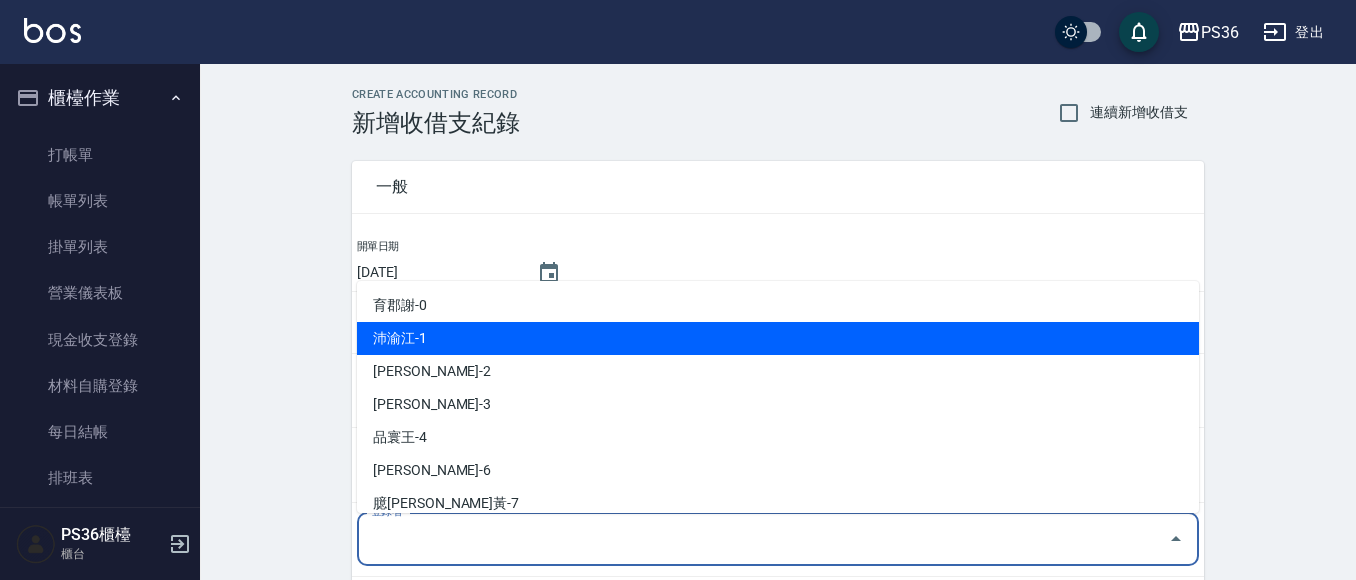 click on "沛渝江-1" at bounding box center (778, 338) 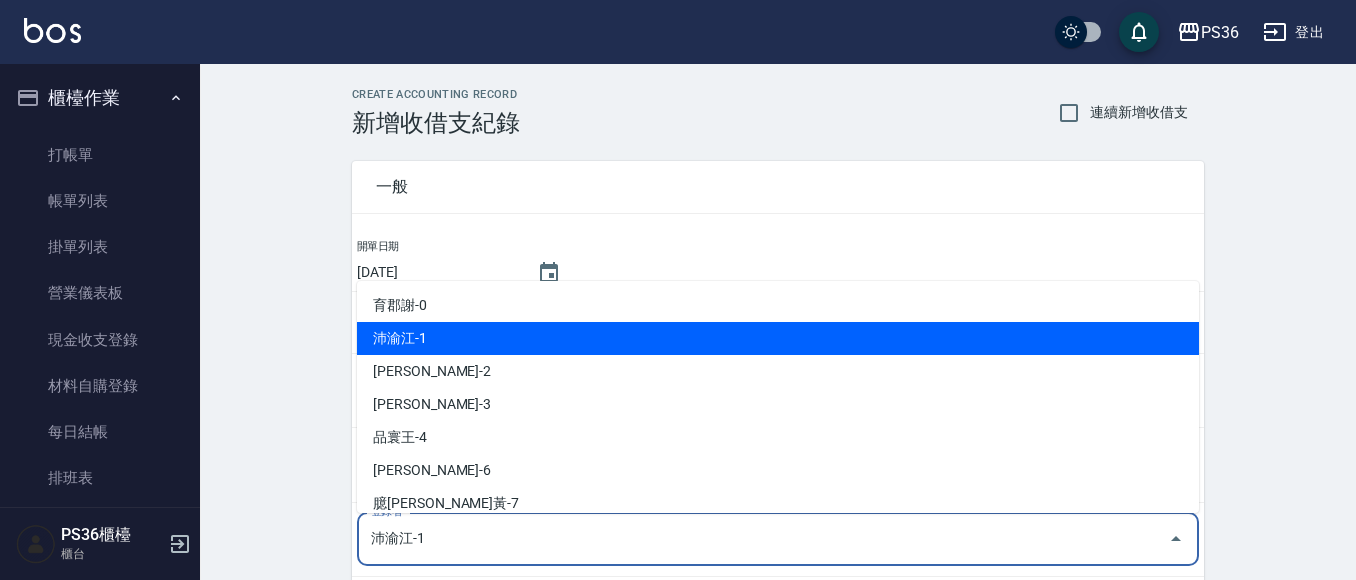 scroll, scrollTop: 303, scrollLeft: 0, axis: vertical 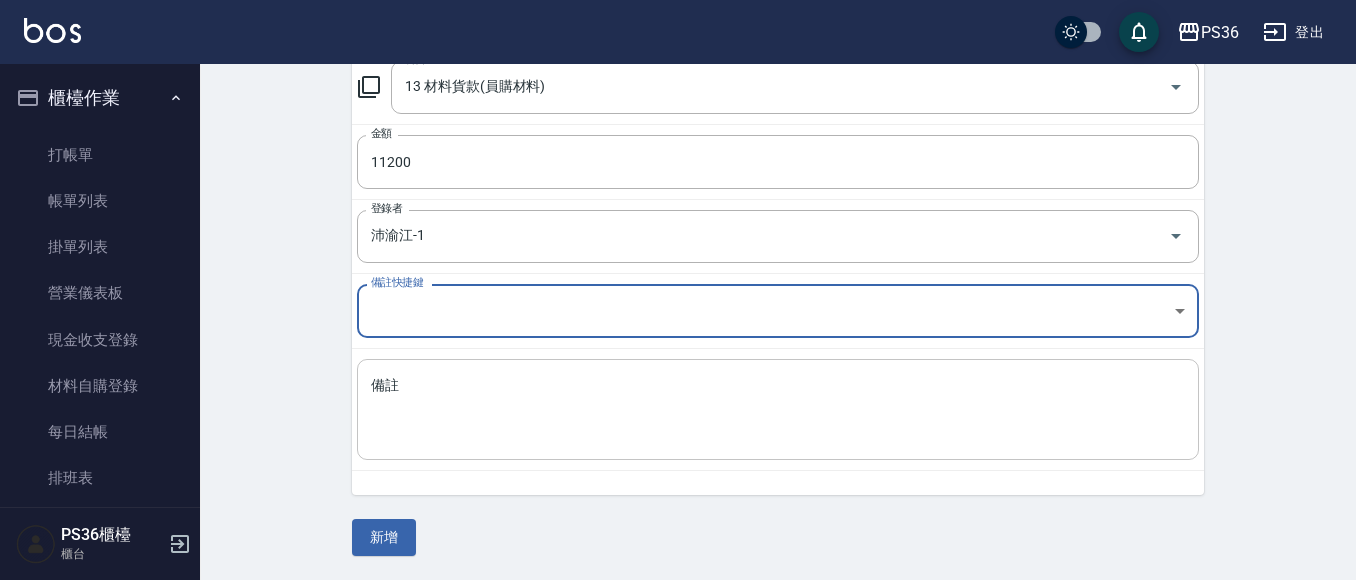 click on "備註" at bounding box center (778, 410) 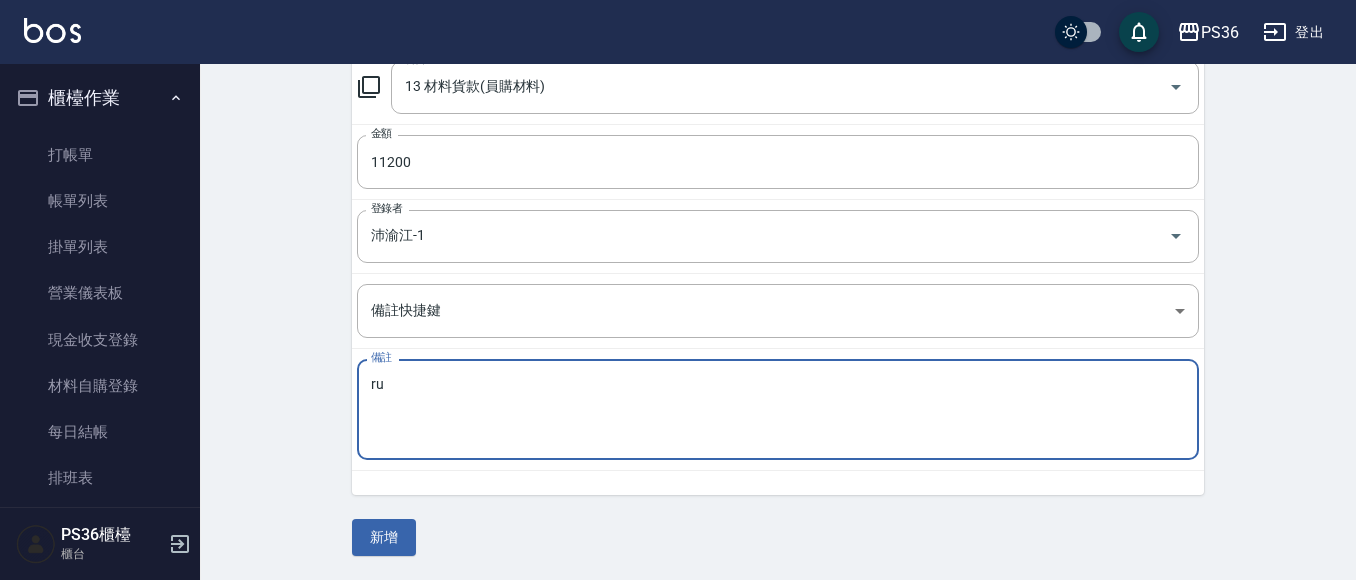 type on "r" 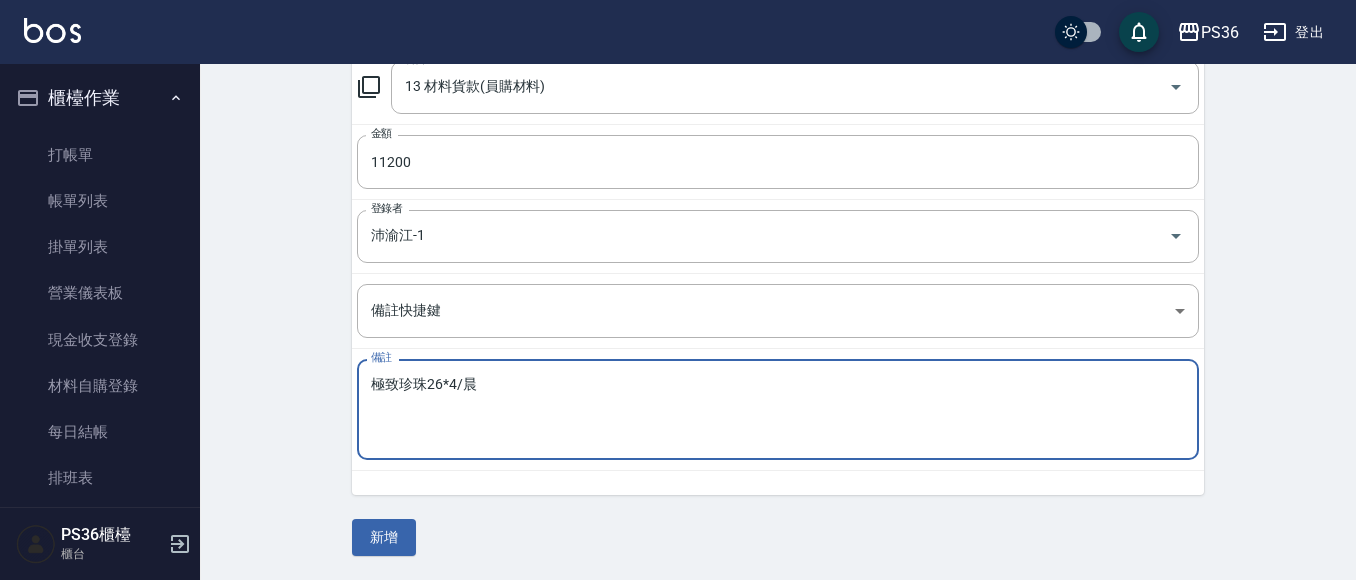 type on "極致珍珠26*4/晨" 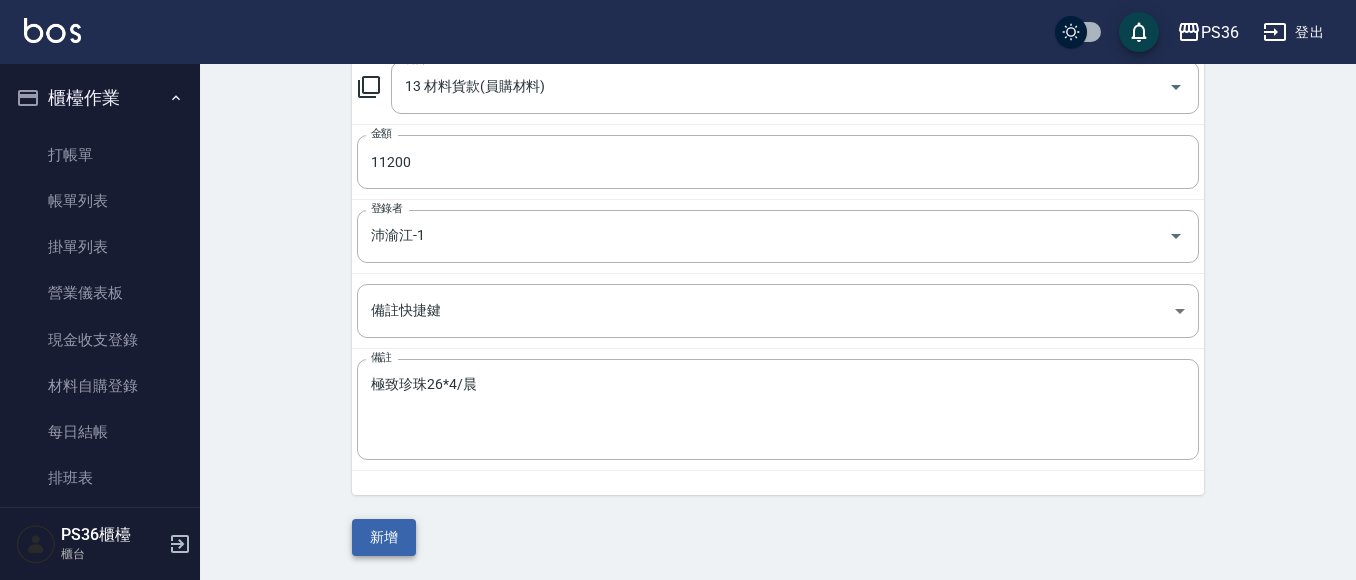 click on "新增" at bounding box center (384, 537) 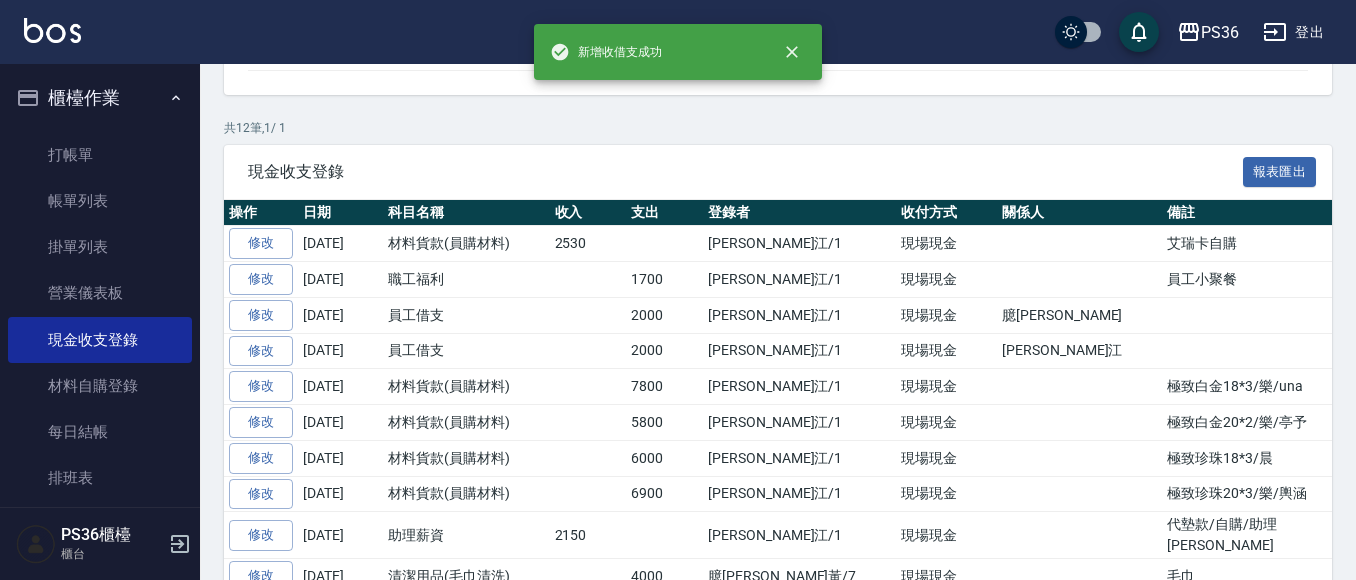 scroll, scrollTop: 0, scrollLeft: 0, axis: both 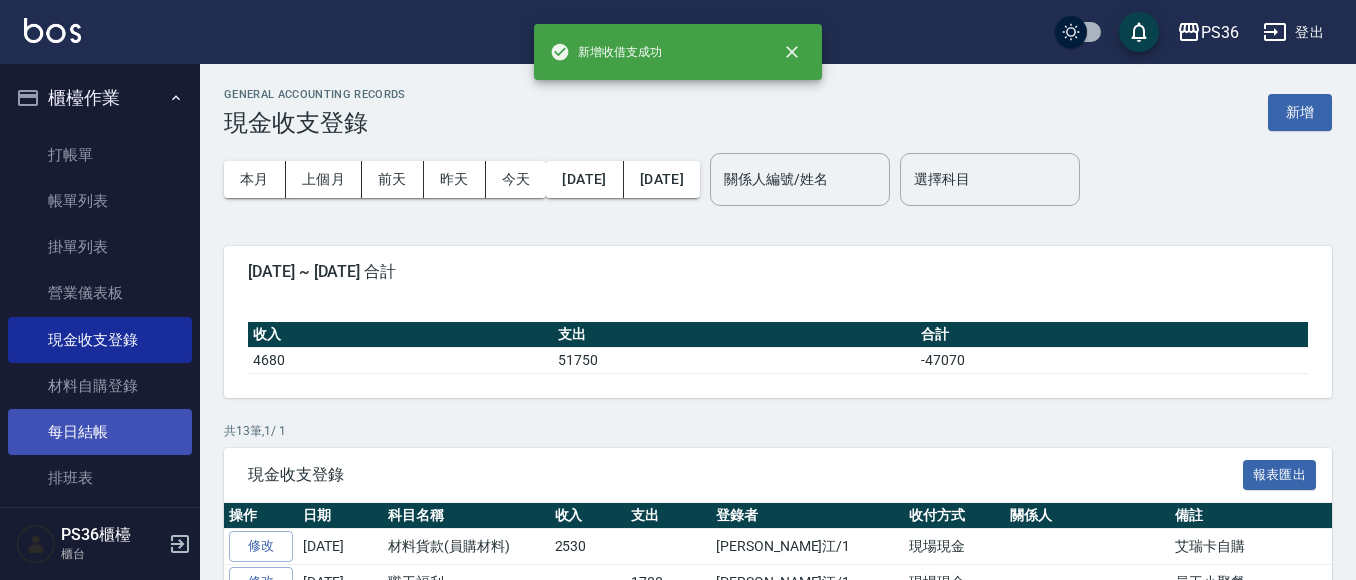 click on "每日結帳" at bounding box center [100, 432] 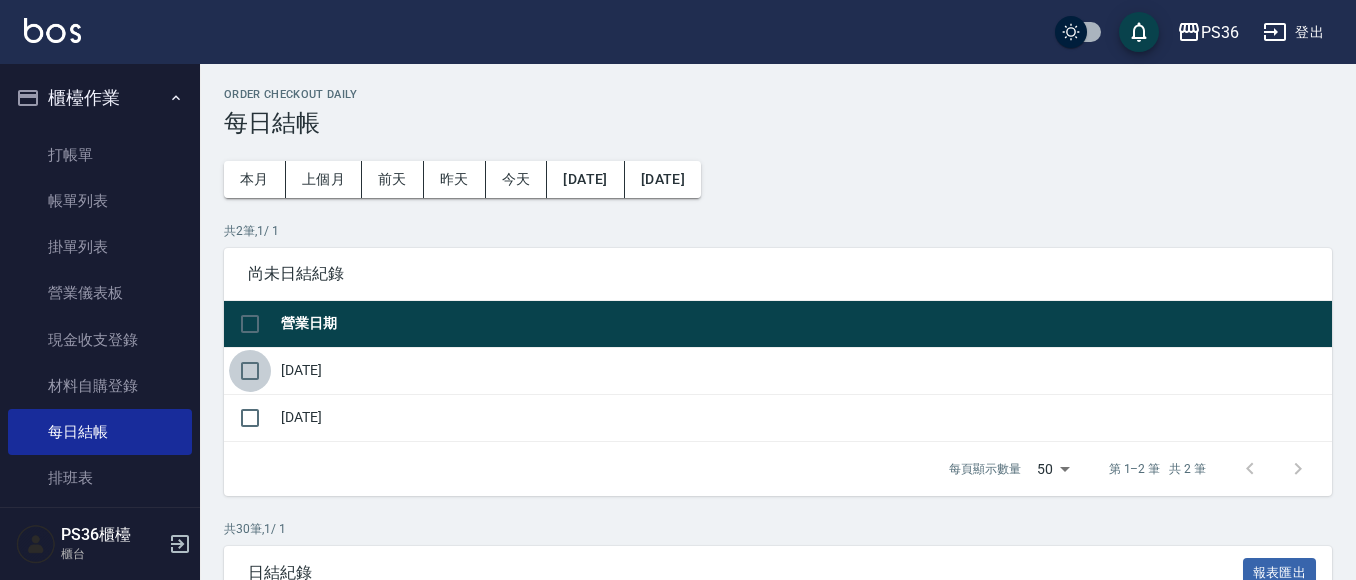 click at bounding box center [250, 371] 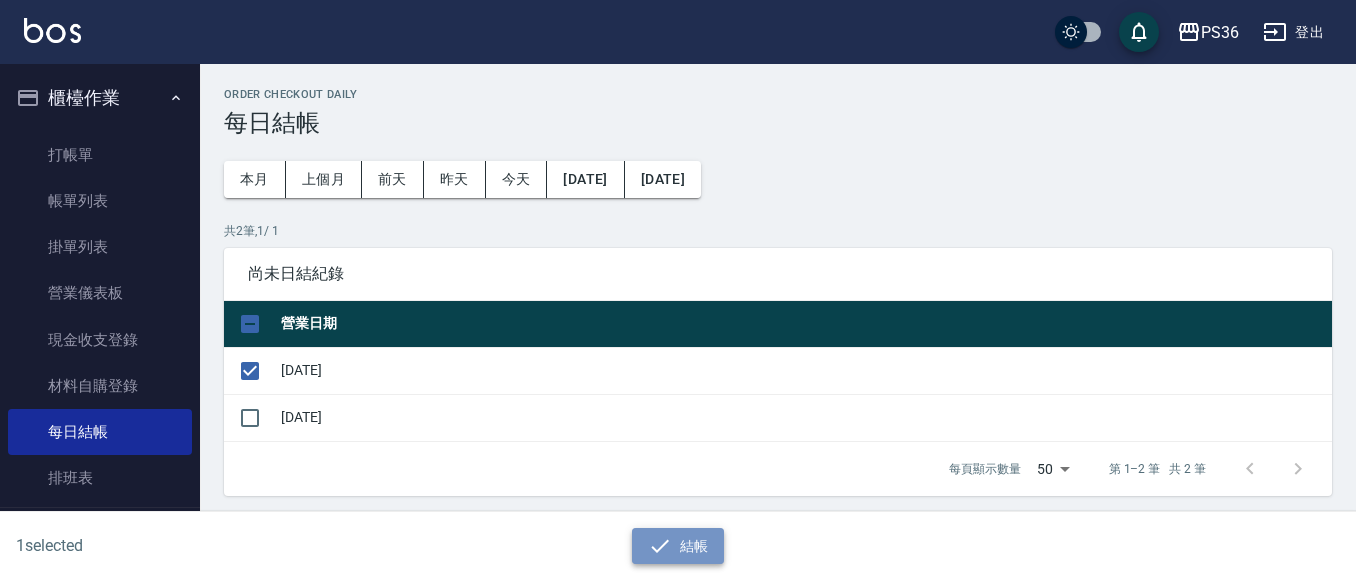 click 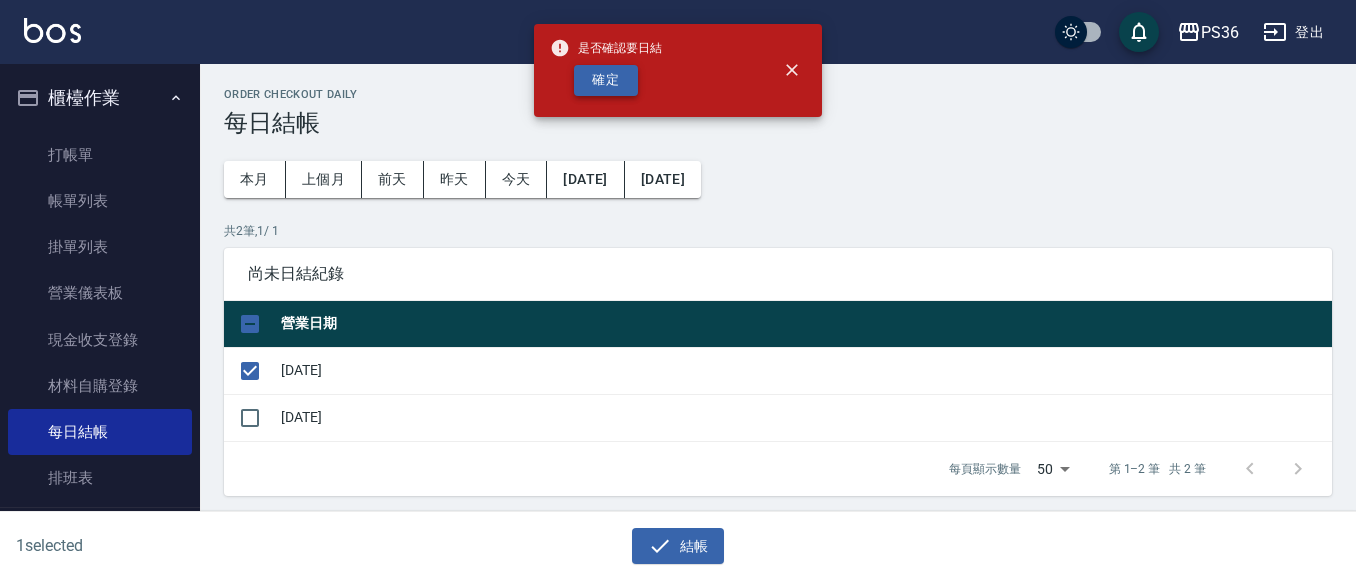 click on "確定" at bounding box center (606, 80) 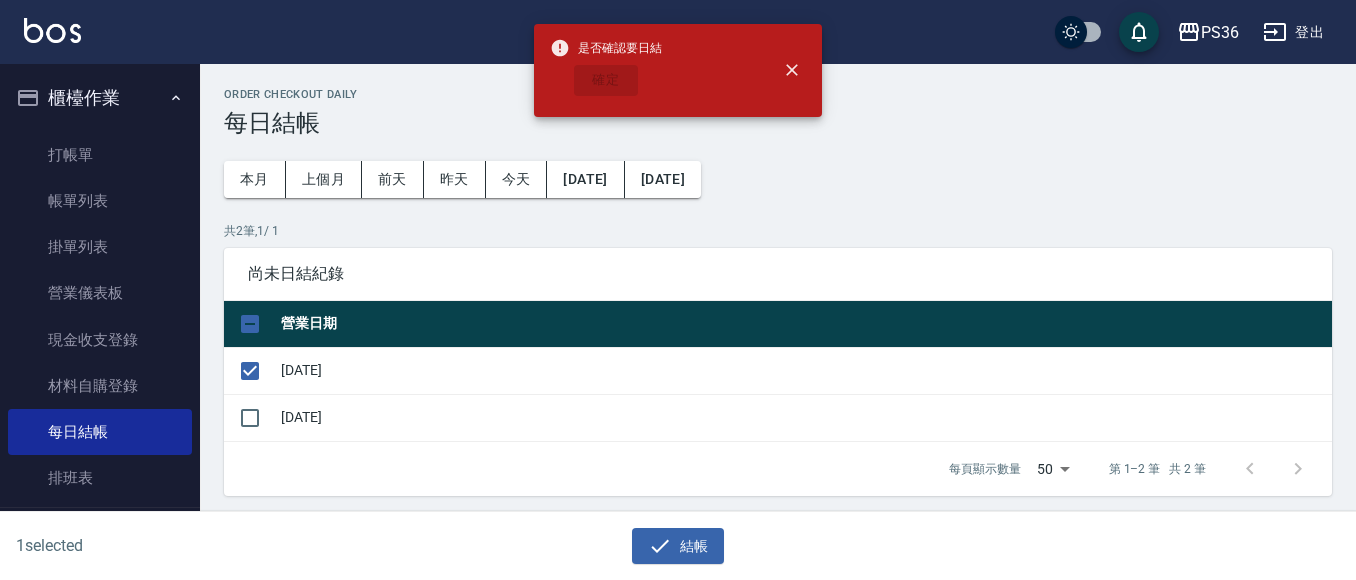 checkbox on "false" 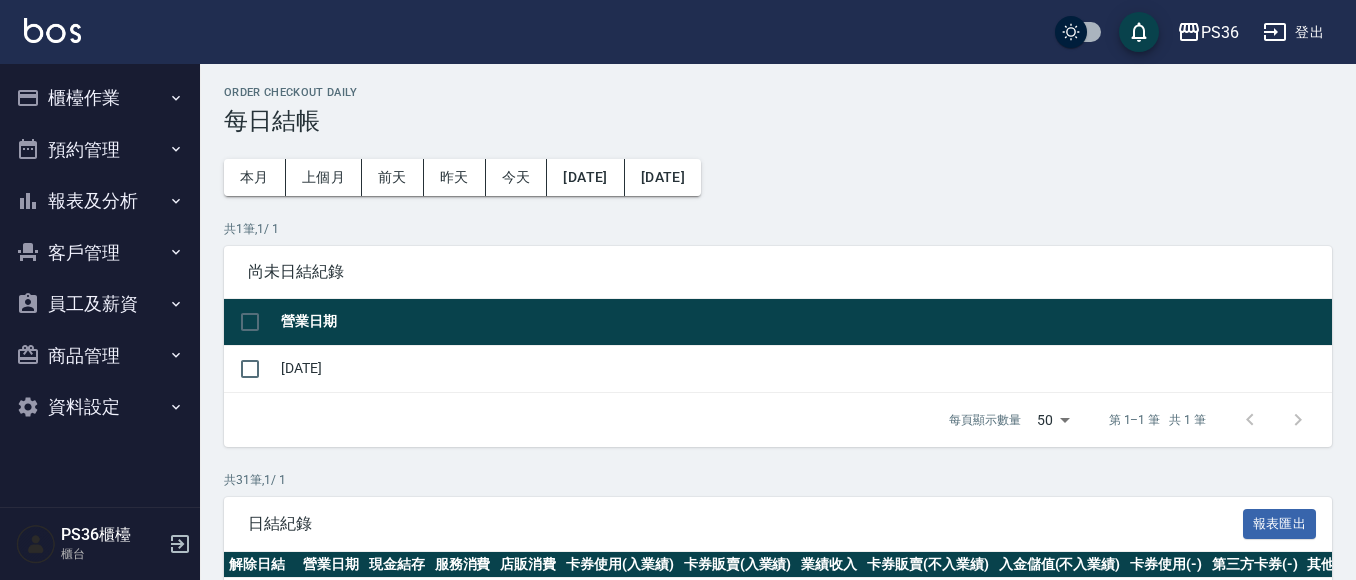 scroll, scrollTop: 0, scrollLeft: 0, axis: both 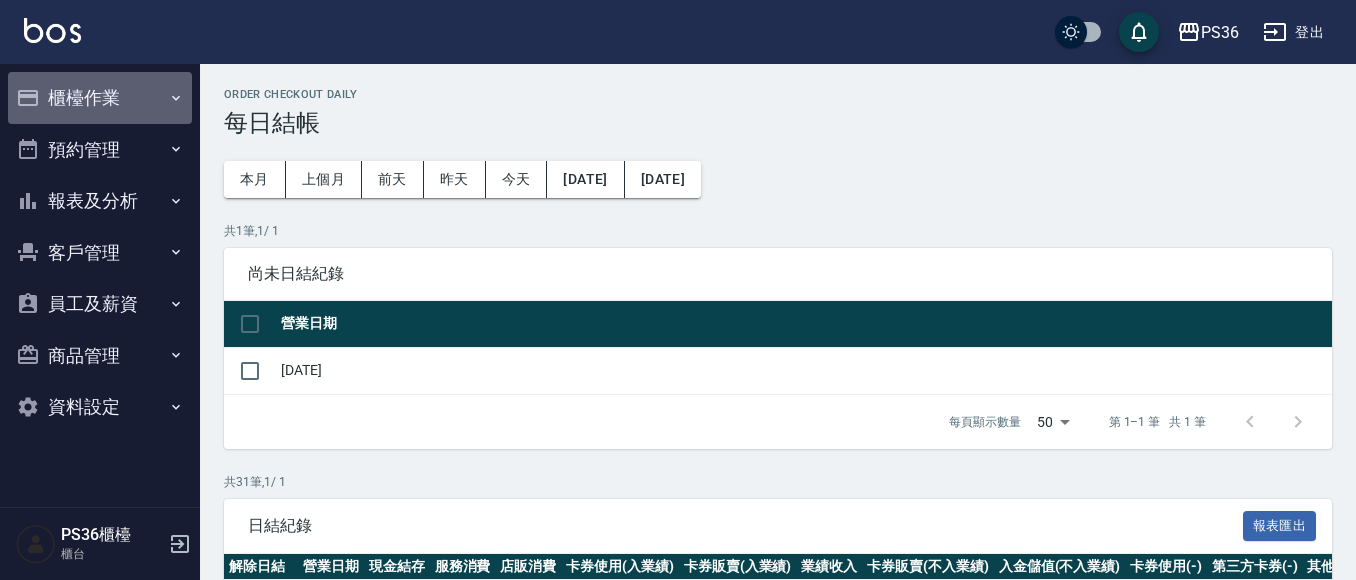 click on "櫃檯作業" at bounding box center [100, 98] 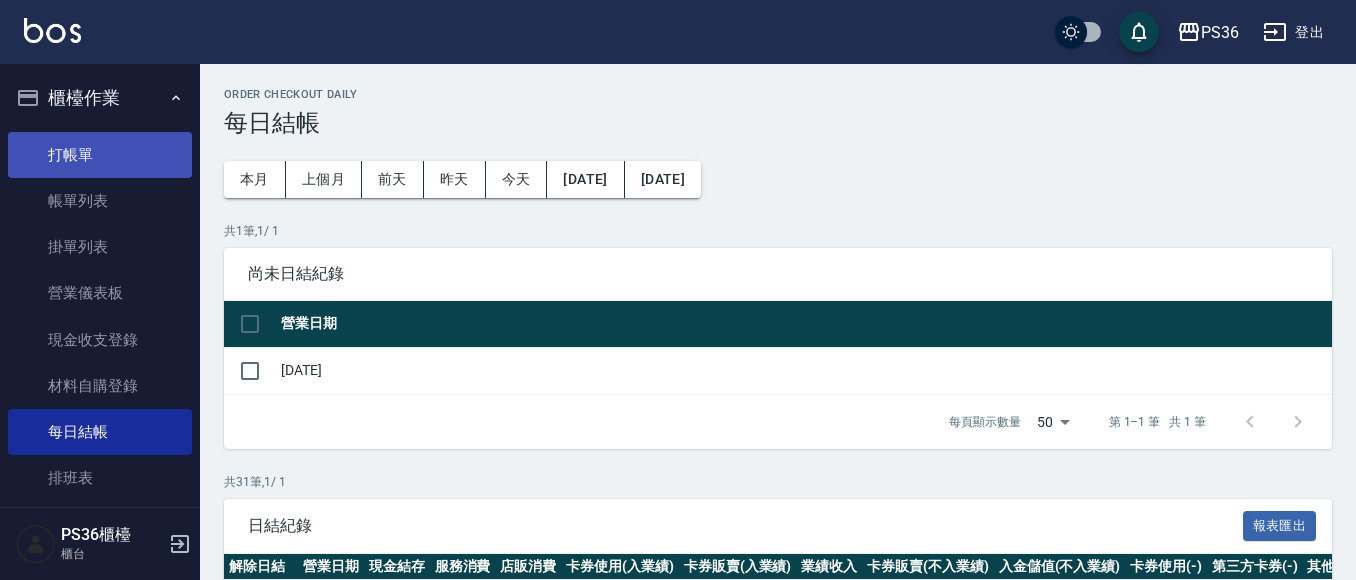 click on "打帳單" at bounding box center (100, 155) 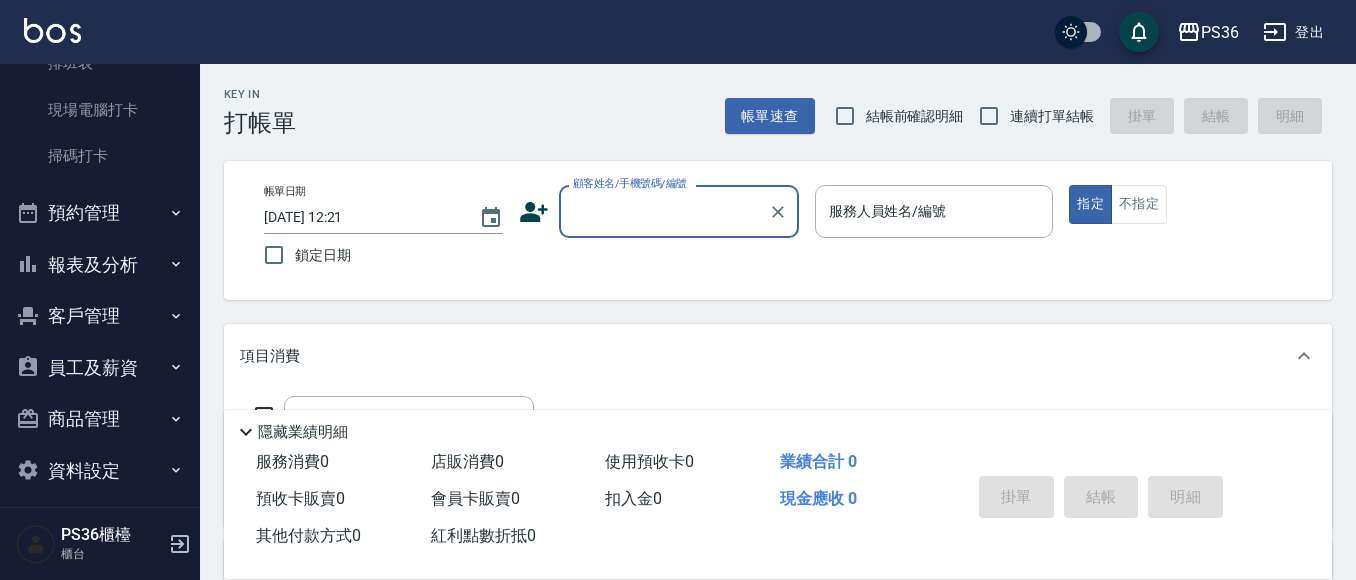 scroll, scrollTop: 428, scrollLeft: 0, axis: vertical 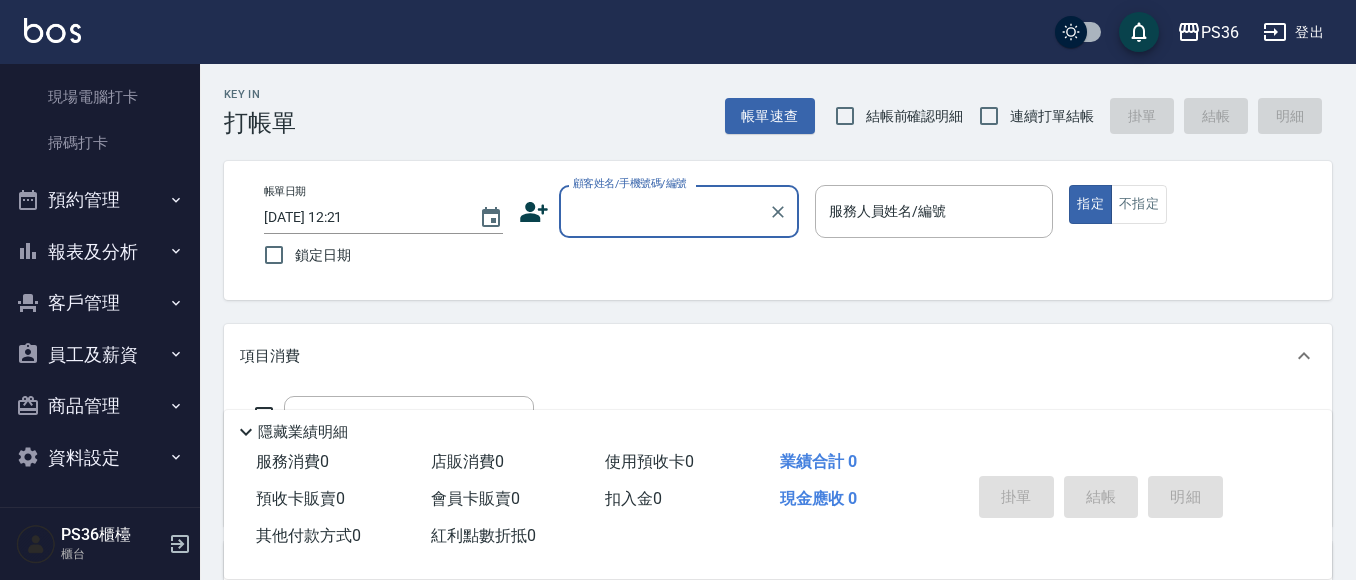 click on "報表及分析" at bounding box center (100, 252) 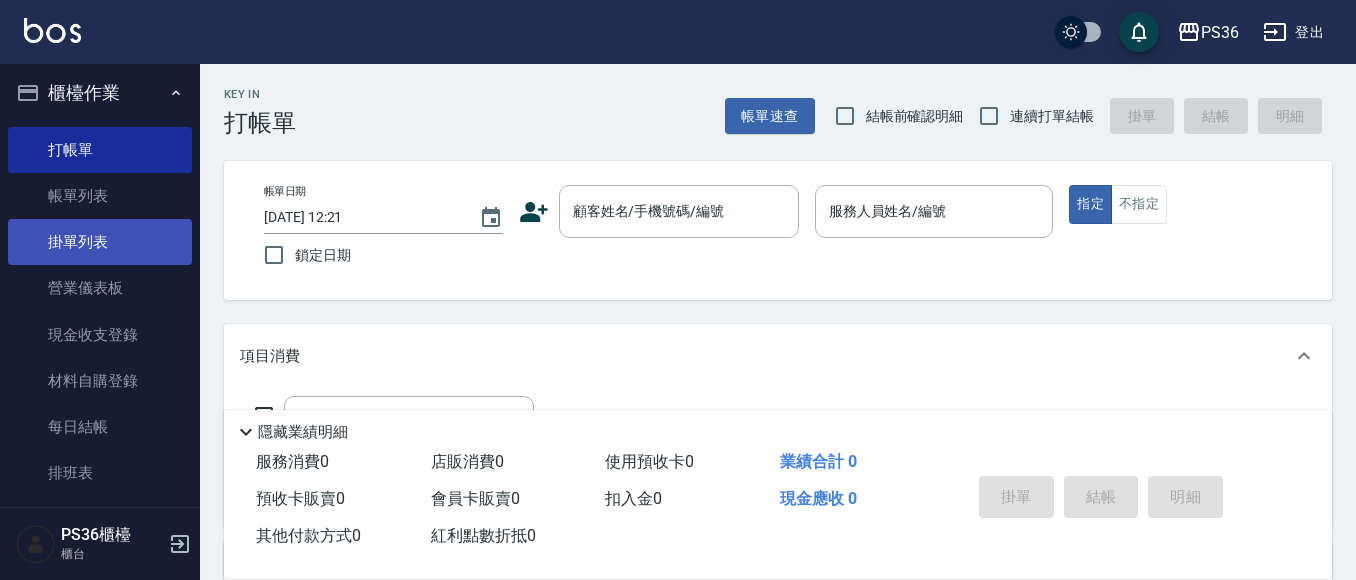 scroll, scrollTop: 0, scrollLeft: 0, axis: both 